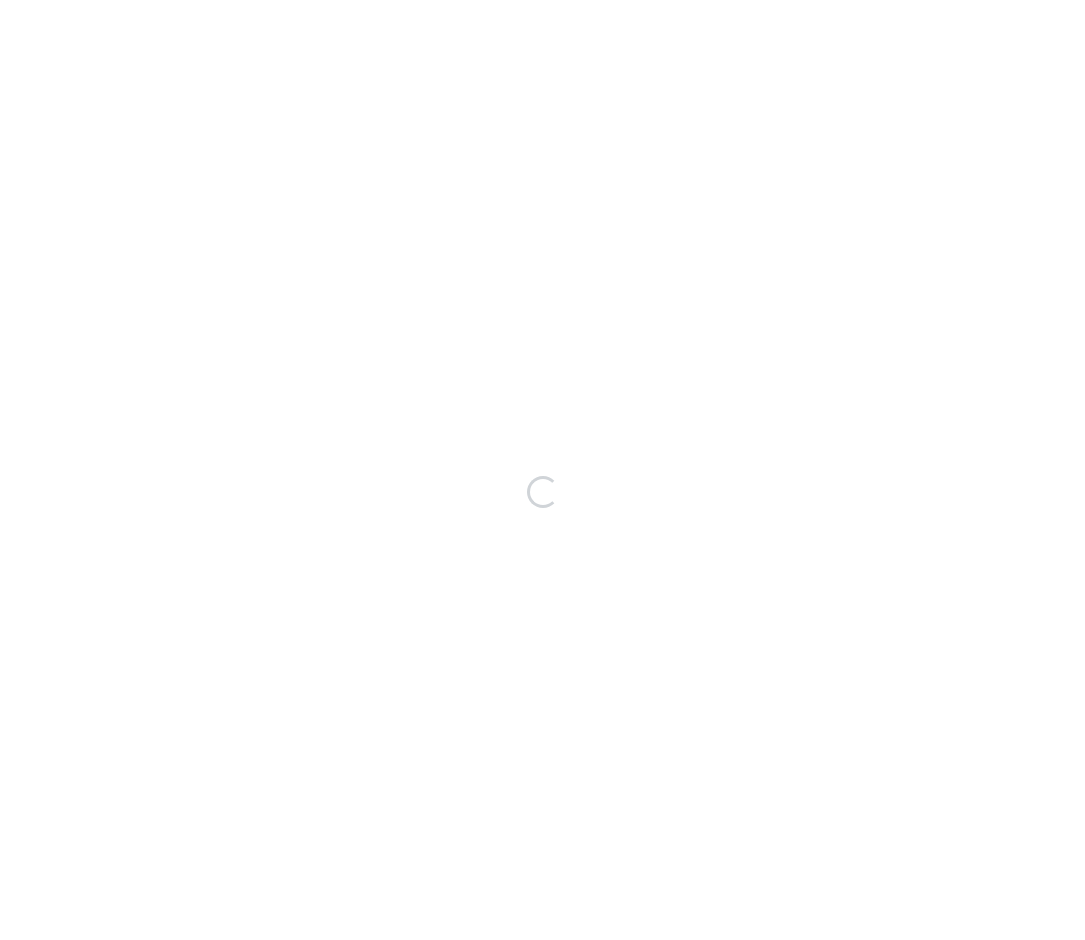 scroll, scrollTop: 0, scrollLeft: 0, axis: both 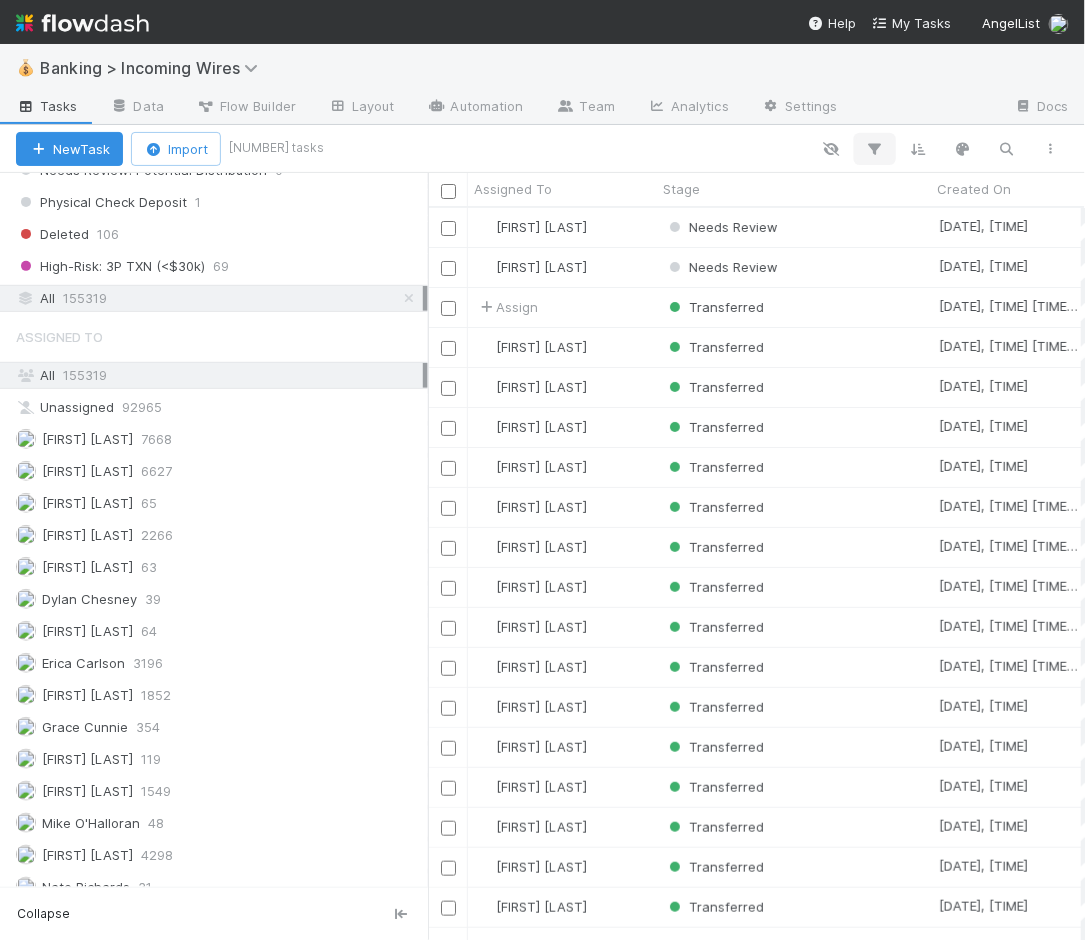 click at bounding box center (875, 149) 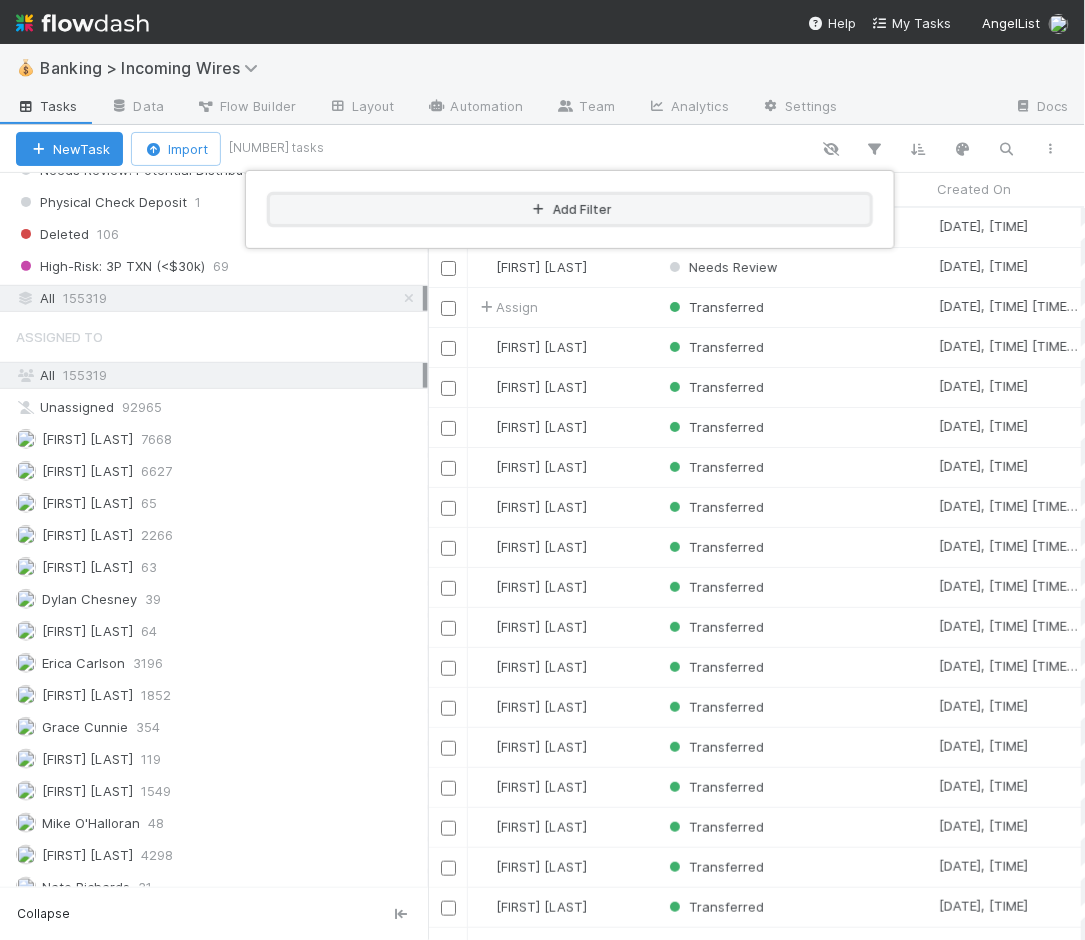 click on "Add Filter" at bounding box center (570, 209) 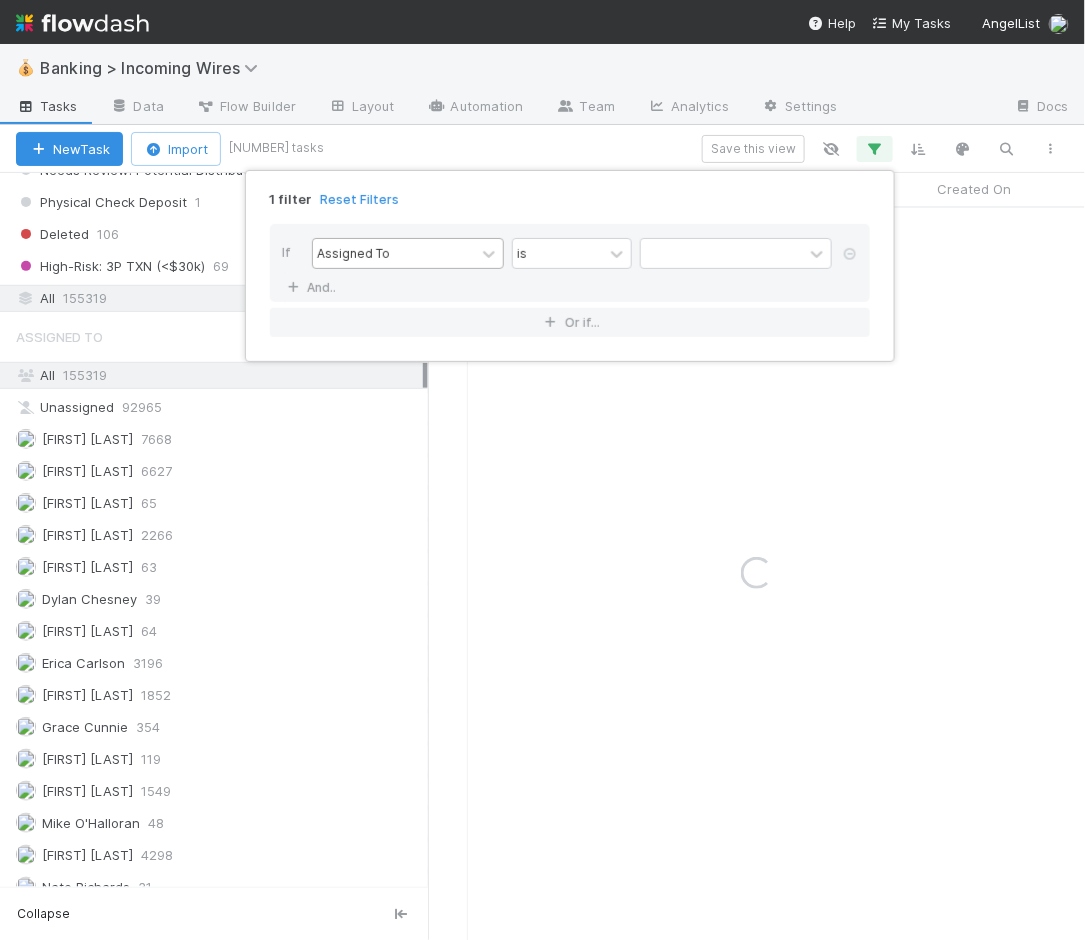 click on "Assigned To" at bounding box center [394, 253] 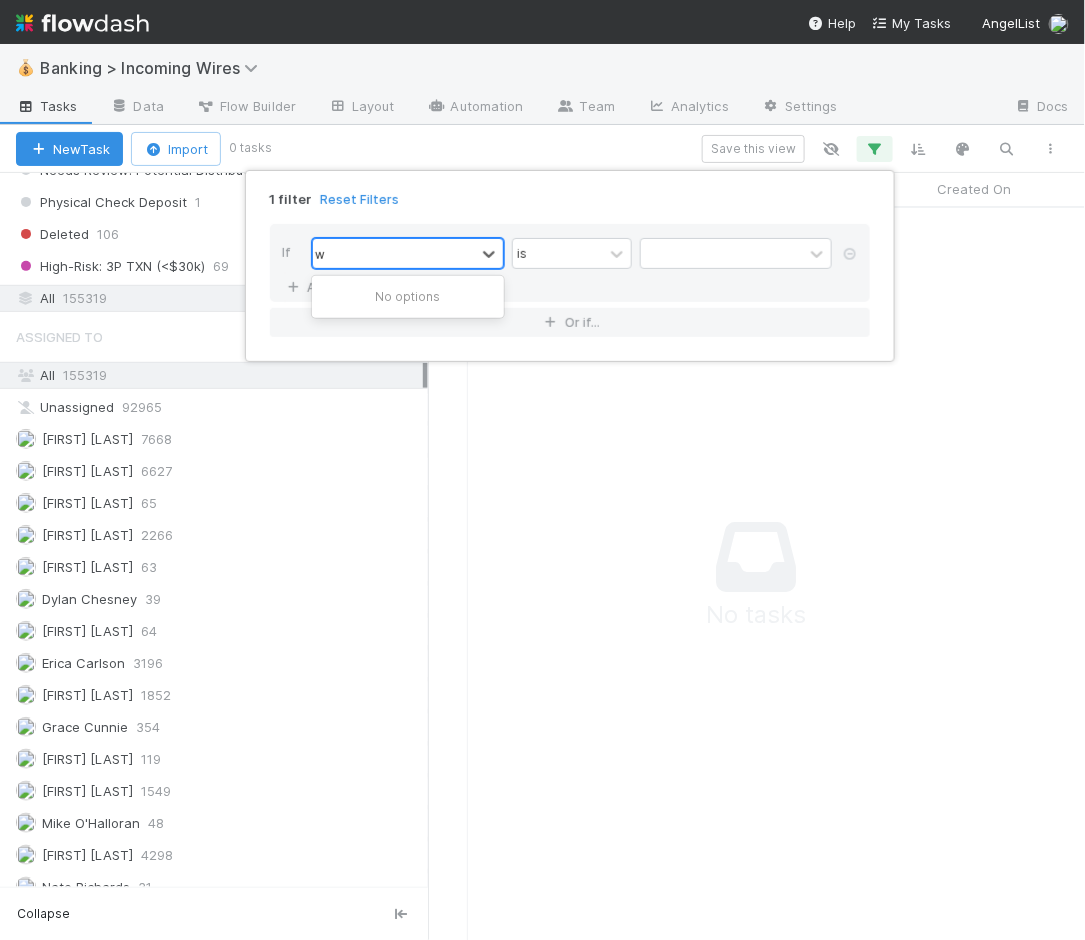 scroll, scrollTop: 17, scrollLeft: 17, axis: both 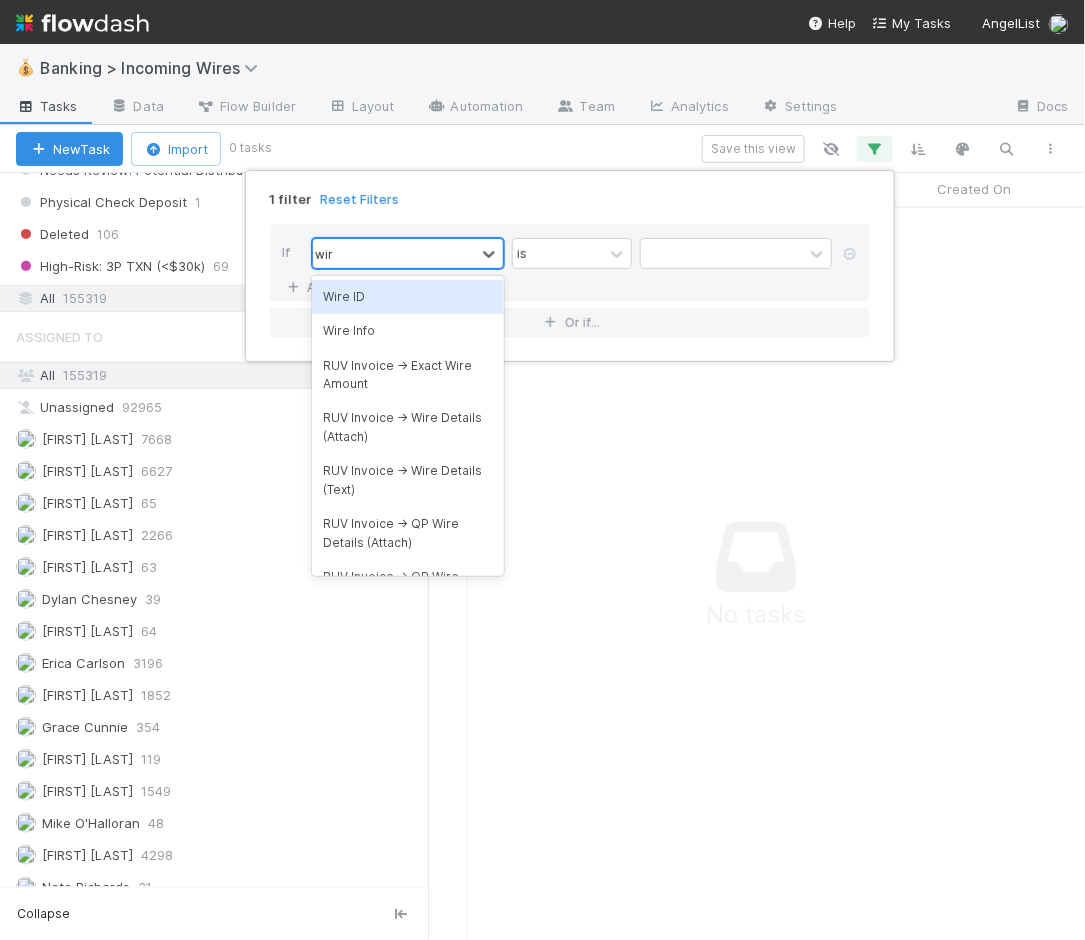 type on "wire" 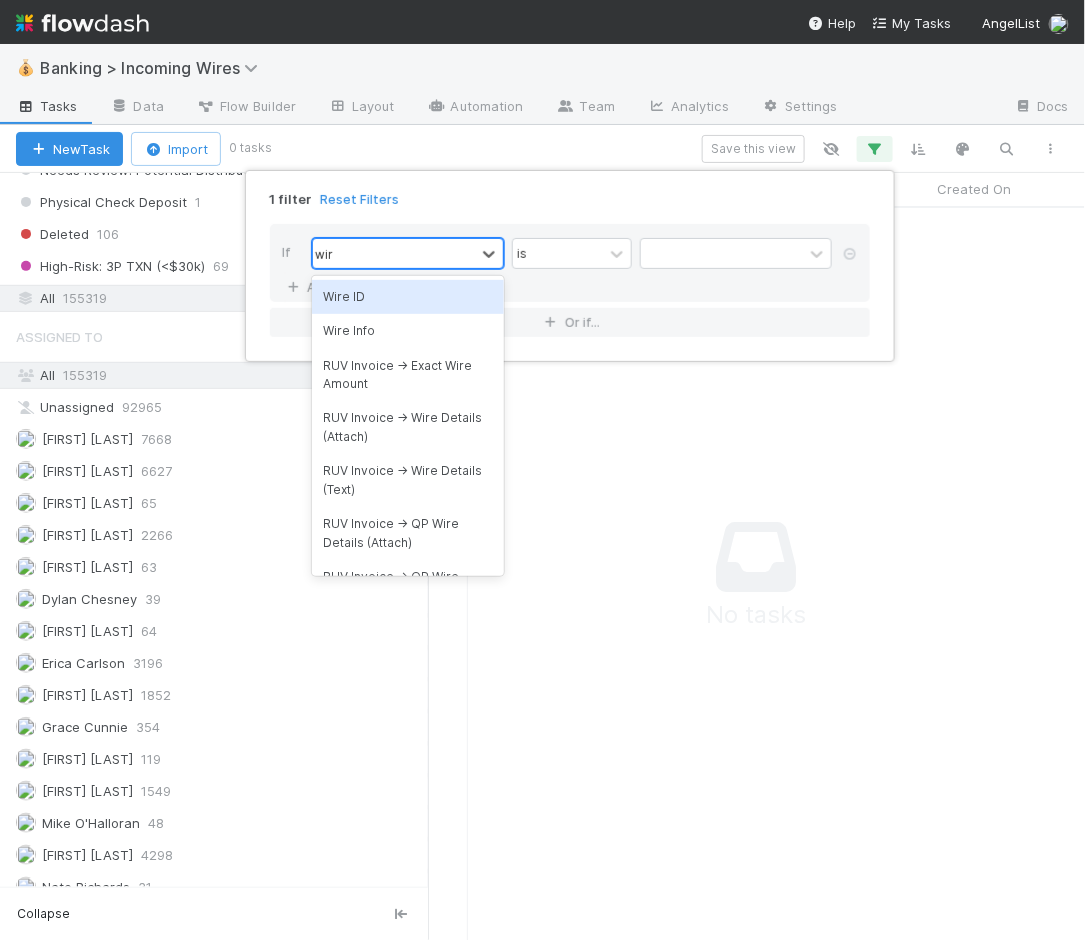 type 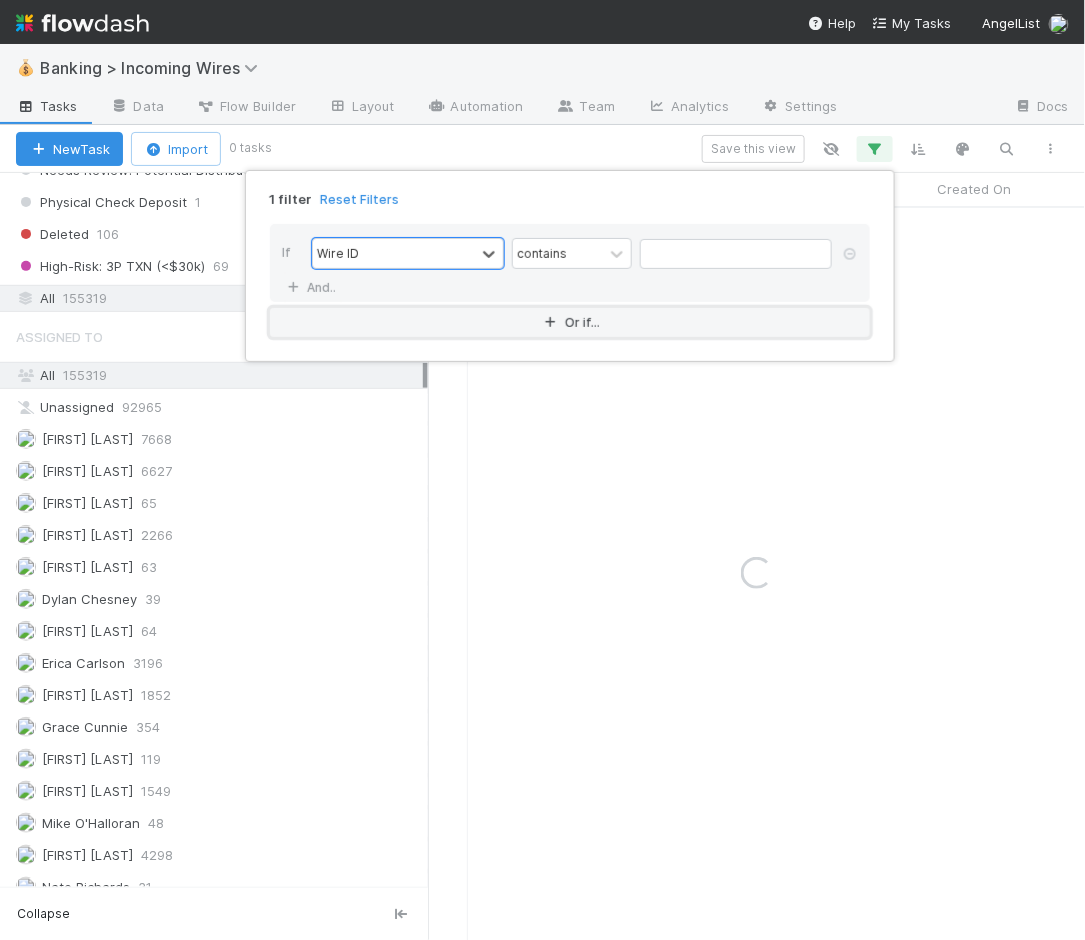 click on "Or if..." at bounding box center (570, 322) 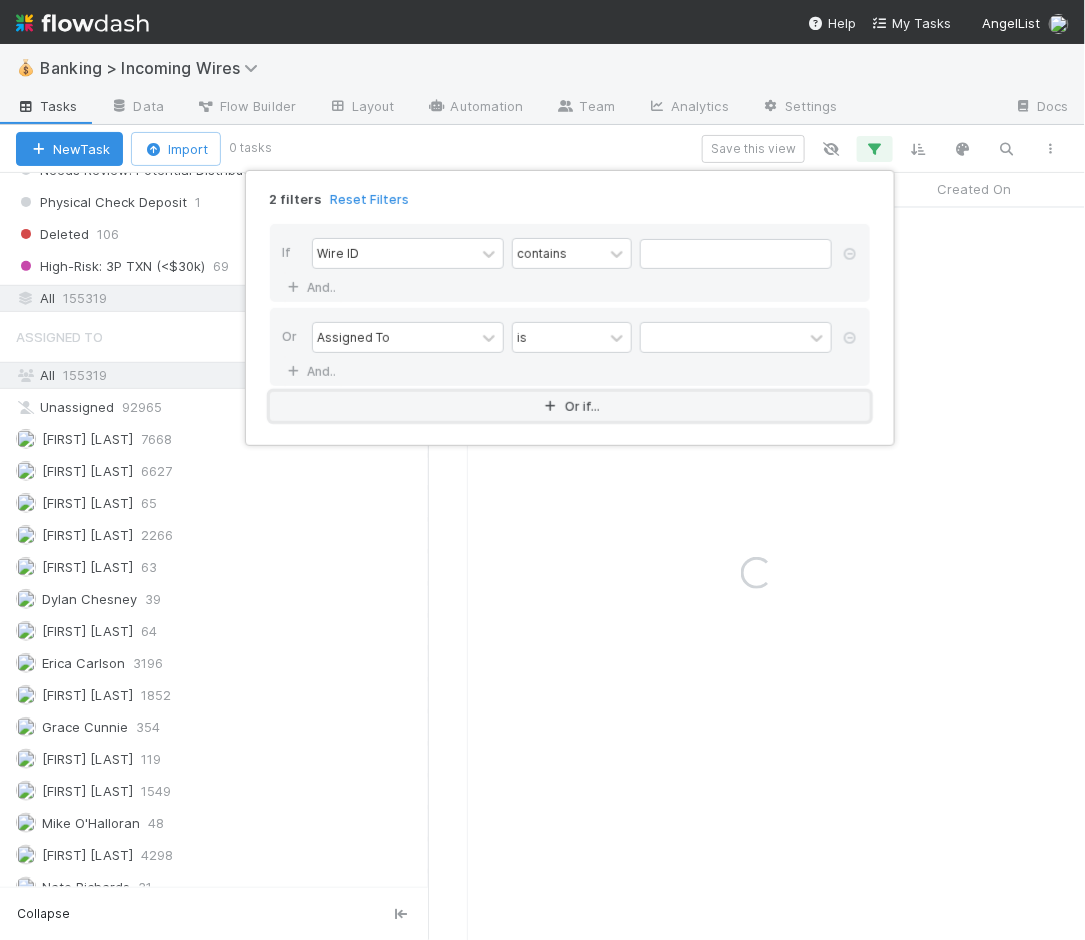 click on "Or if..." at bounding box center [570, 406] 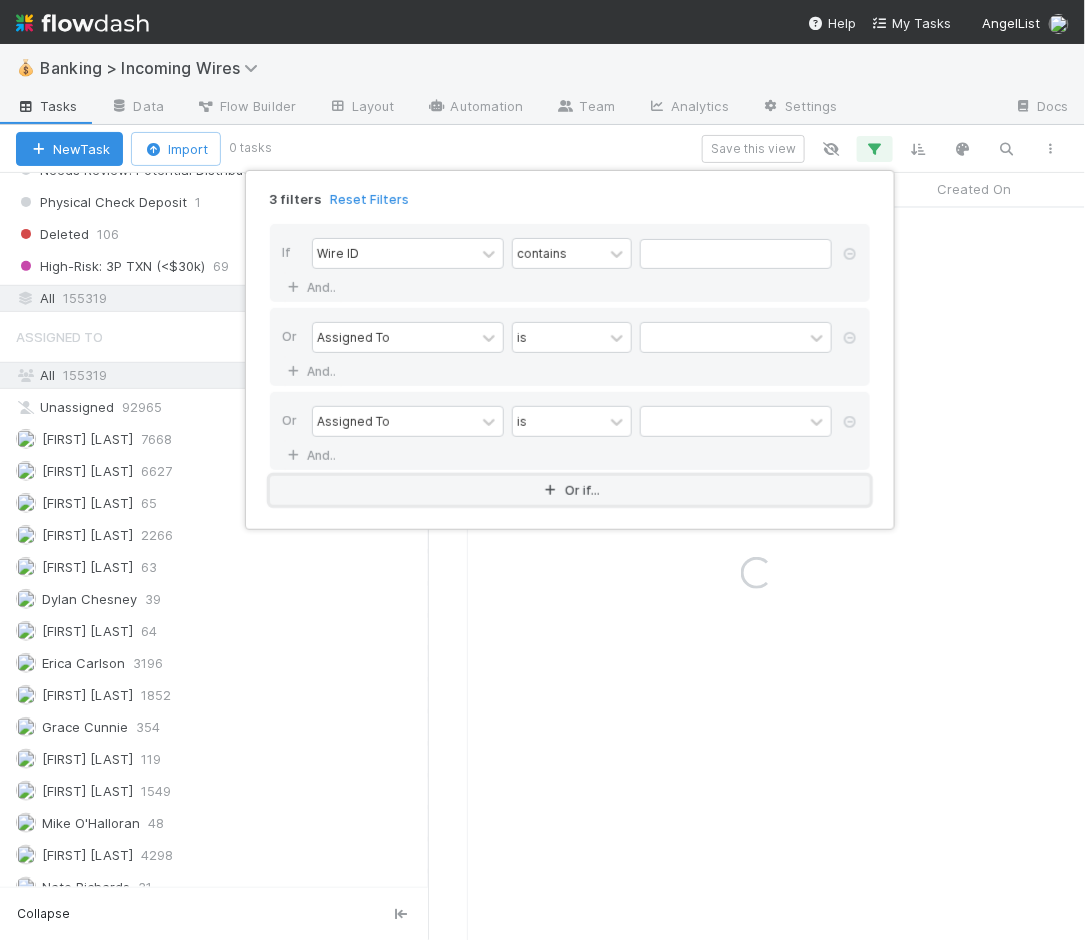 click on "Or if..." at bounding box center (570, 490) 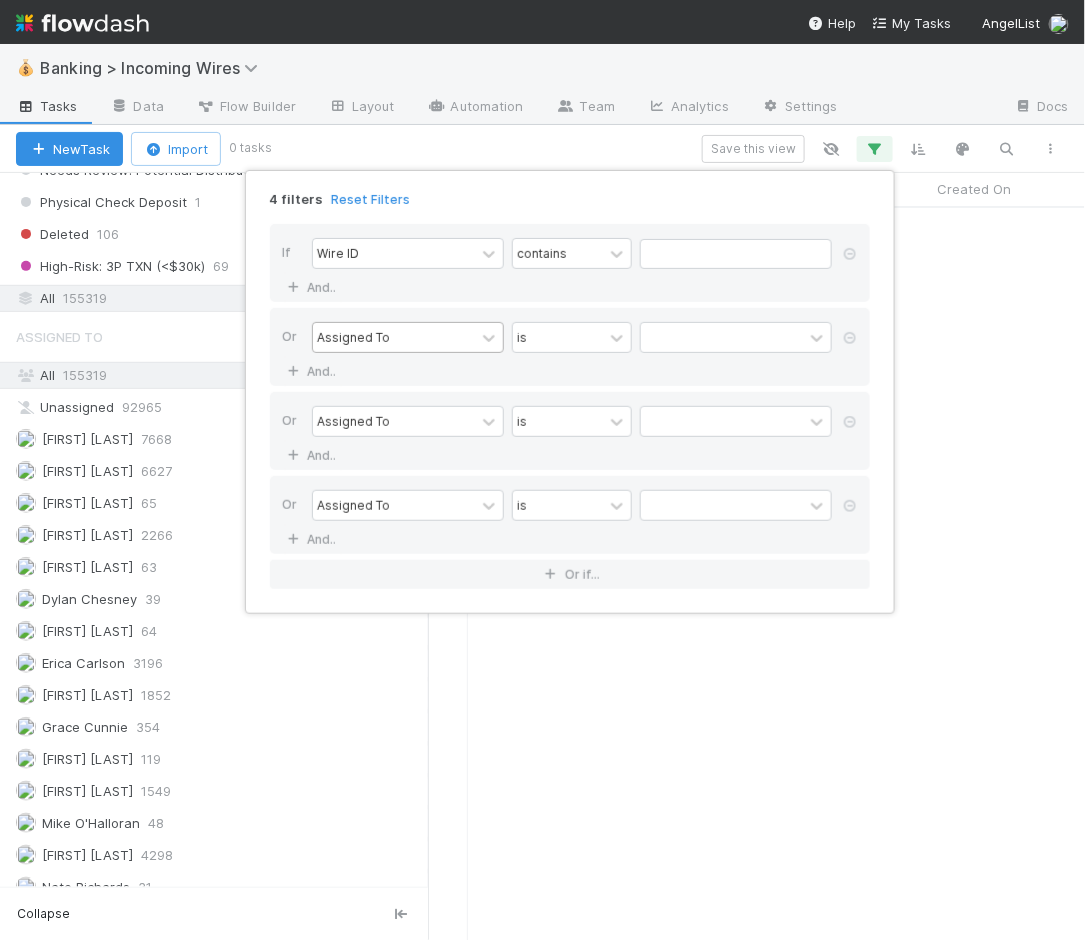 click on "Assigned To" at bounding box center [394, 337] 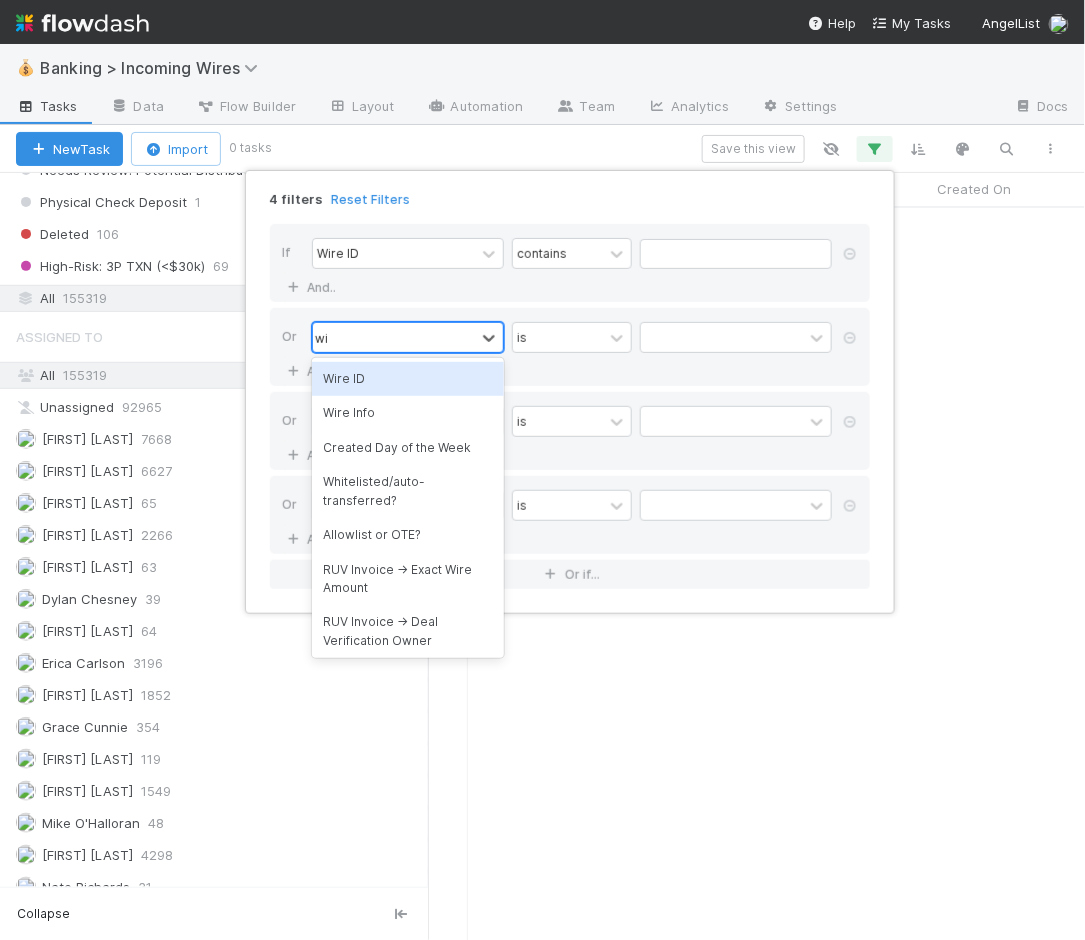 type on "wire" 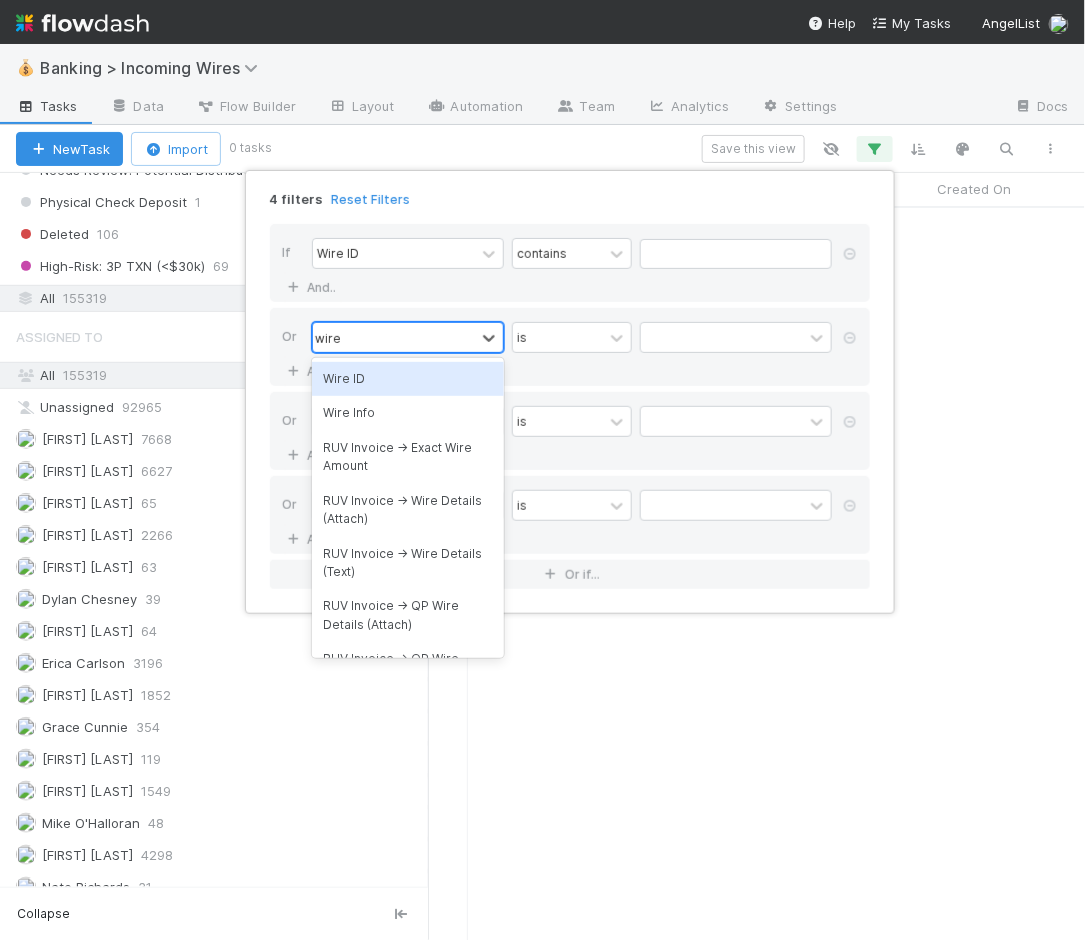 type 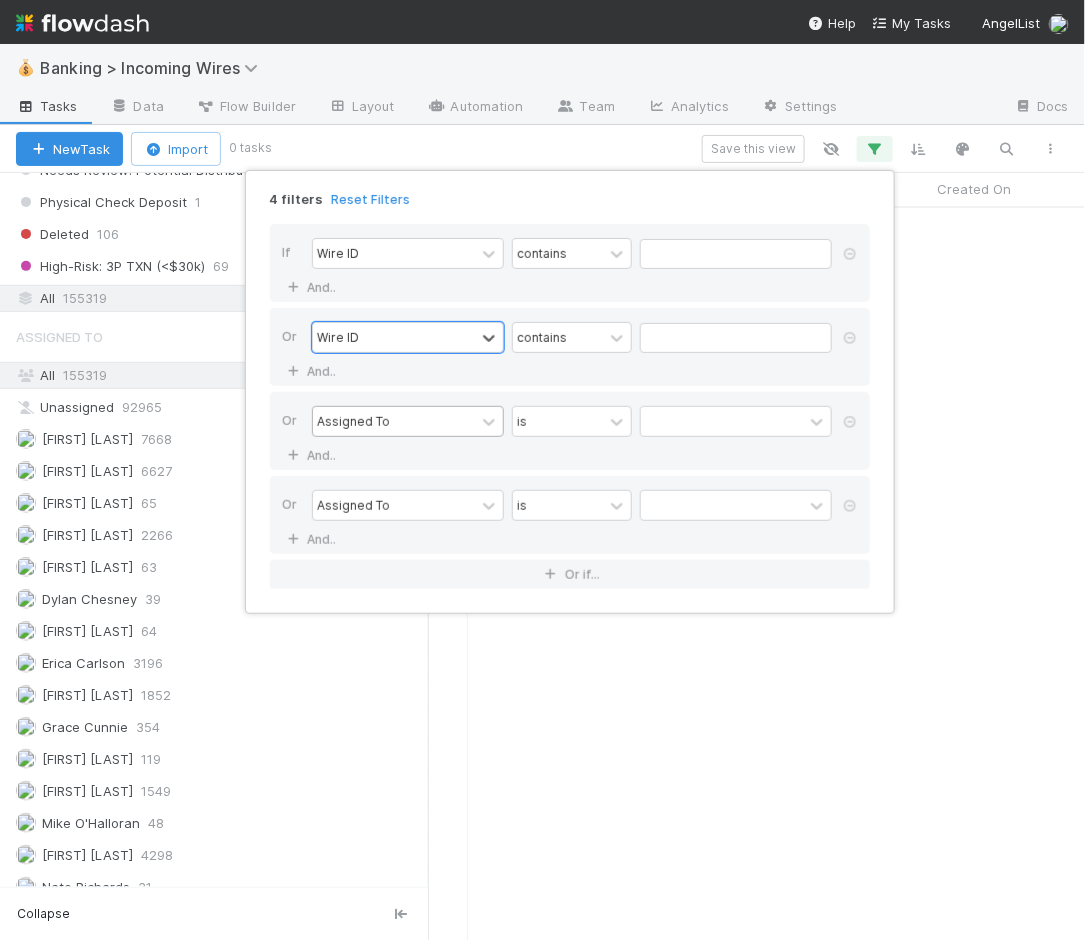 click on "Assigned To is" at bounding box center [576, 423] 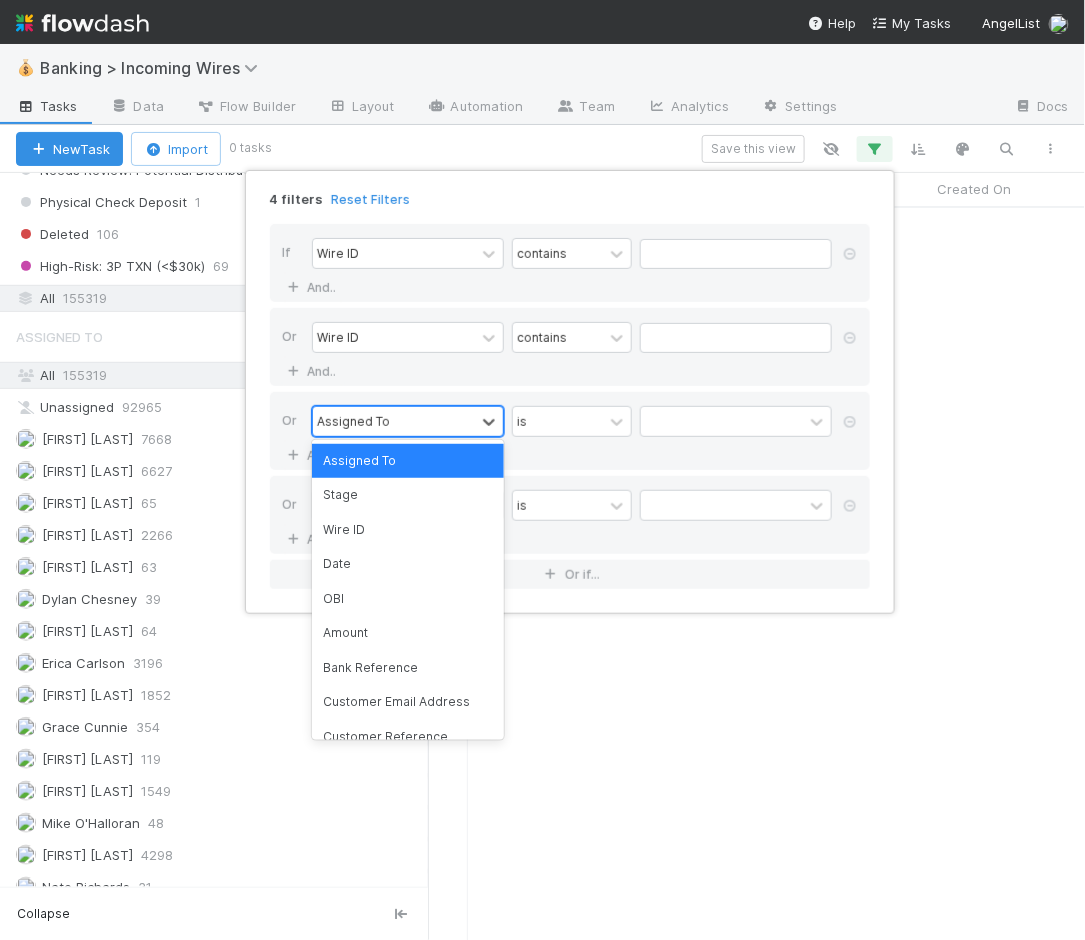 click on "Assigned To" at bounding box center (394, 421) 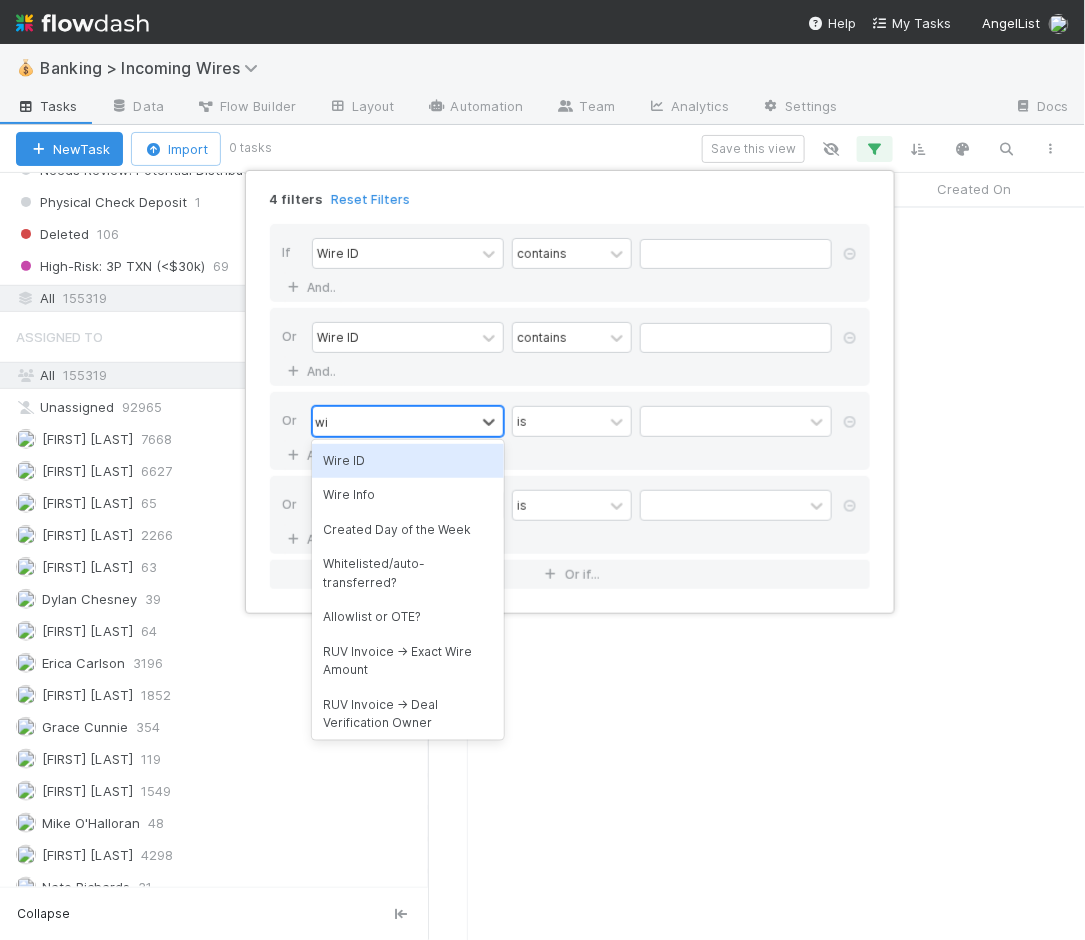 type on "wire" 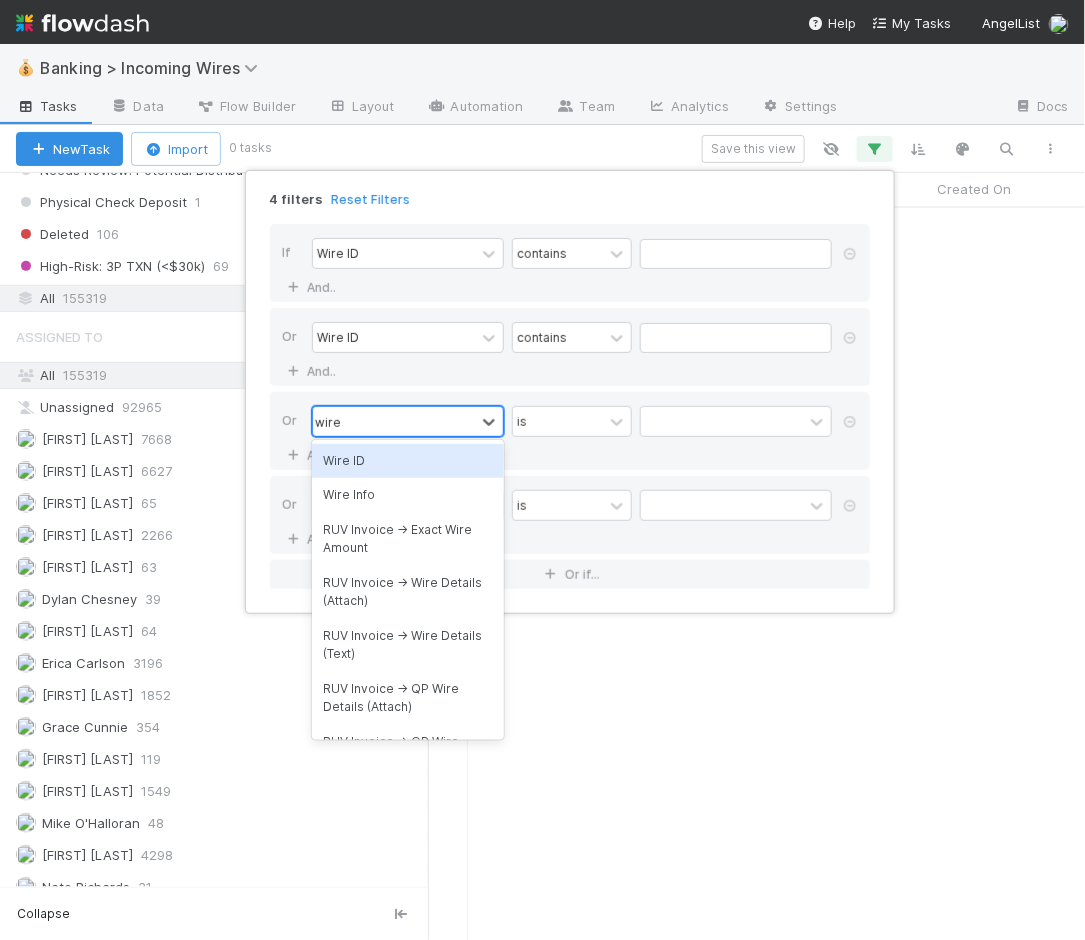 type 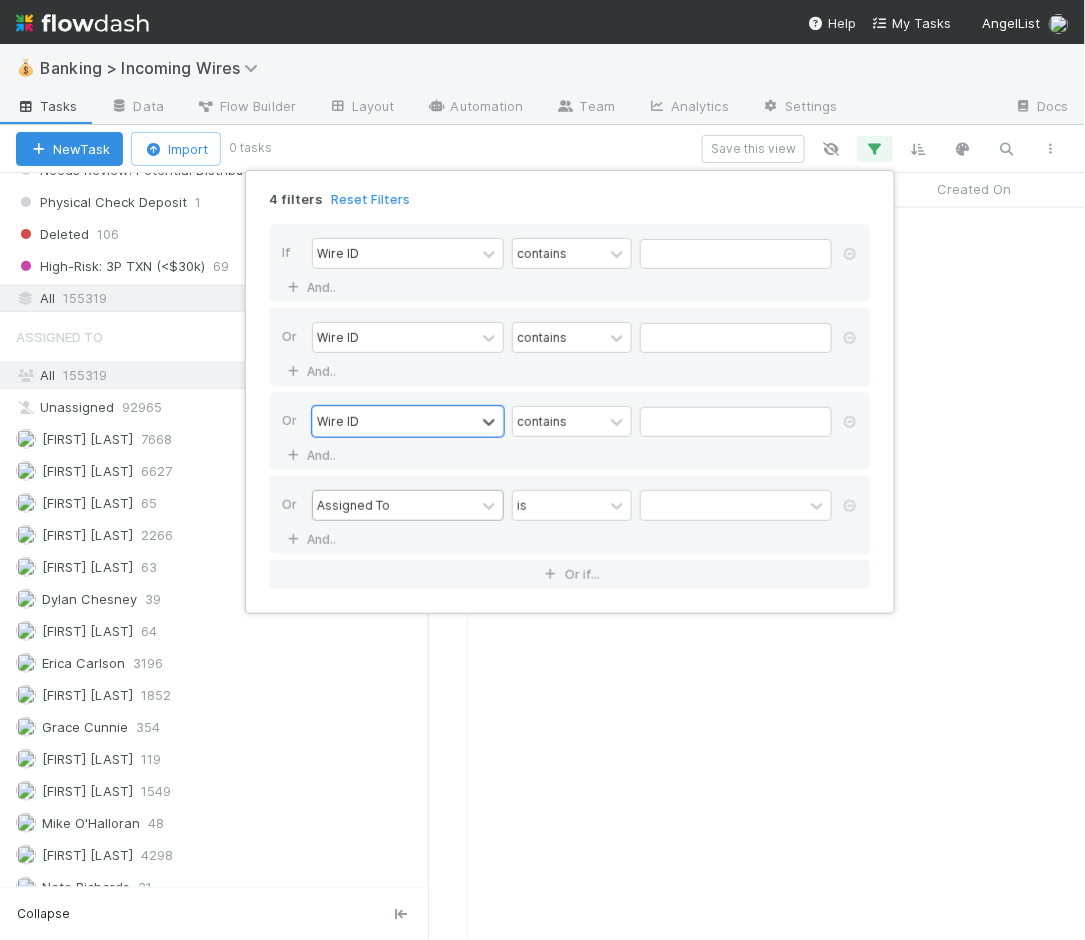 click on "Assigned To" at bounding box center (353, 505) 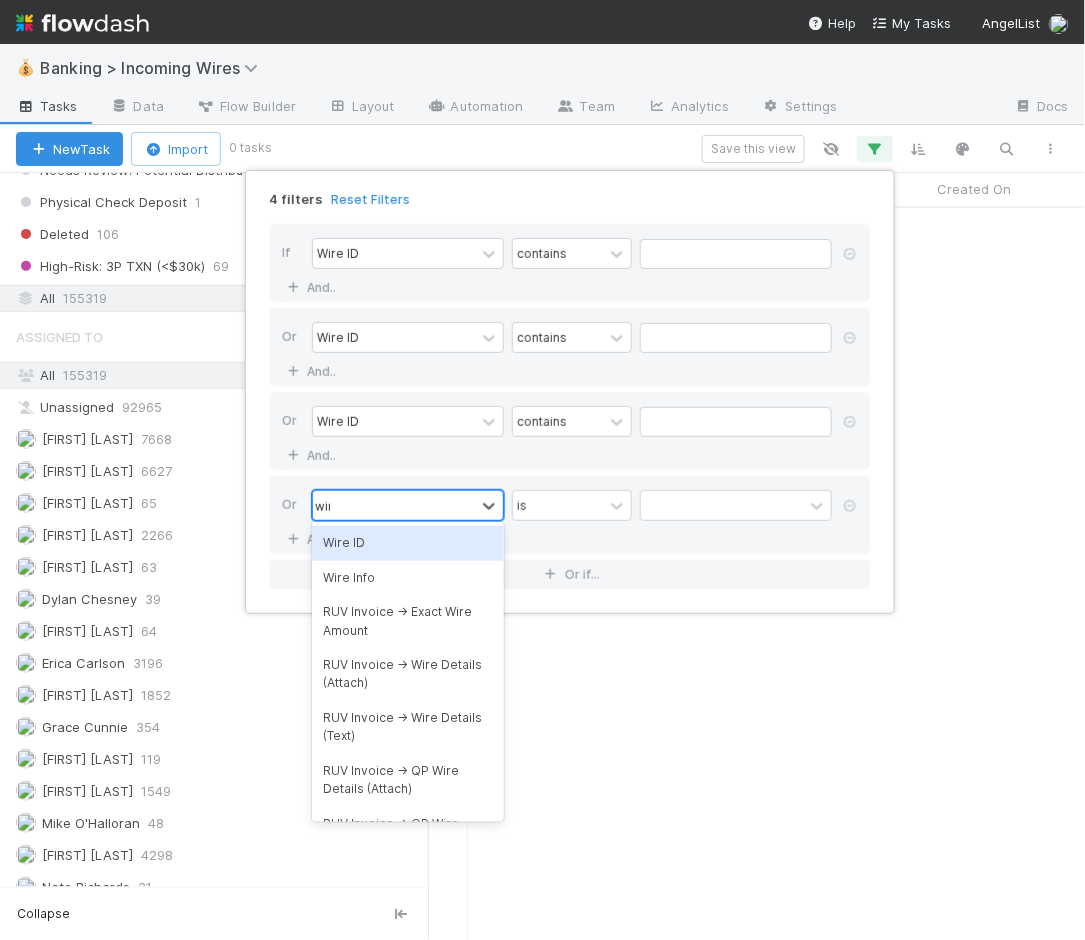 type on "wire" 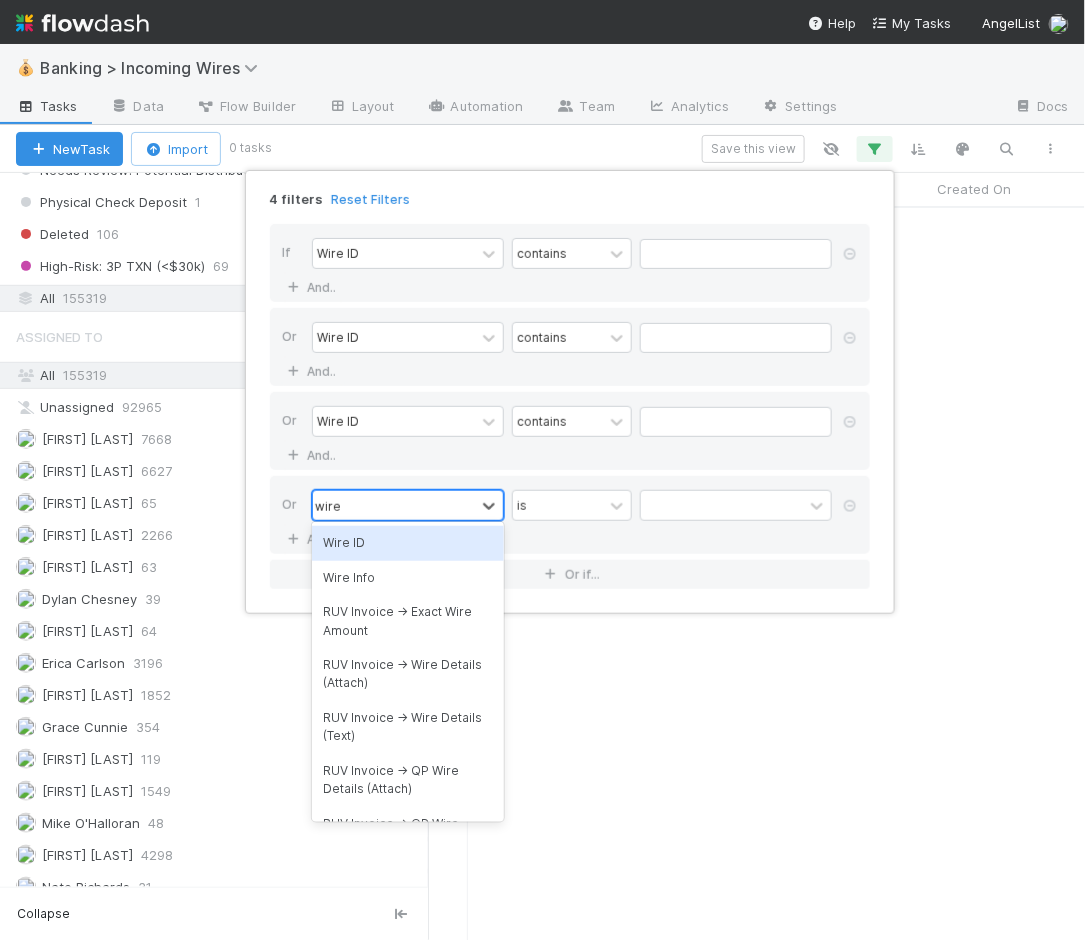 type 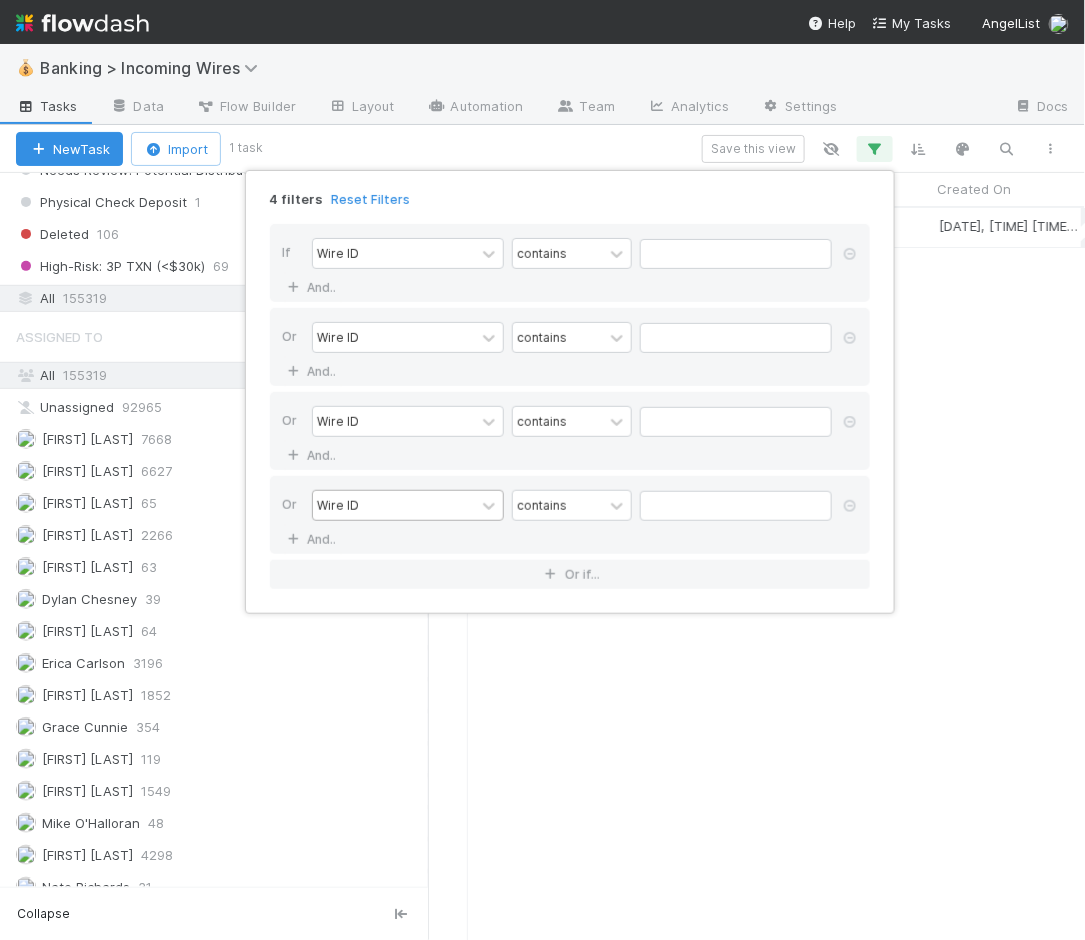 scroll, scrollTop: 17, scrollLeft: 17, axis: both 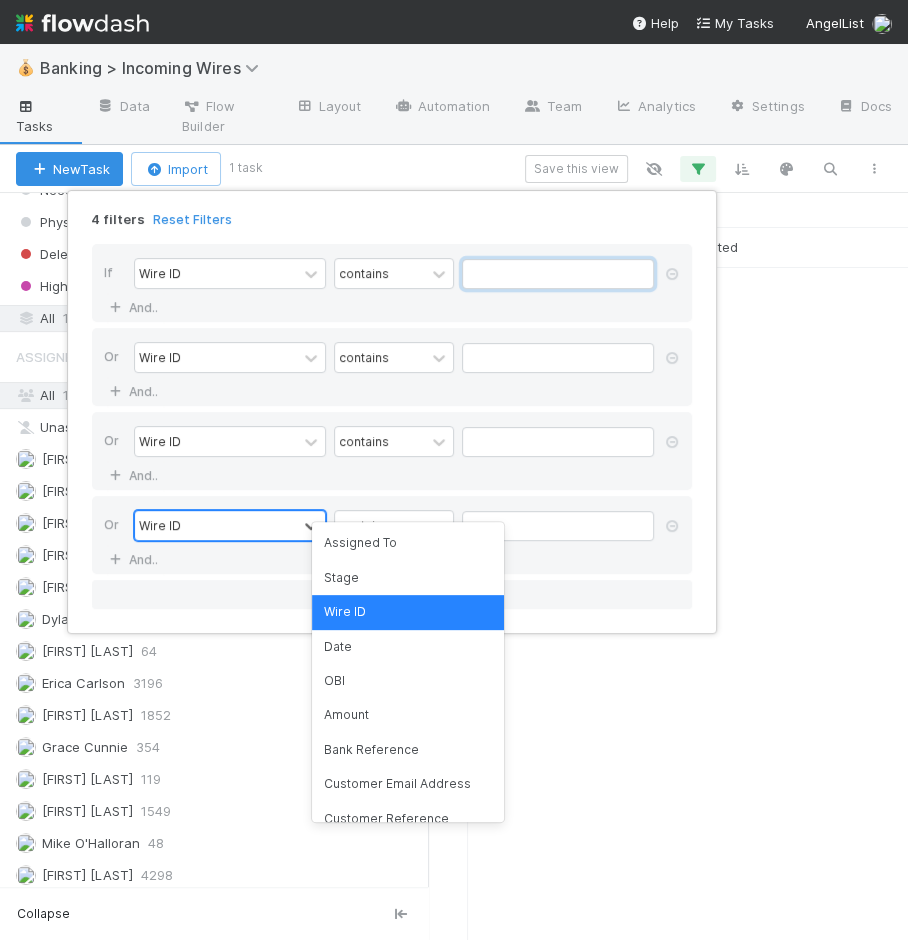 click at bounding box center (558, 274) 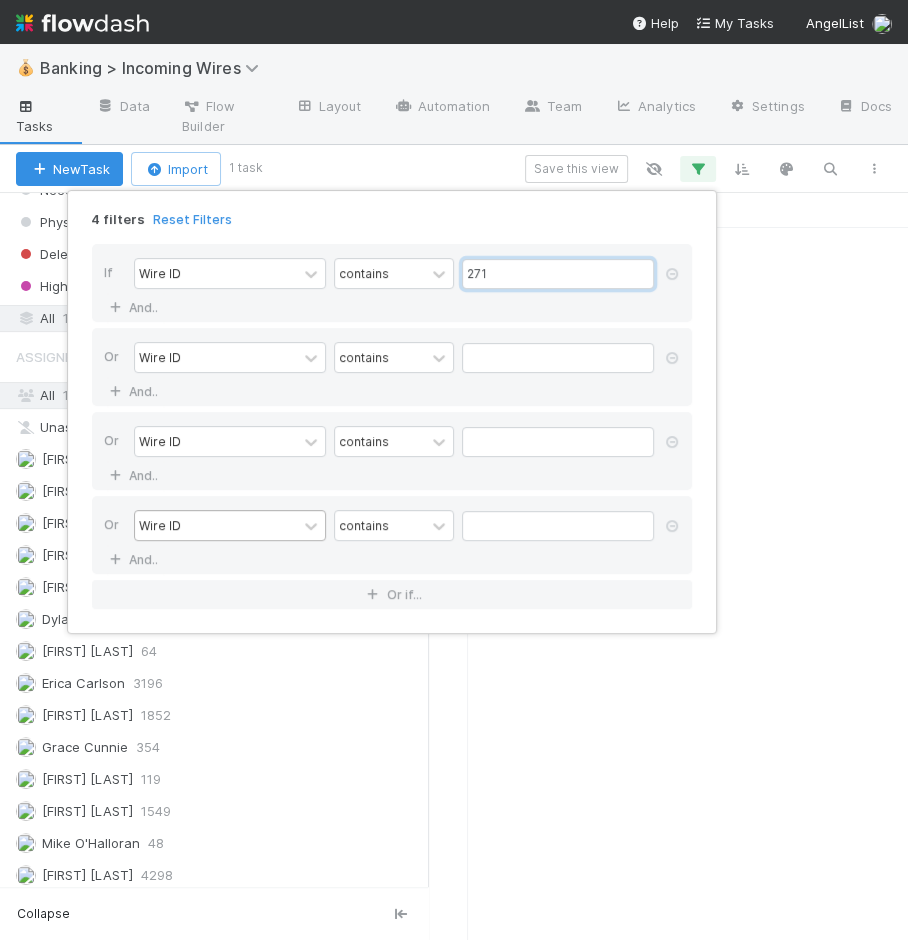 scroll, scrollTop: 17, scrollLeft: 17, axis: both 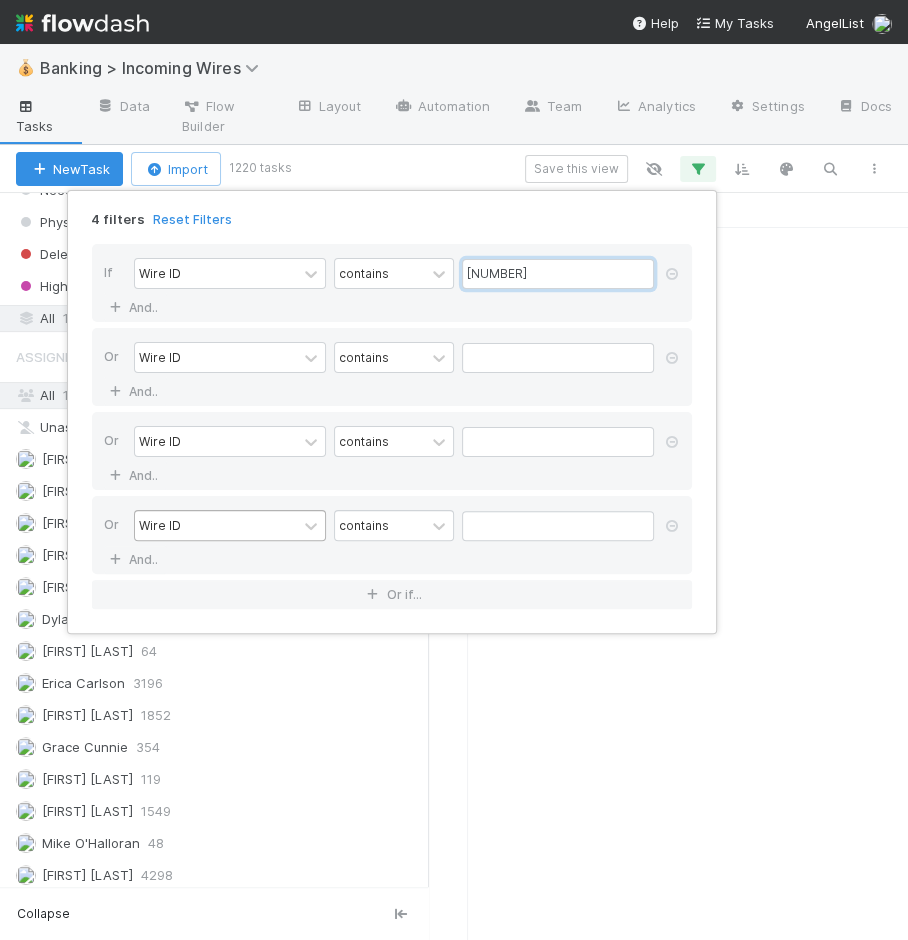 type on "271625" 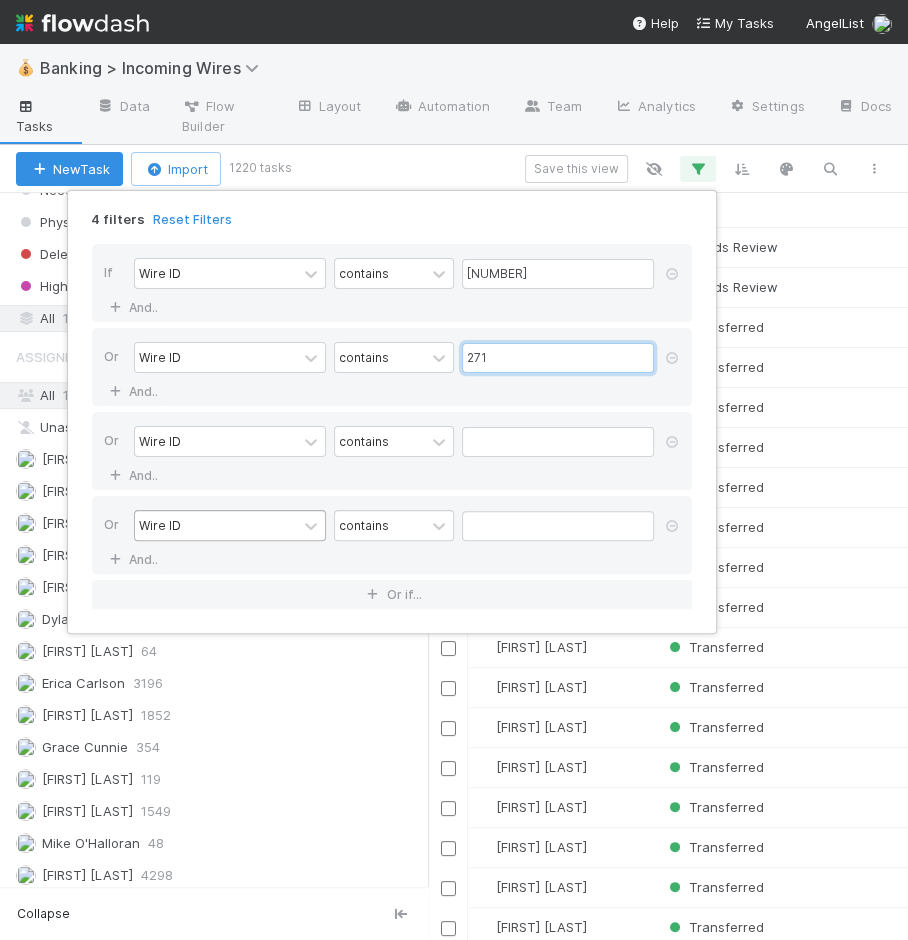 scroll, scrollTop: 17, scrollLeft: 17, axis: both 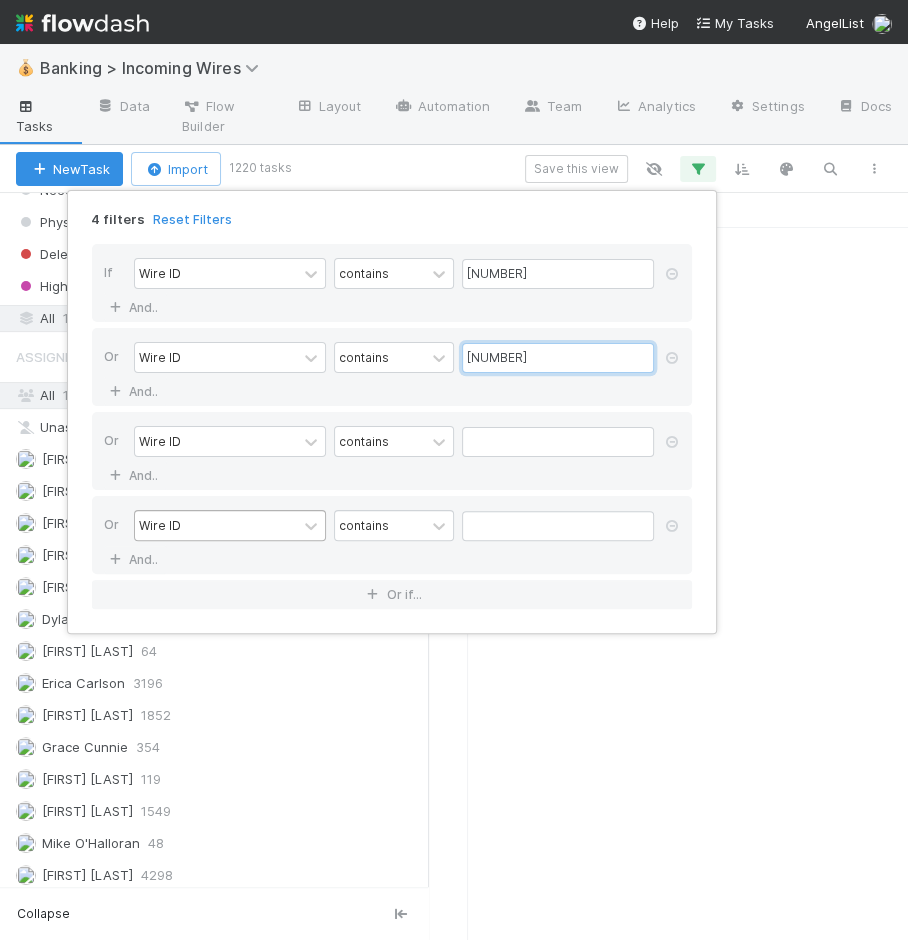 type on "271624" 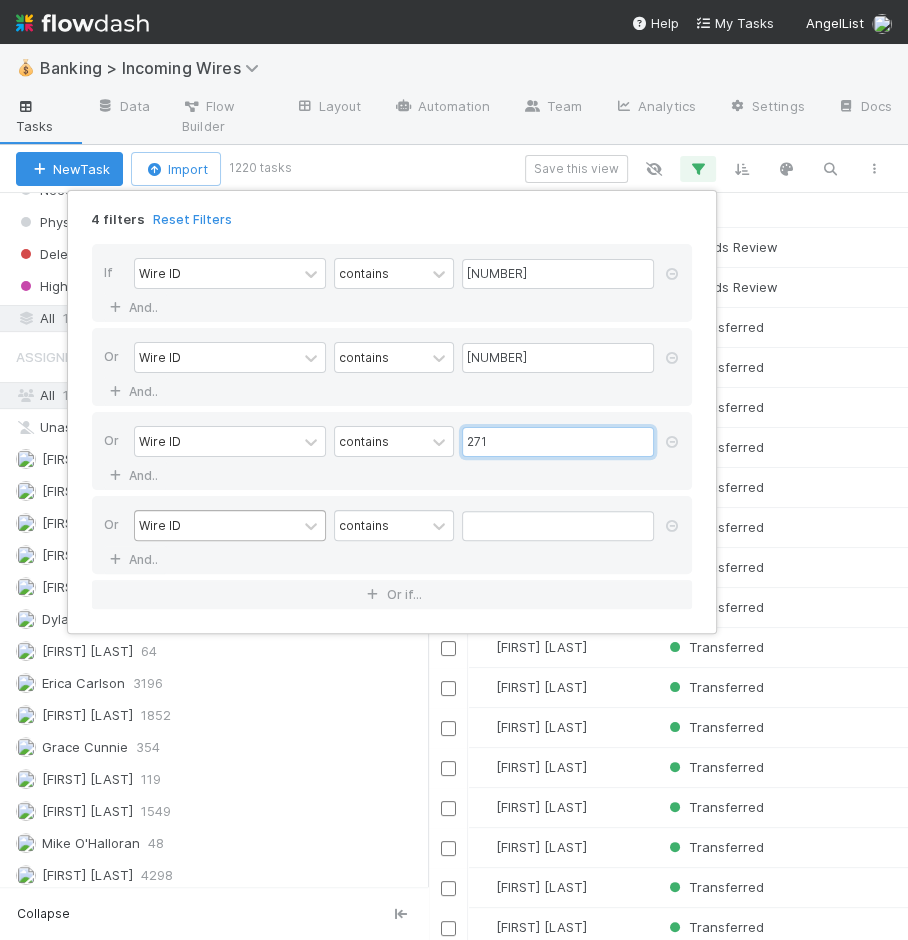 scroll, scrollTop: 17, scrollLeft: 17, axis: both 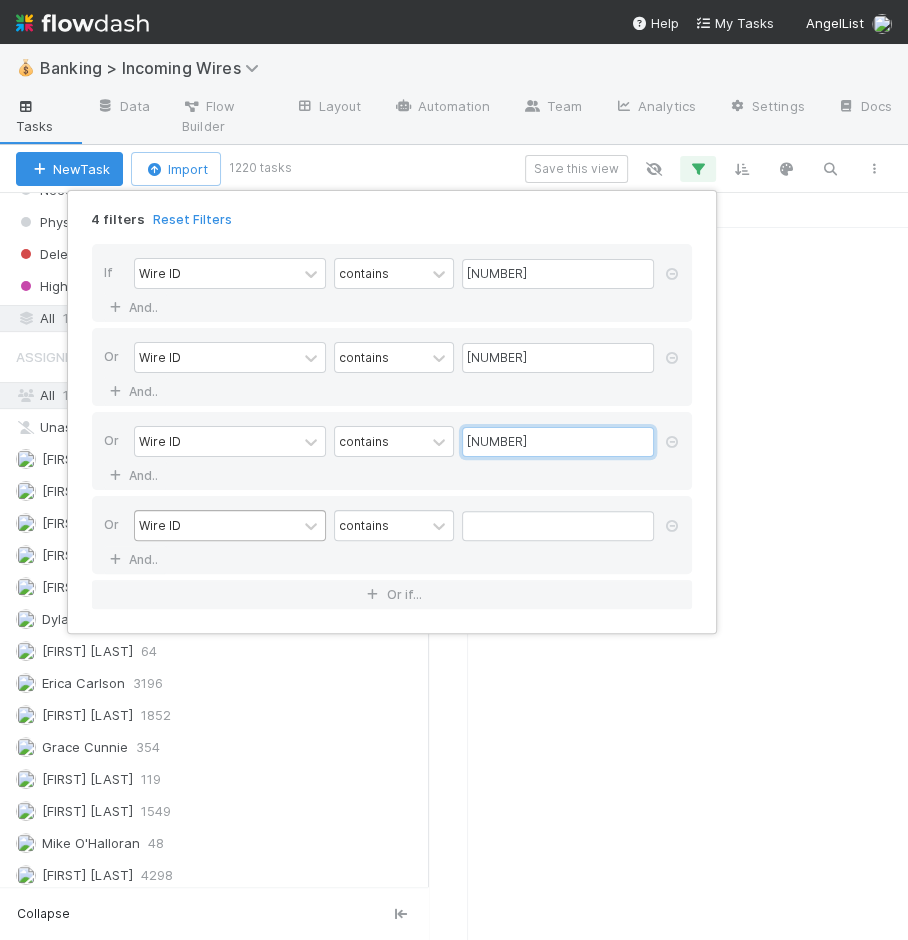 type on "271501" 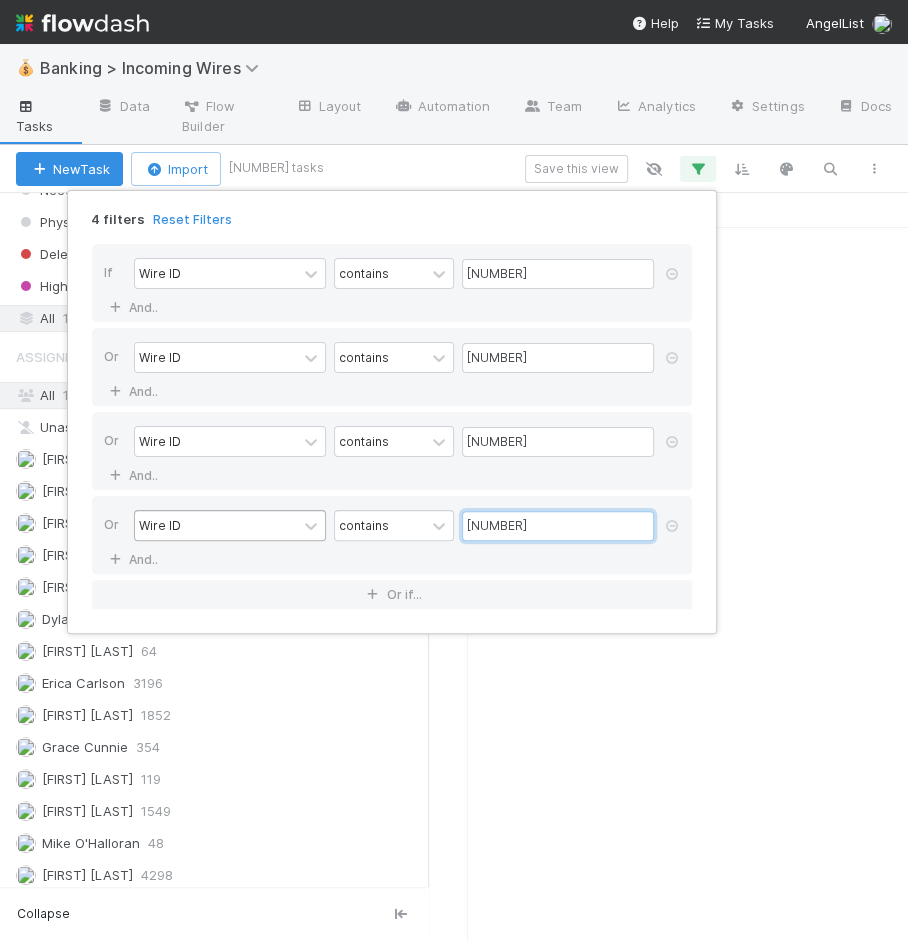 type on "271498" 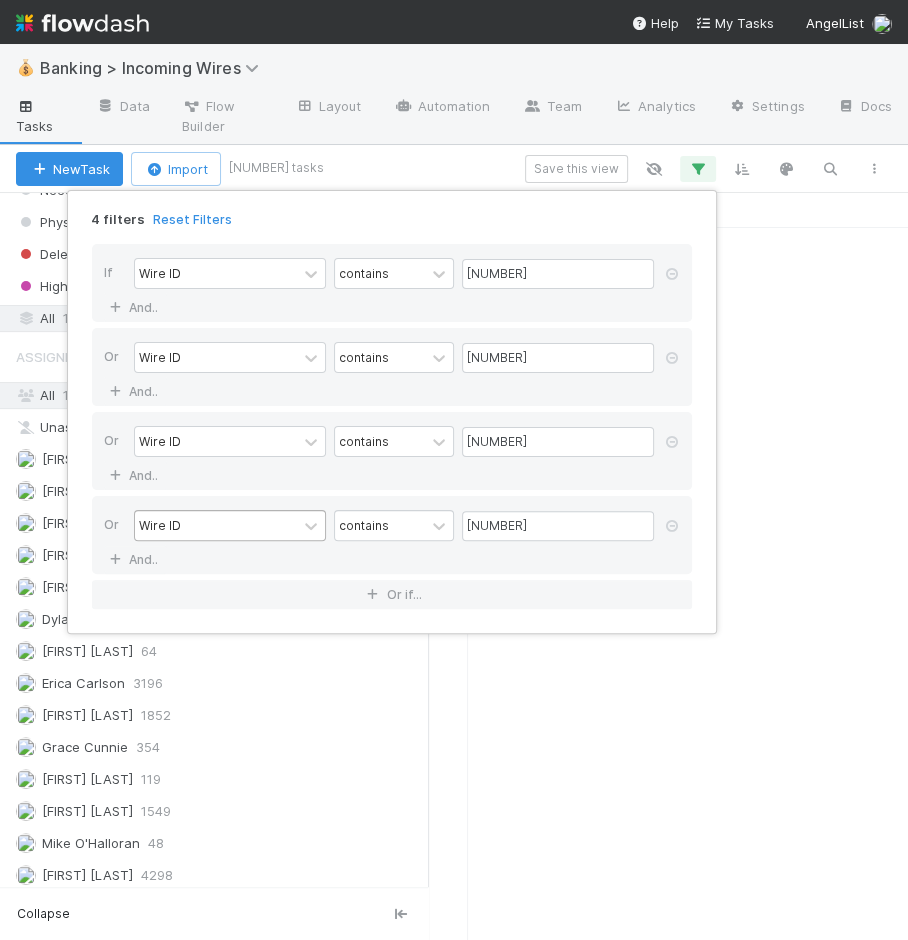 click on "4 filters Reset Filters If Wire ID contains 271625 And.. Or Wire ID contains 271624 And.. Or Wire ID contains 271501 And.. Or Wire ID contains 271498 And.. Or if..." at bounding box center (454, 470) 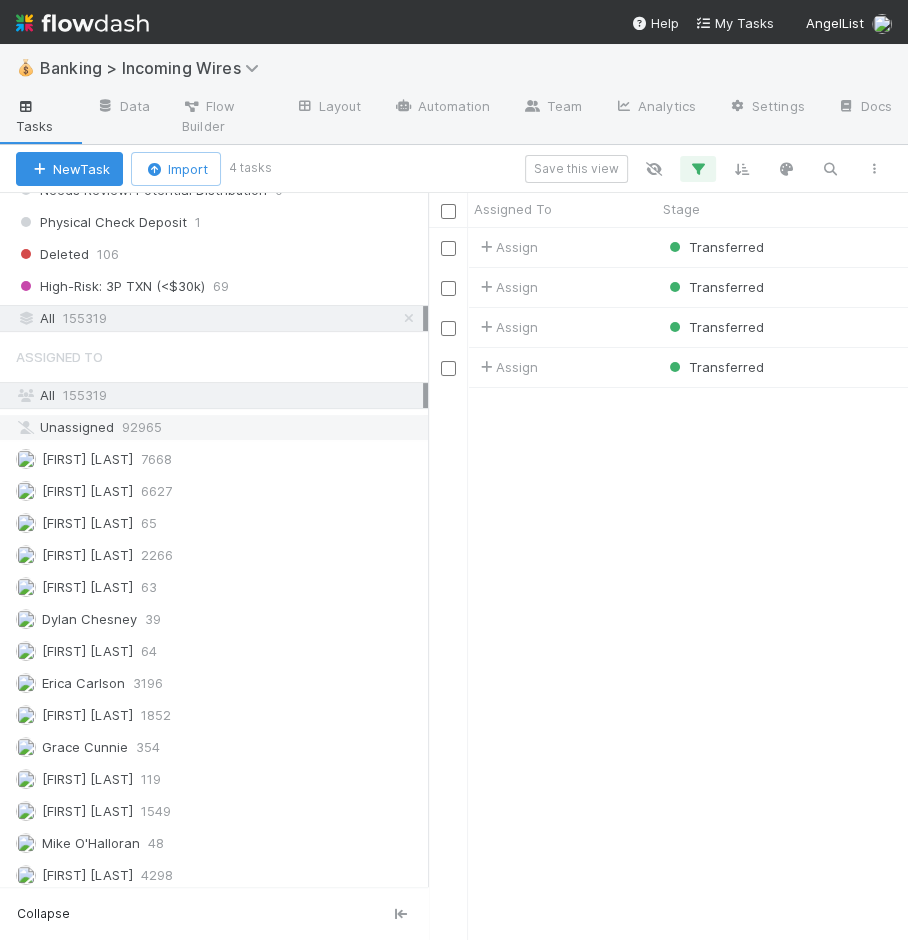 scroll, scrollTop: 17, scrollLeft: 17, axis: both 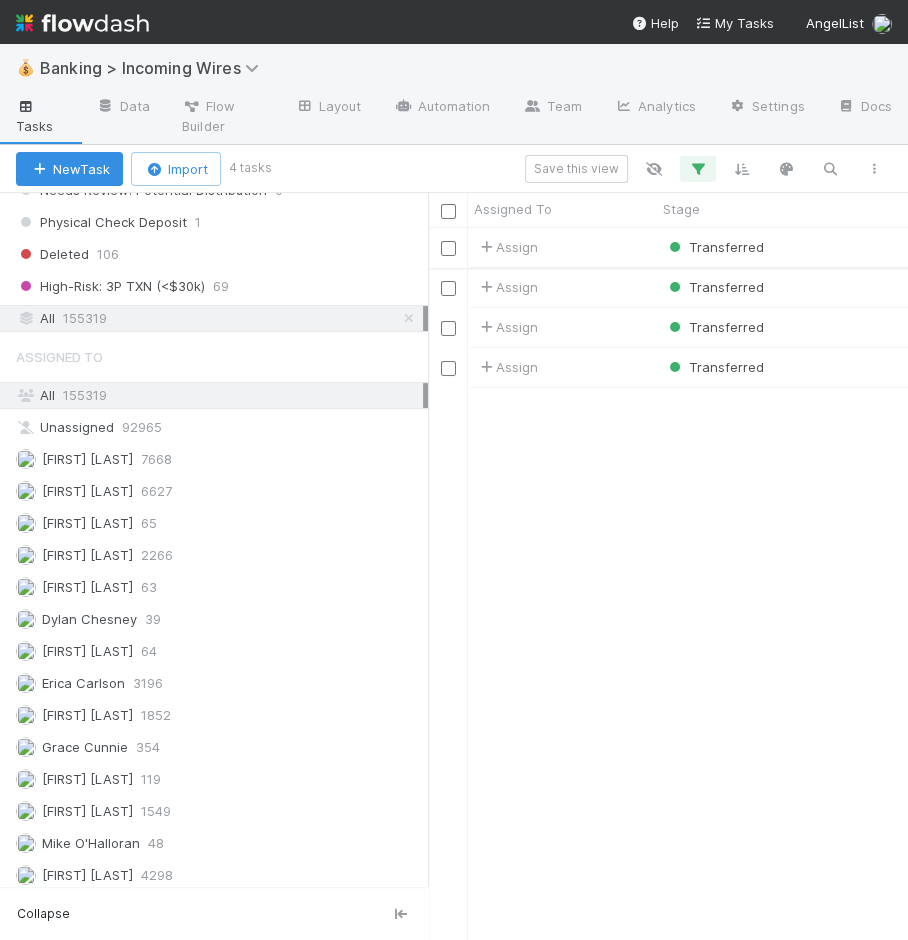 click on "Assign" at bounding box center [562, 247] 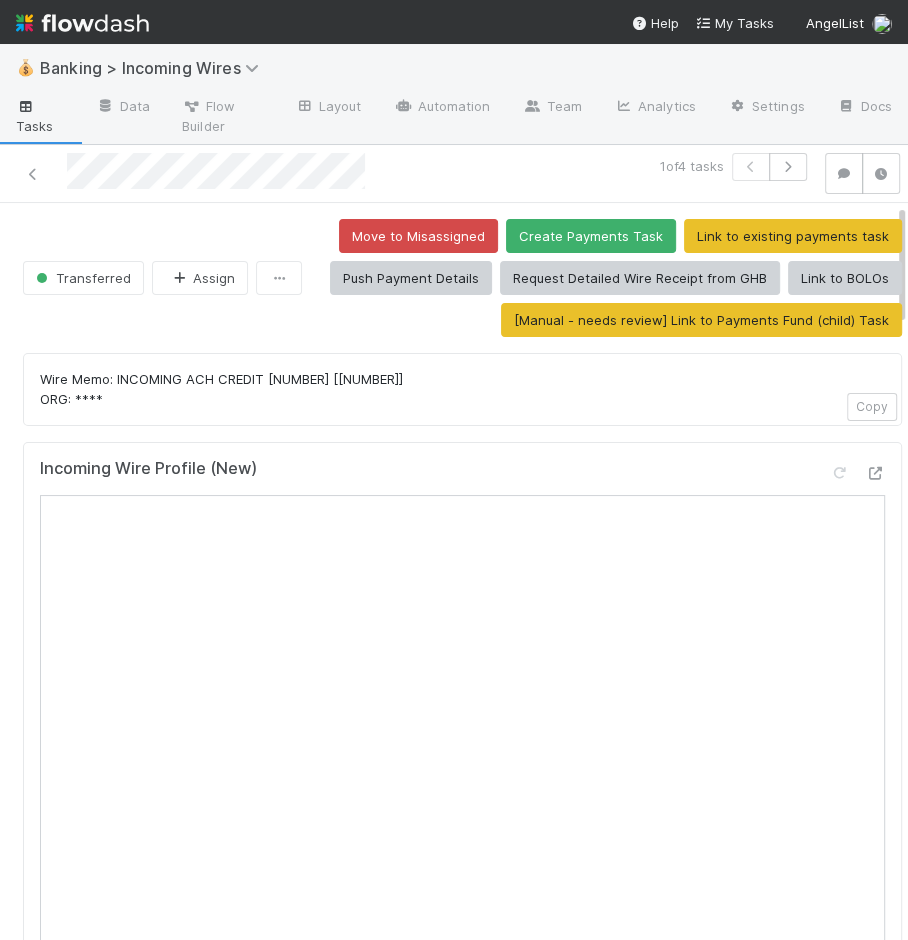 scroll, scrollTop: 191, scrollLeft: 0, axis: vertical 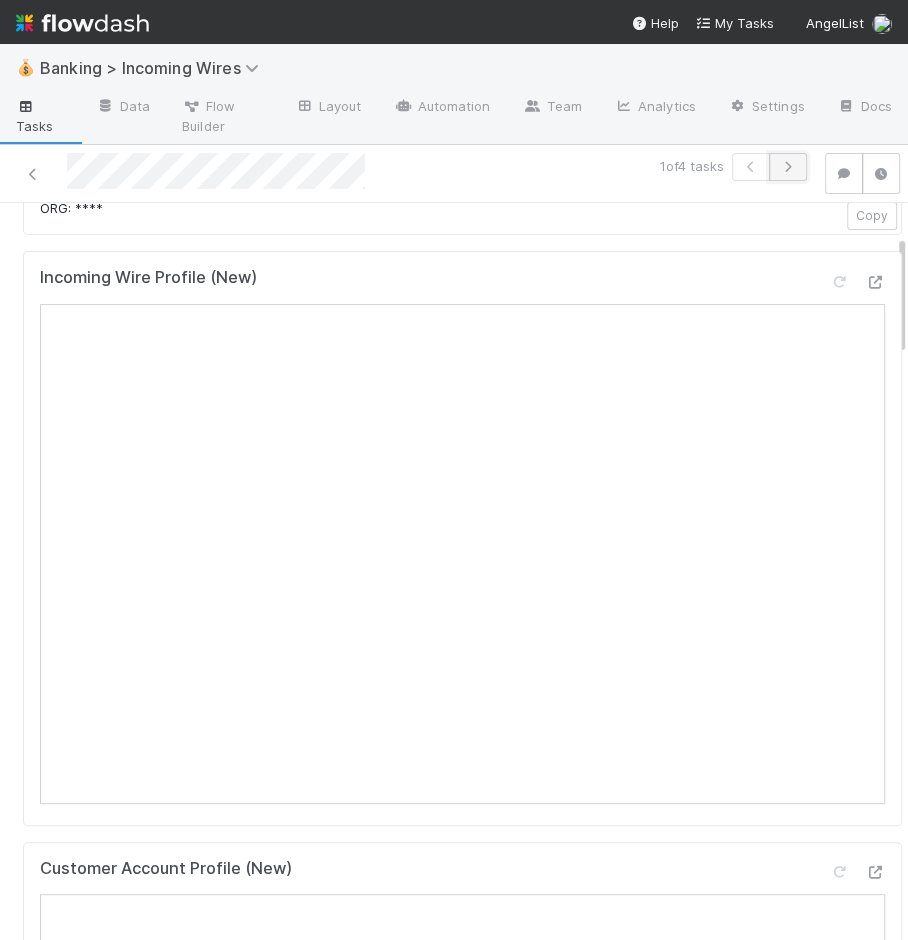 click at bounding box center [788, 167] 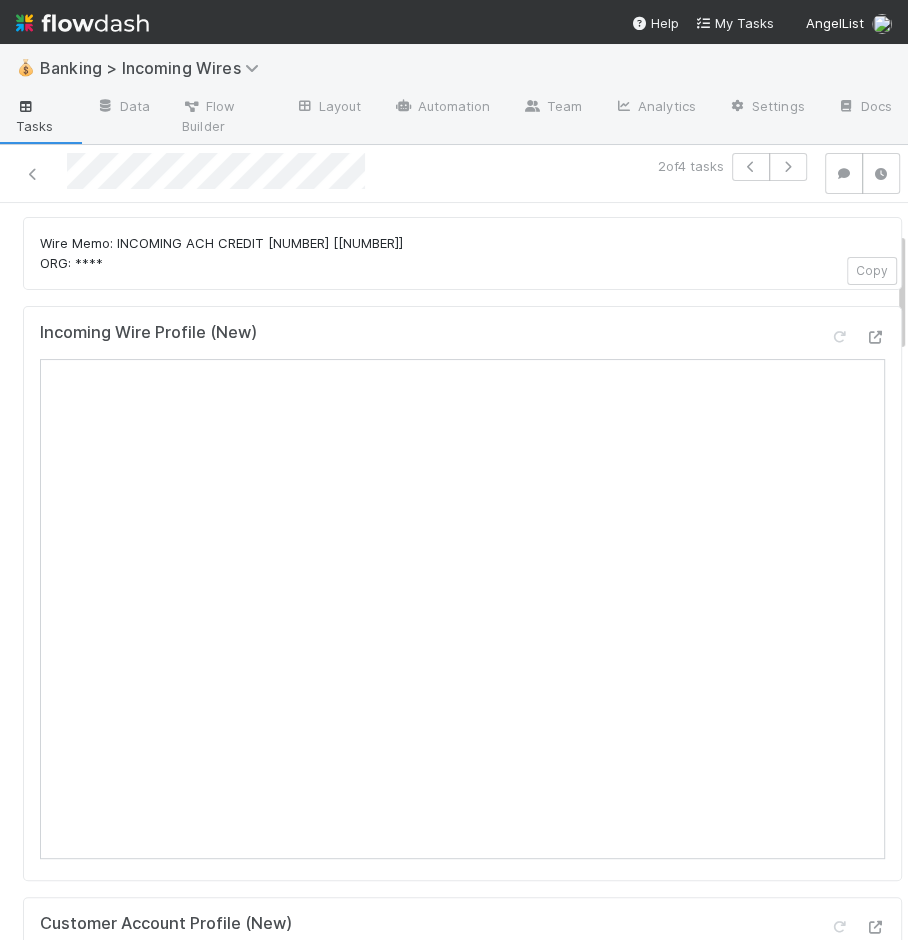 scroll, scrollTop: 175, scrollLeft: 0, axis: vertical 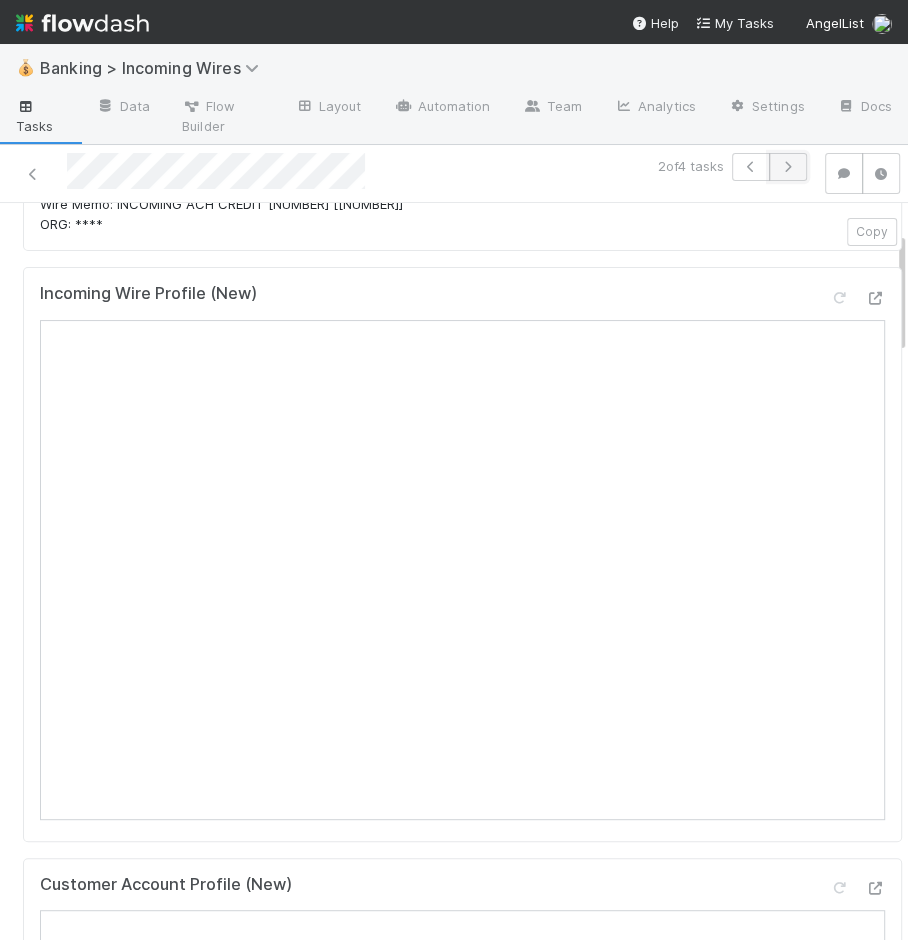 click at bounding box center [788, 167] 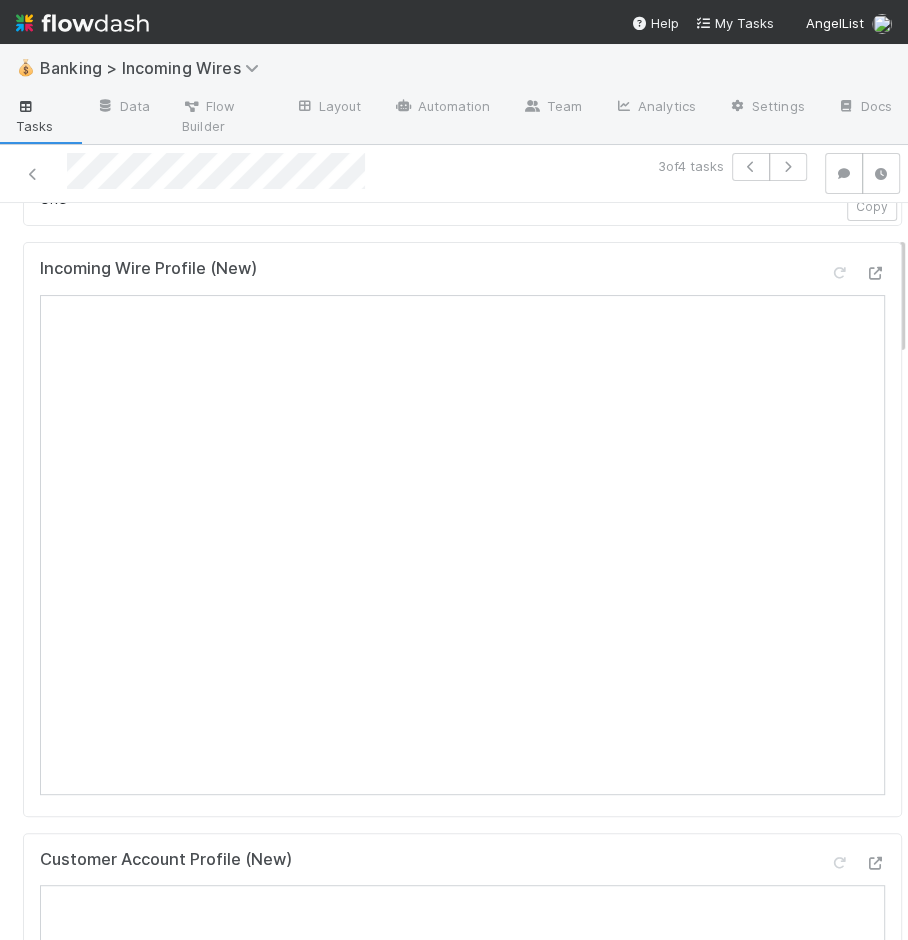 scroll, scrollTop: 264, scrollLeft: 0, axis: vertical 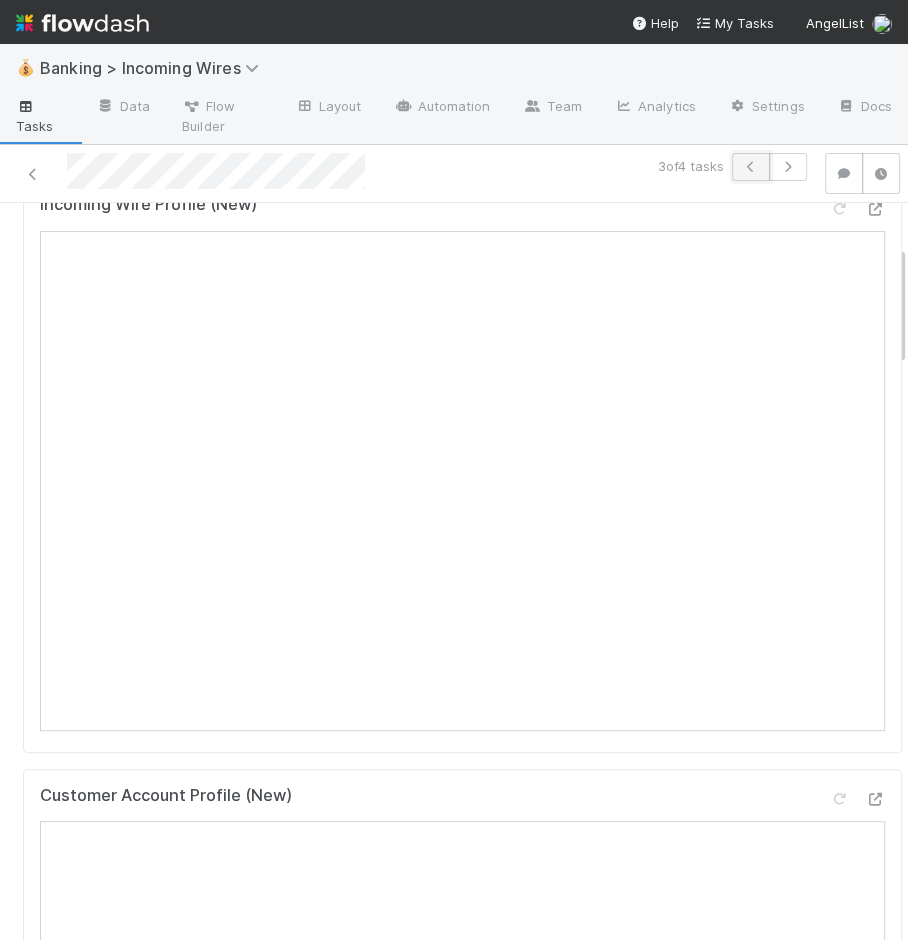 click at bounding box center [751, 167] 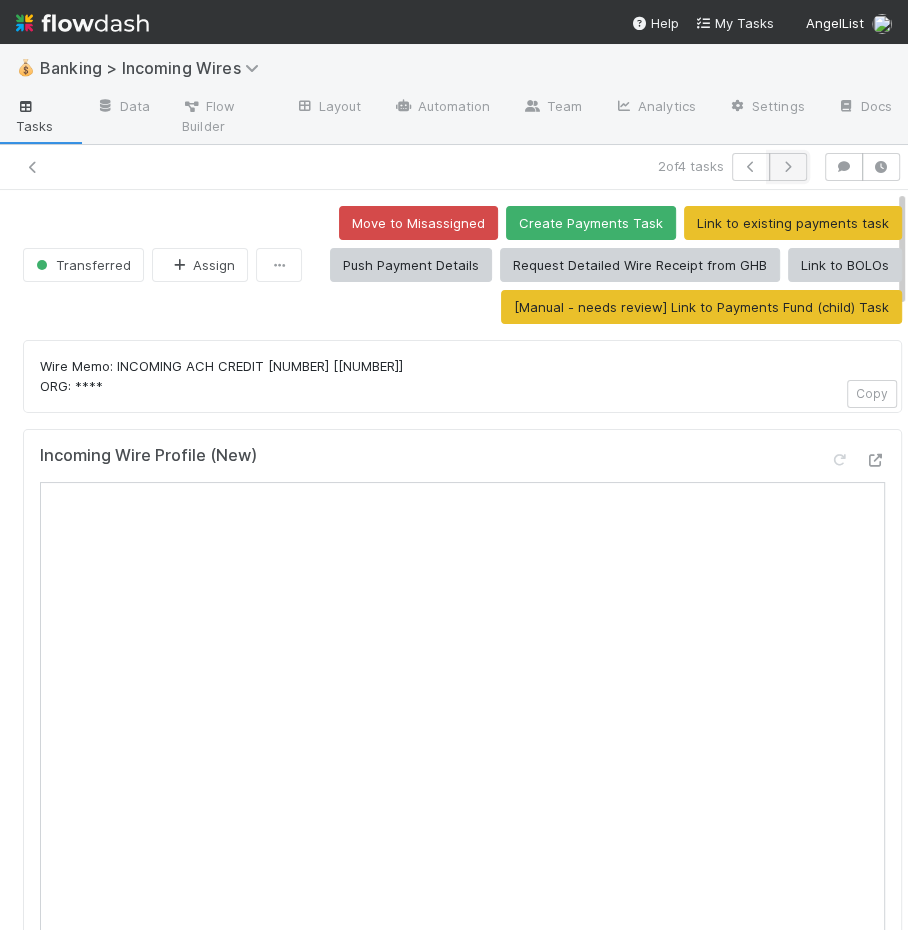 click at bounding box center [788, 167] 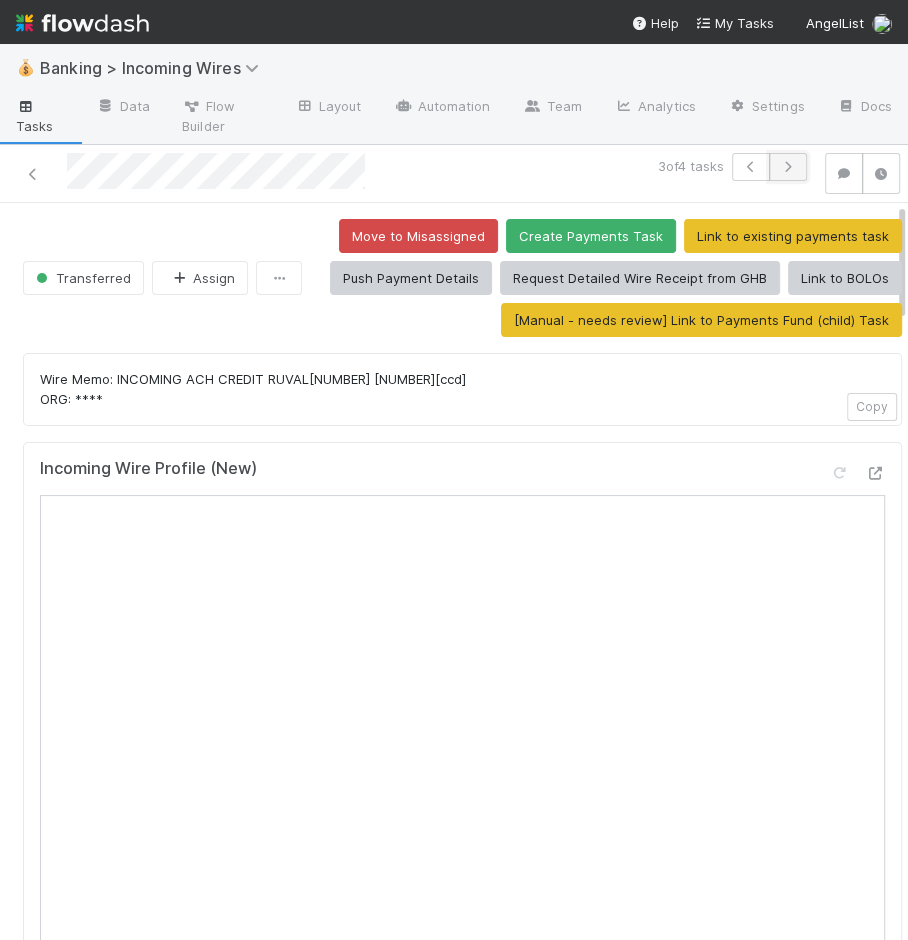 click at bounding box center [788, 167] 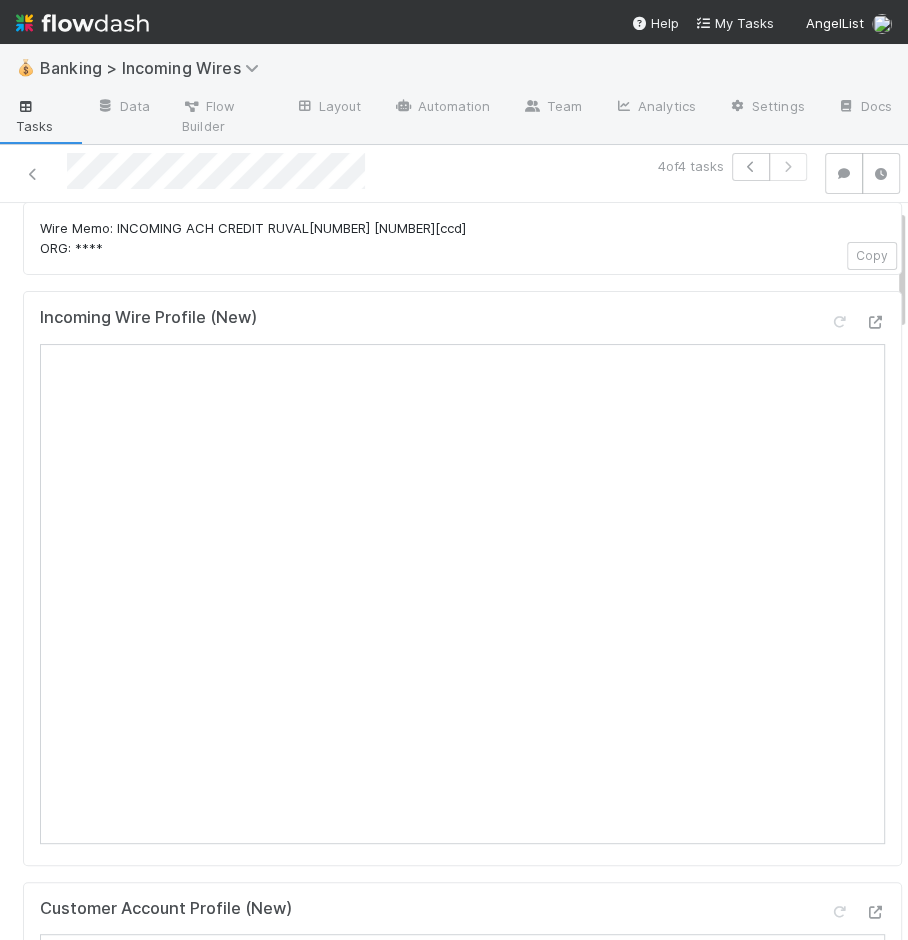 scroll, scrollTop: 153, scrollLeft: 0, axis: vertical 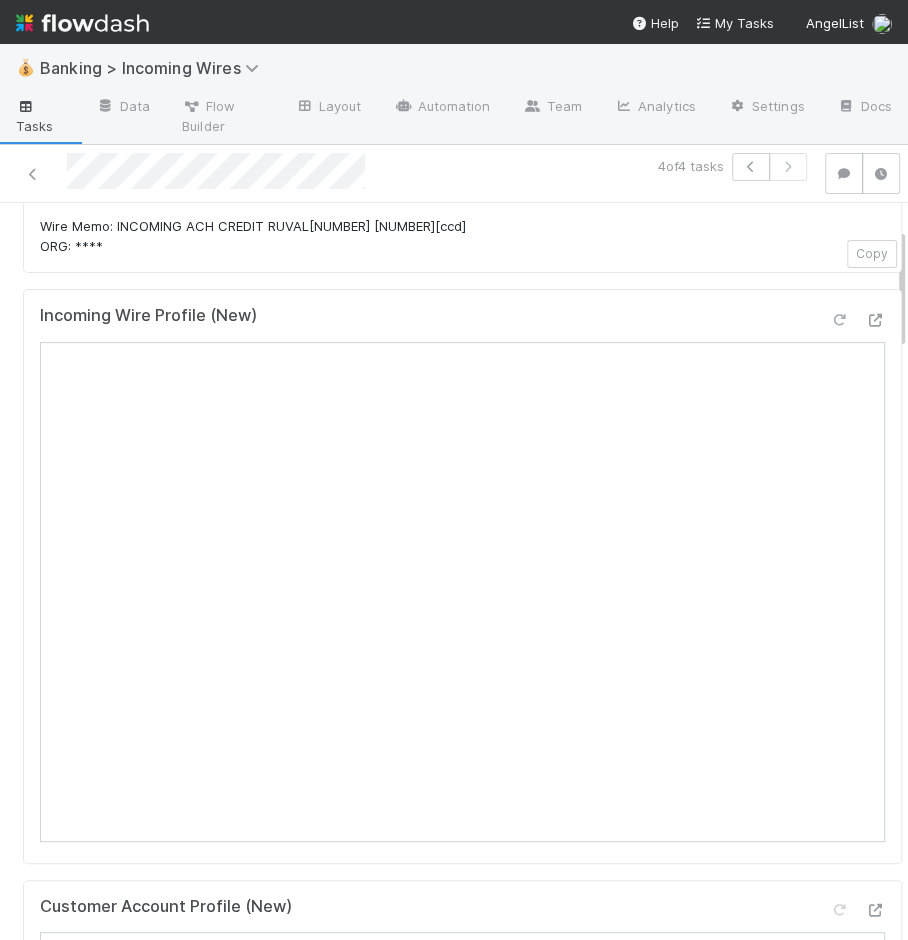 click at bounding box center (839, 320) 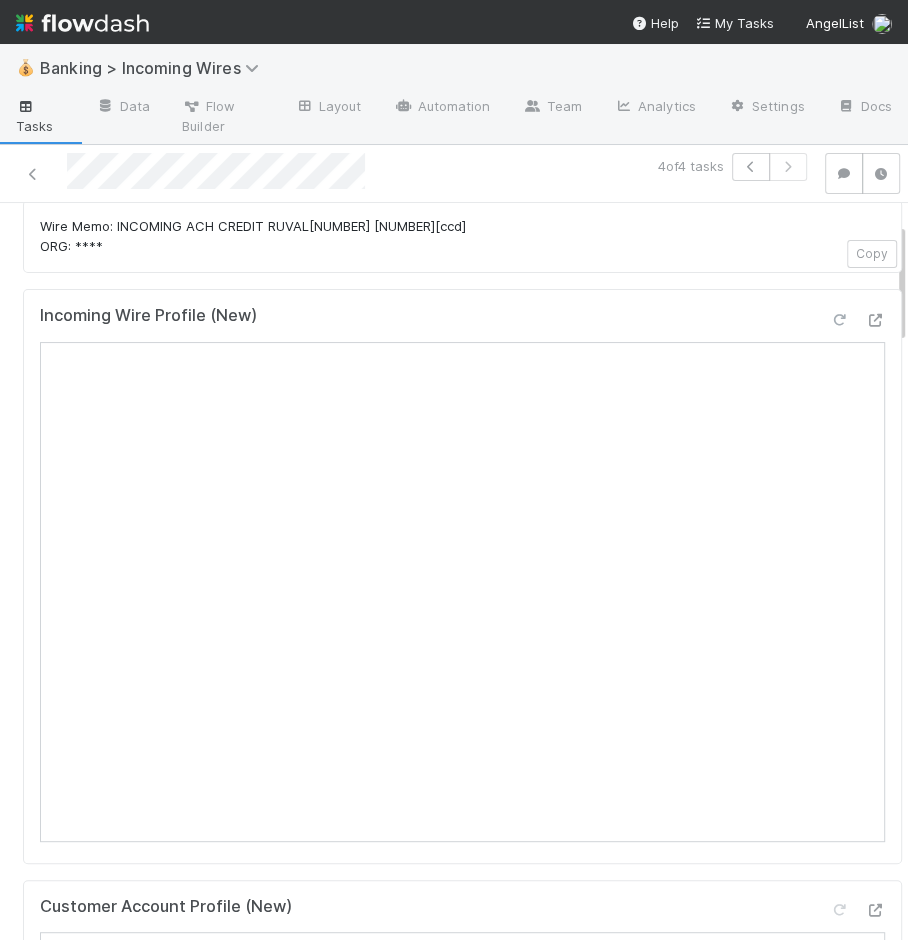 scroll, scrollTop: 65, scrollLeft: 0, axis: vertical 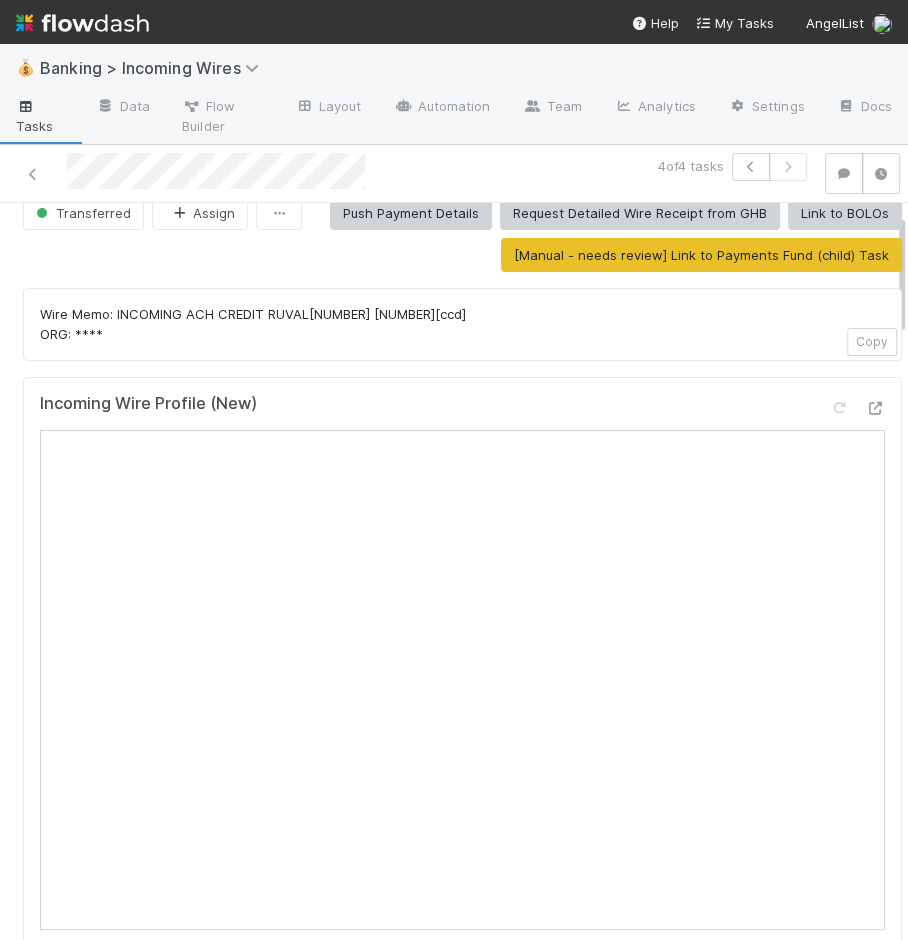 click on "4  of  4   tasks" at bounding box center [454, 174] 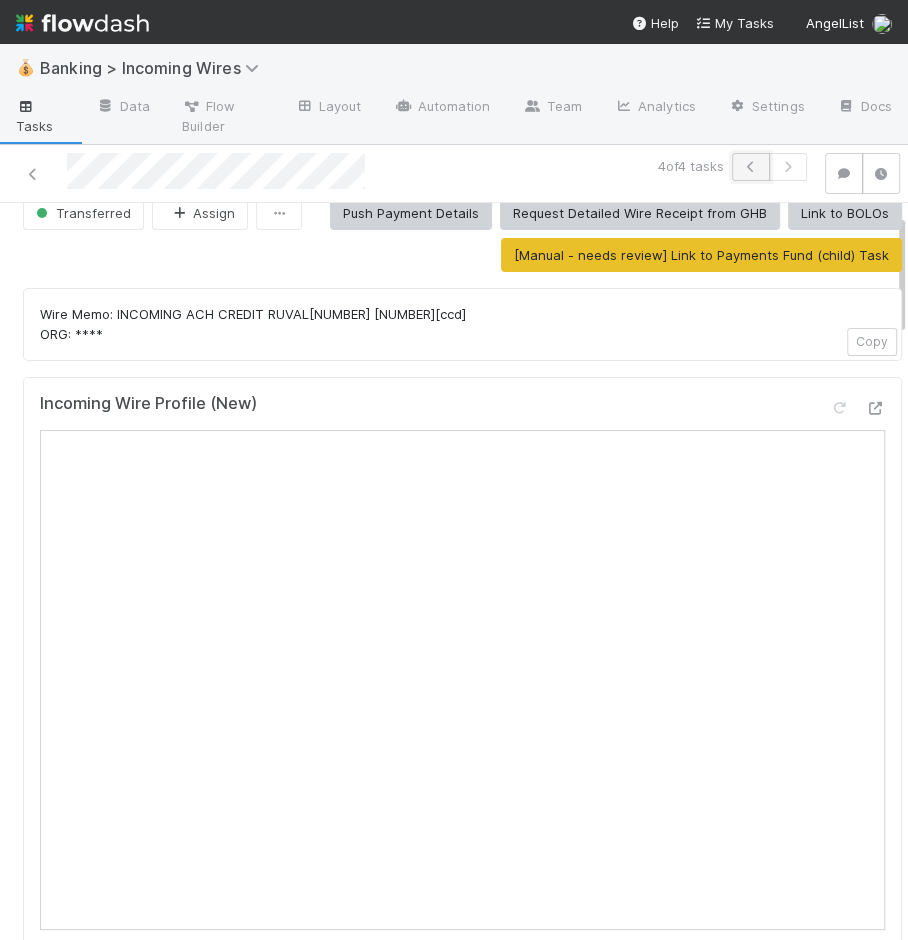 click at bounding box center [751, 167] 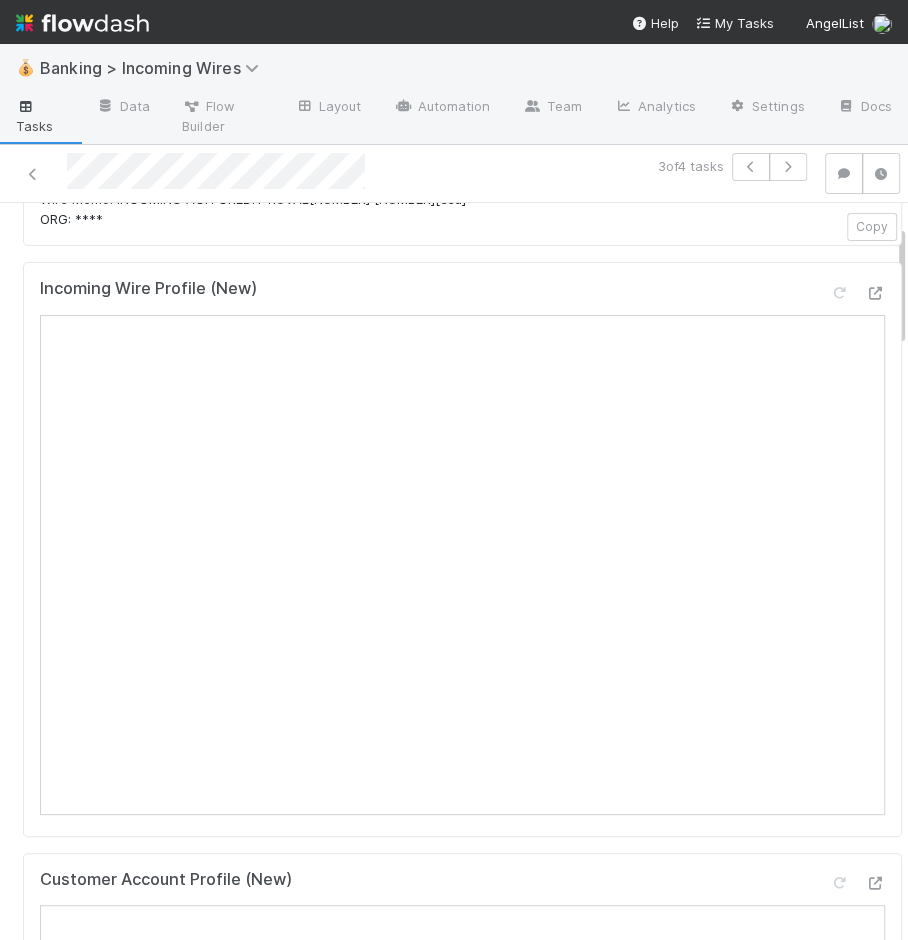 scroll, scrollTop: 181, scrollLeft: 0, axis: vertical 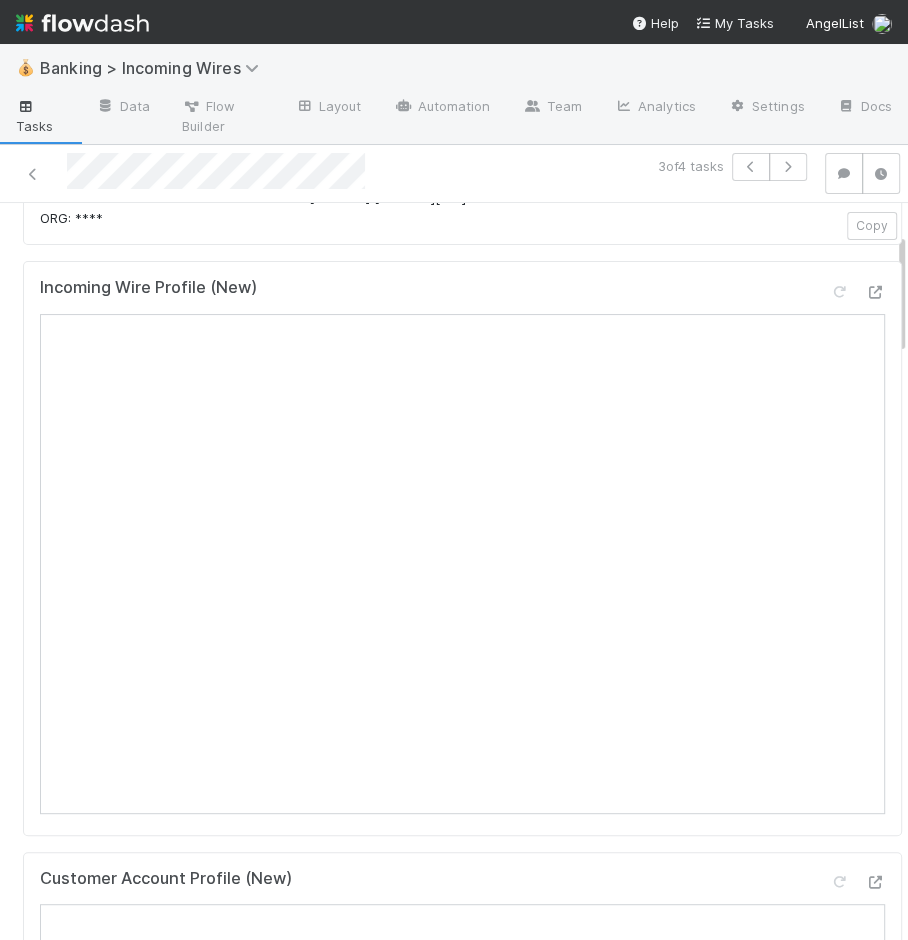 click on "3  of  4   tasks" at bounding box center [615, 173] 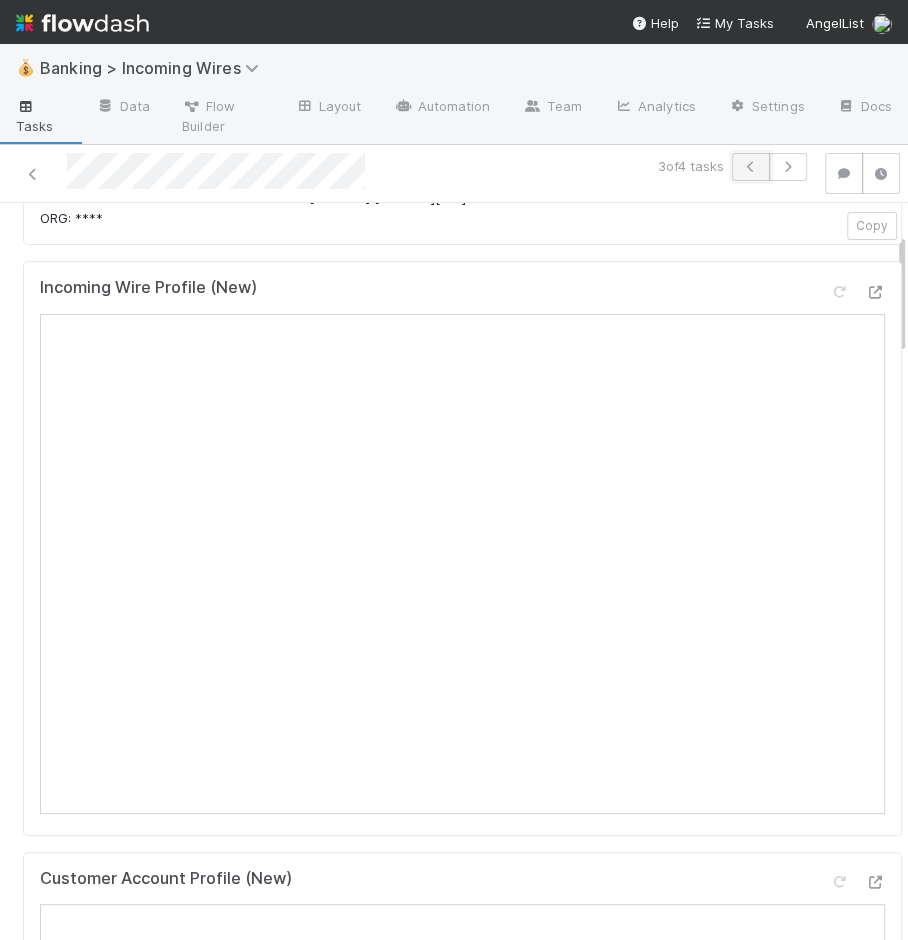 click at bounding box center (751, 167) 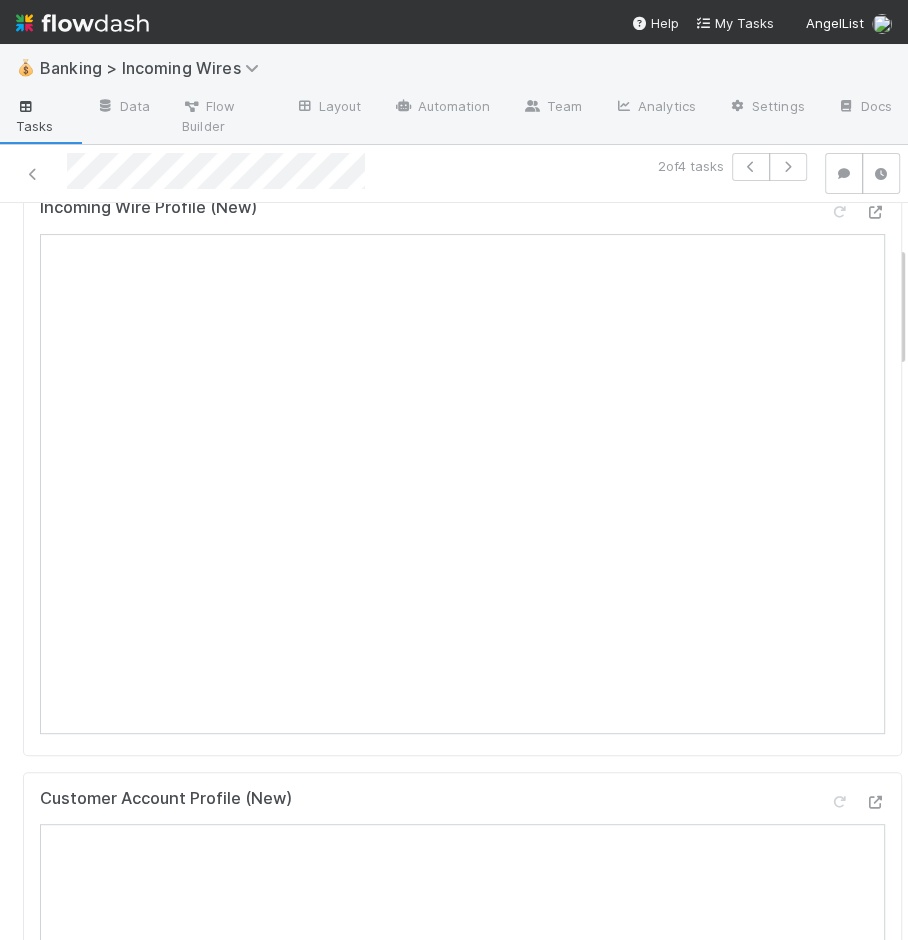 scroll, scrollTop: 262, scrollLeft: 0, axis: vertical 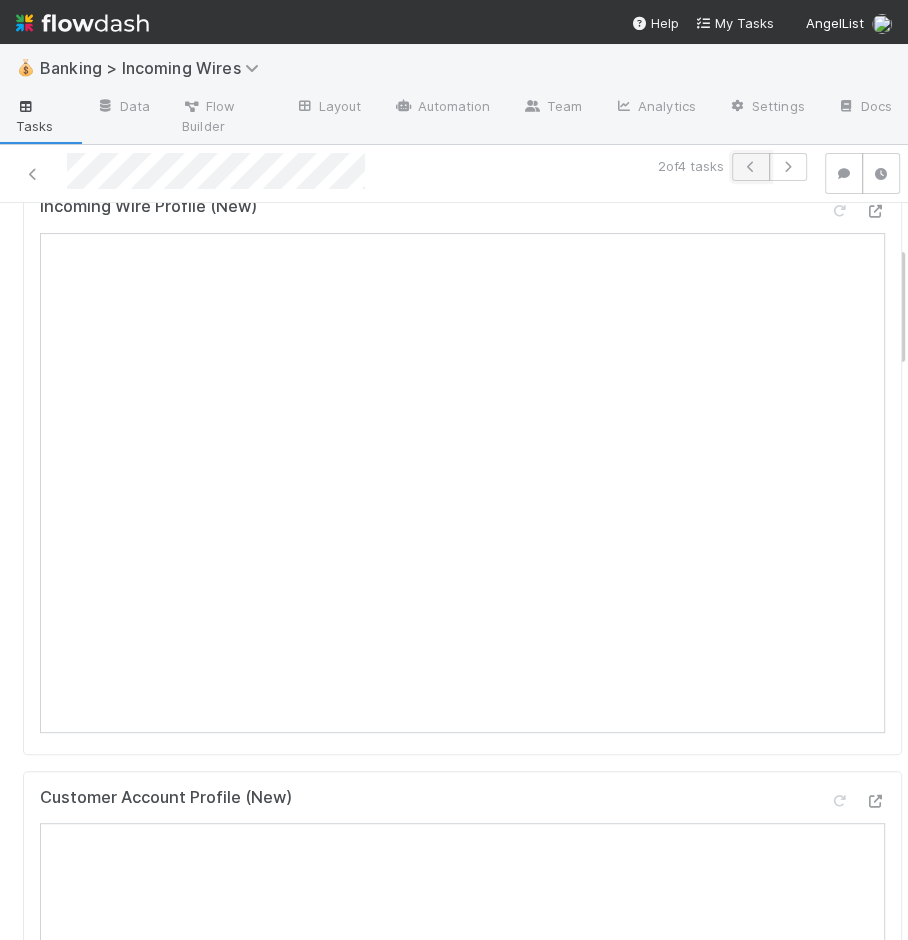 click at bounding box center (751, 167) 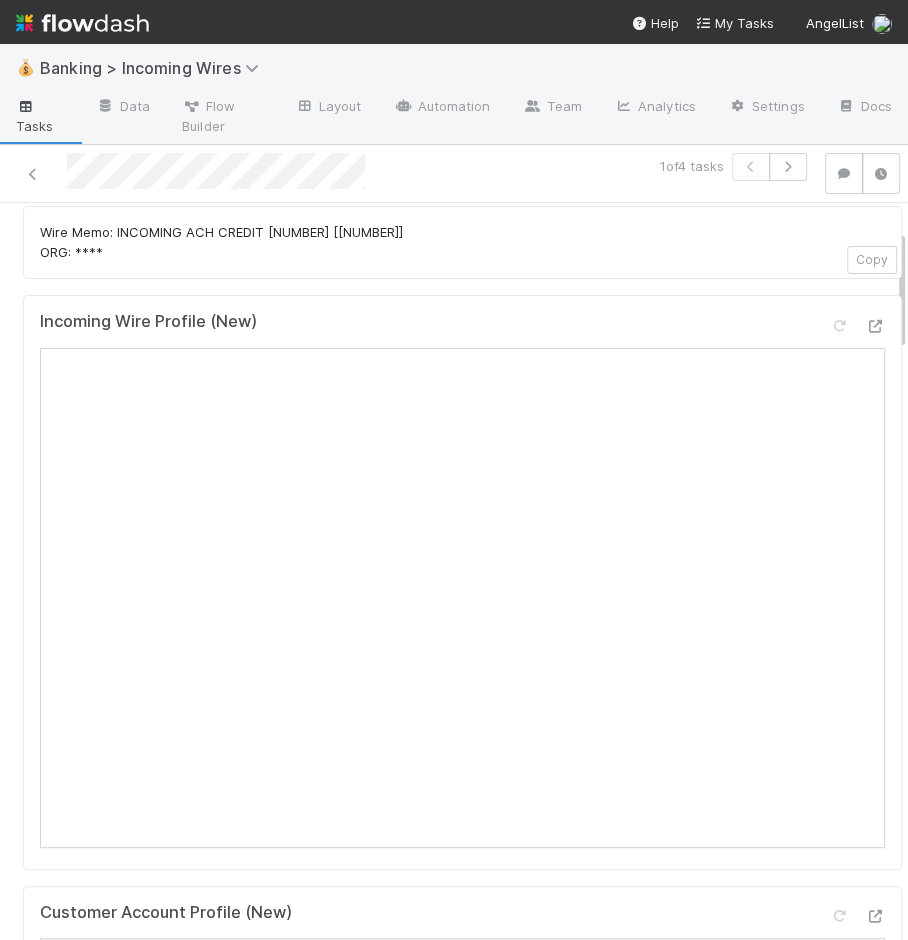 scroll, scrollTop: 222, scrollLeft: 0, axis: vertical 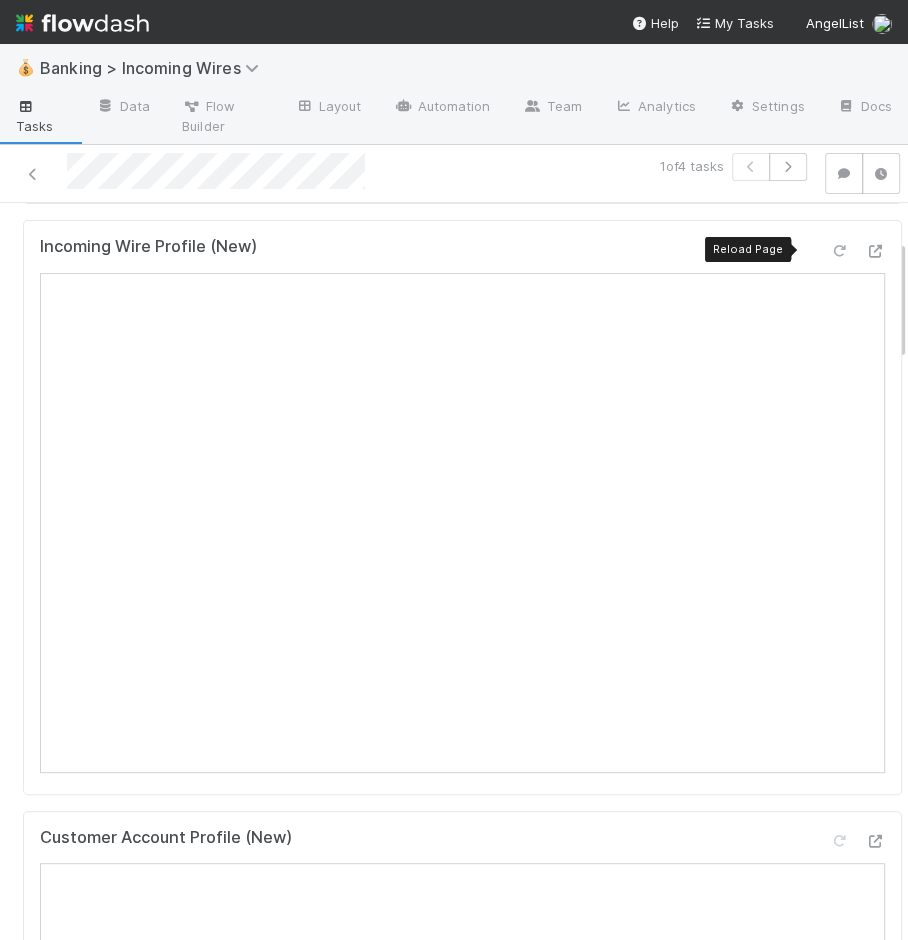 click at bounding box center (839, 251) 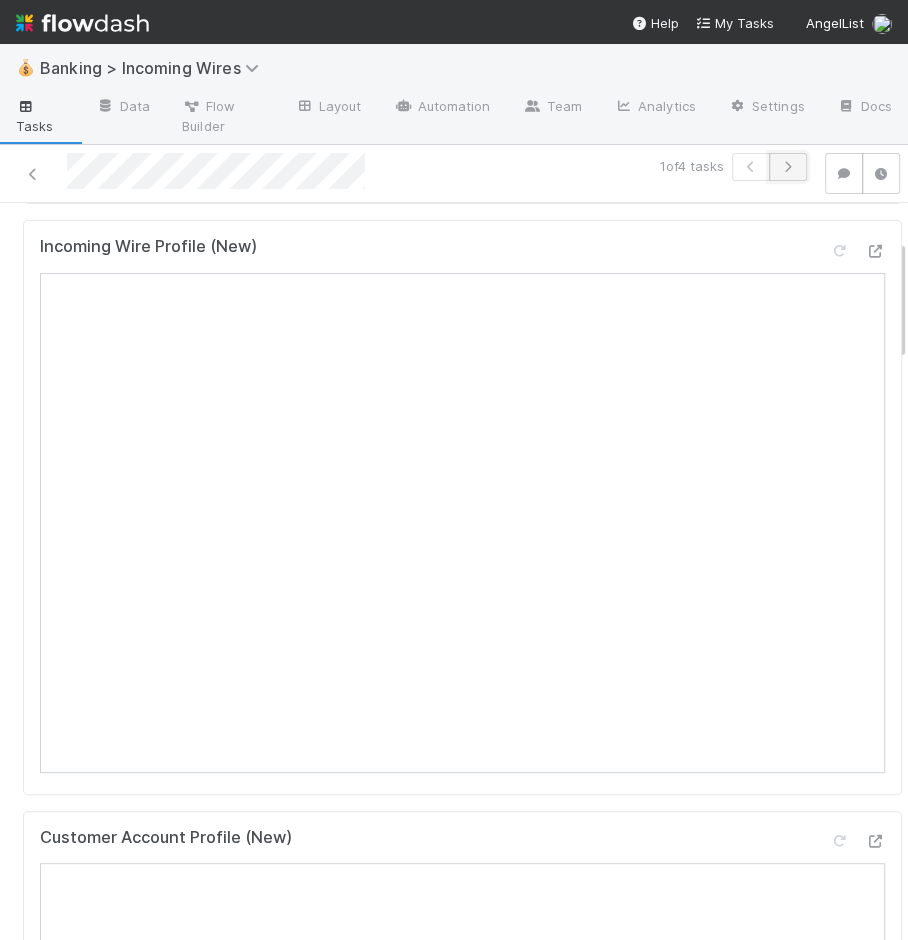click at bounding box center (788, 167) 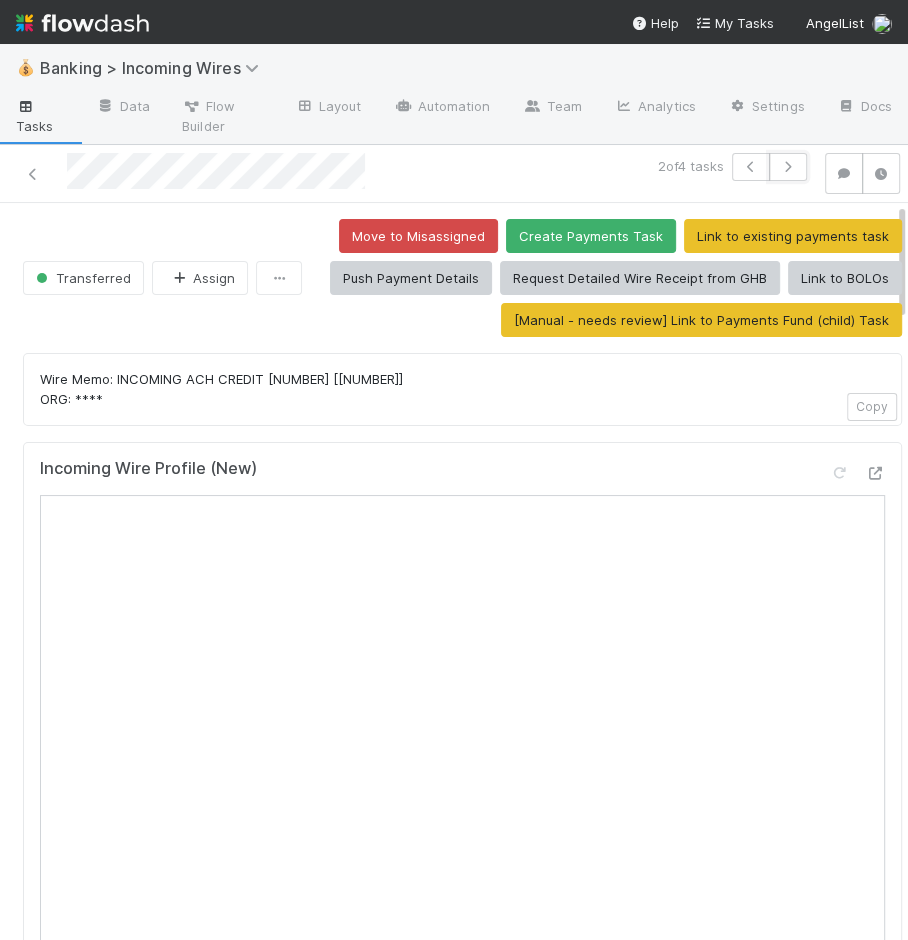 click at bounding box center [788, 167] 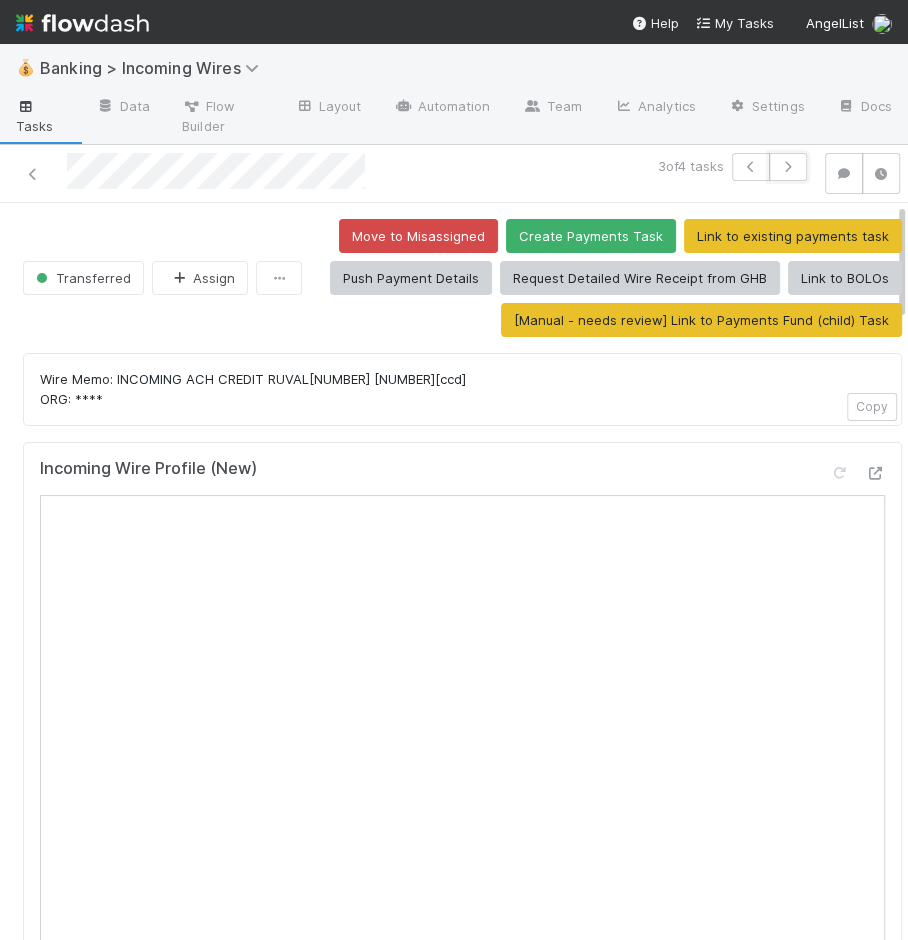 click at bounding box center [788, 167] 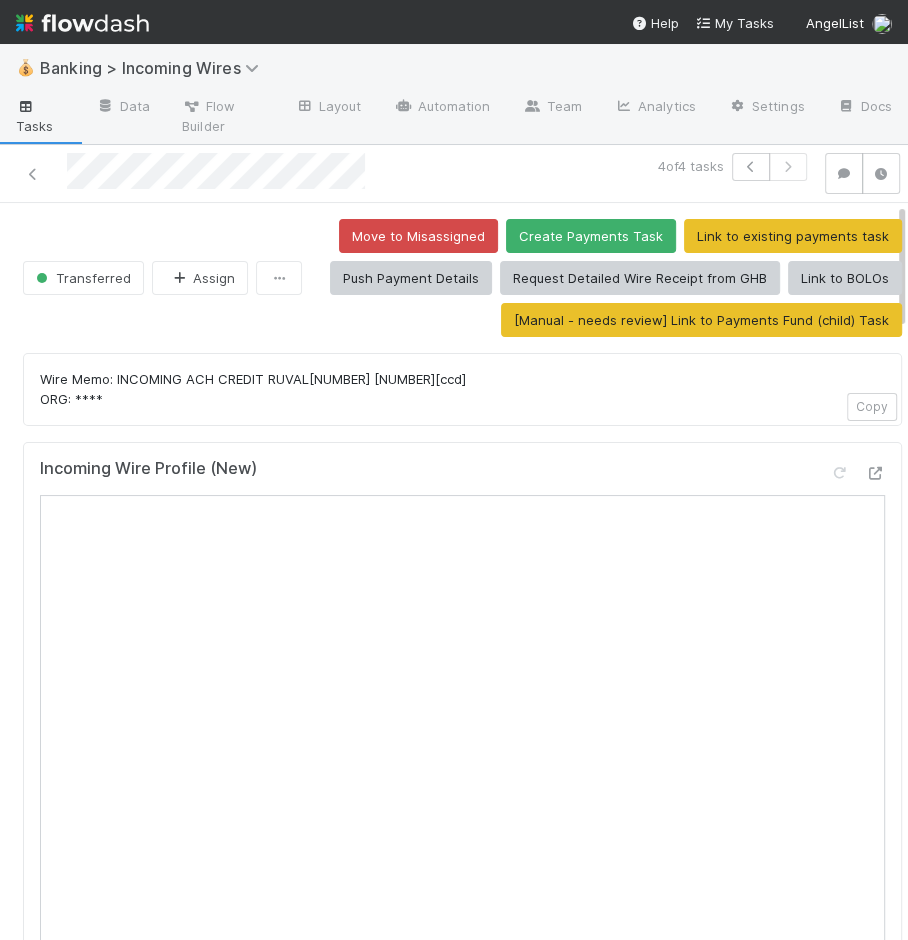 scroll, scrollTop: 342, scrollLeft: 0, axis: vertical 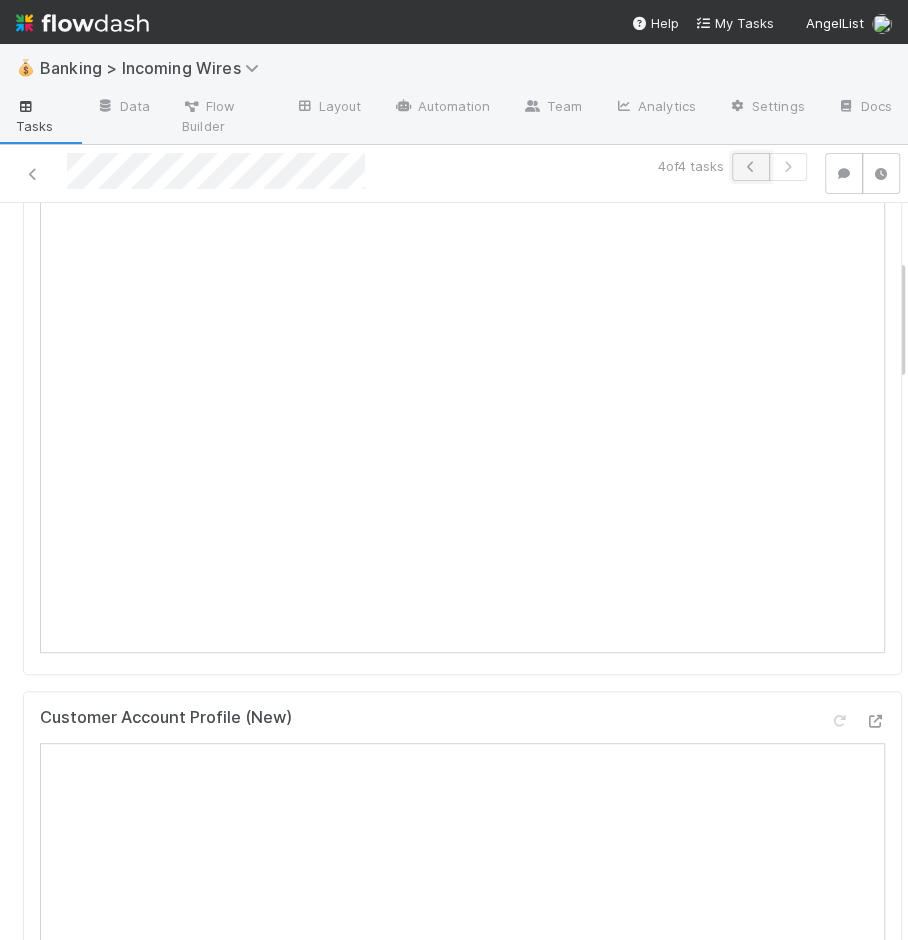 click at bounding box center [751, 167] 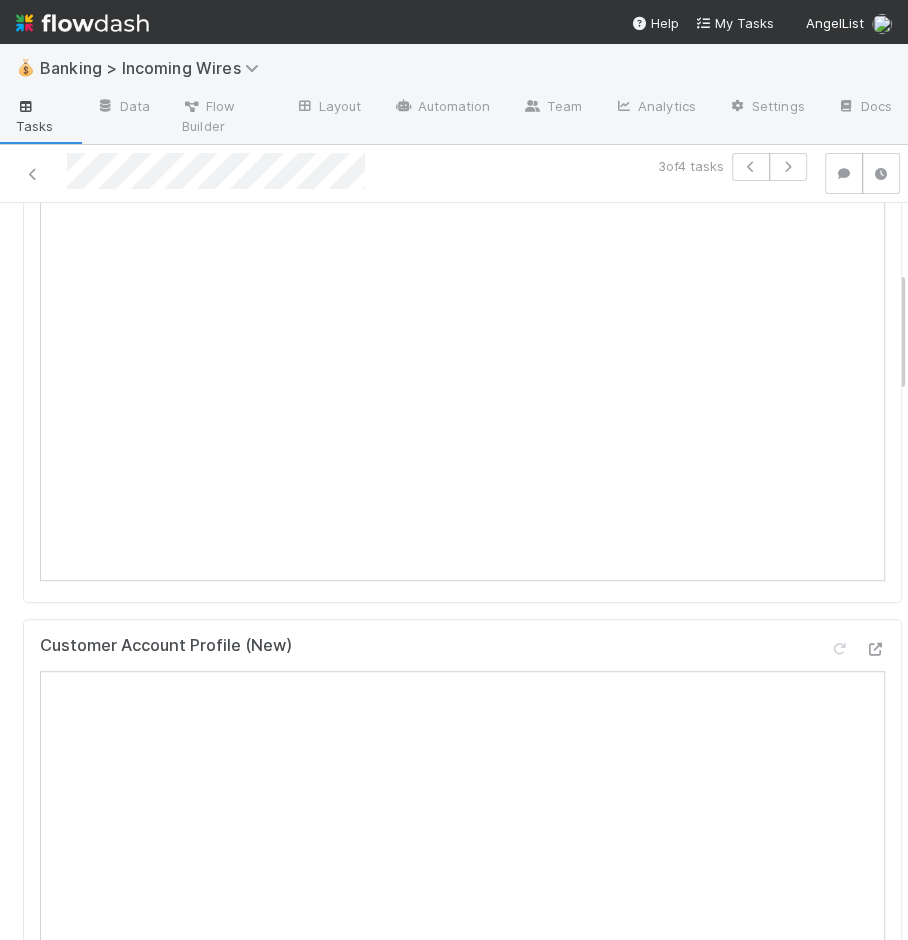 scroll, scrollTop: 344, scrollLeft: 0, axis: vertical 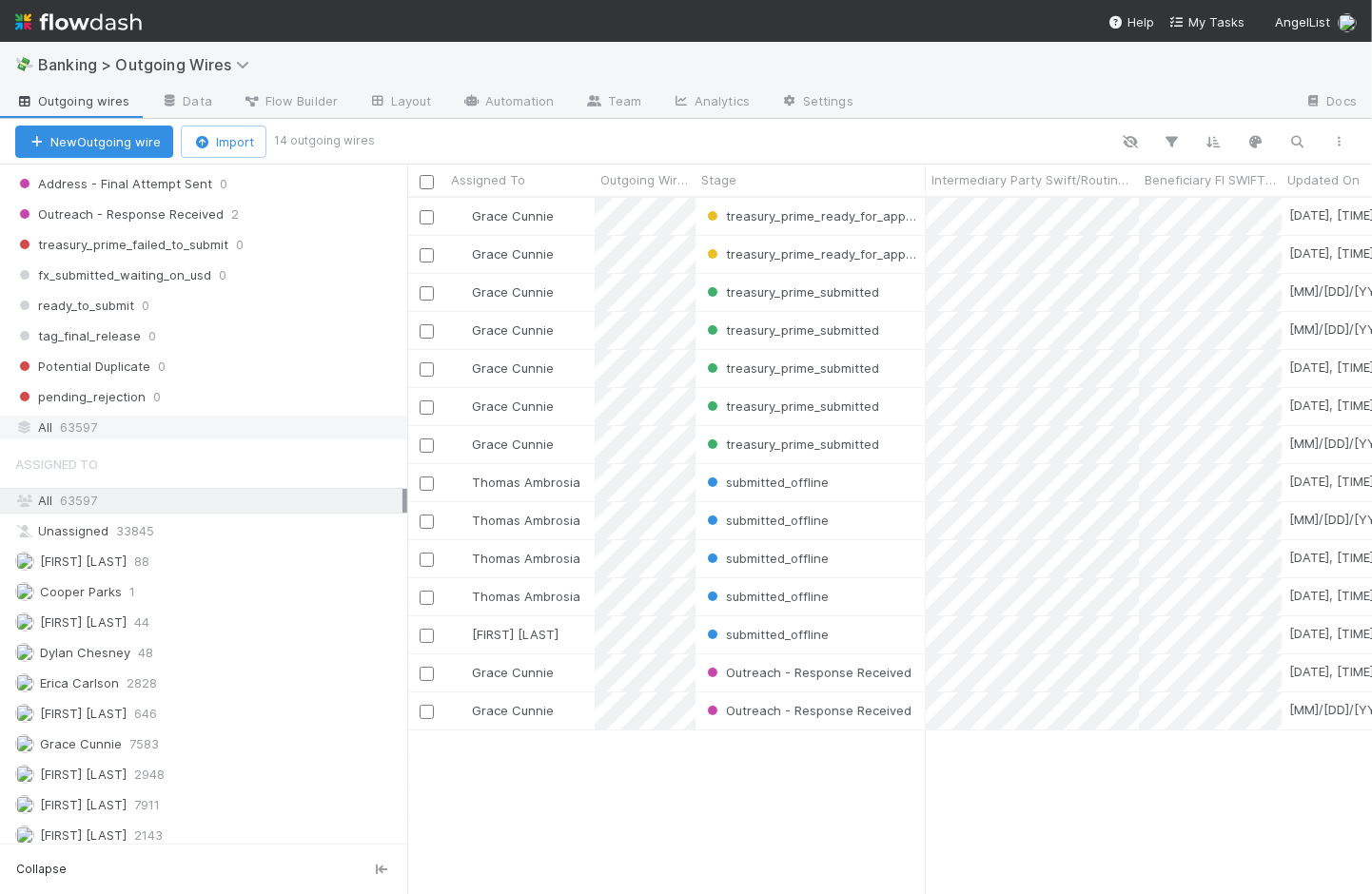 click on "All 63597" at bounding box center [208, 427] 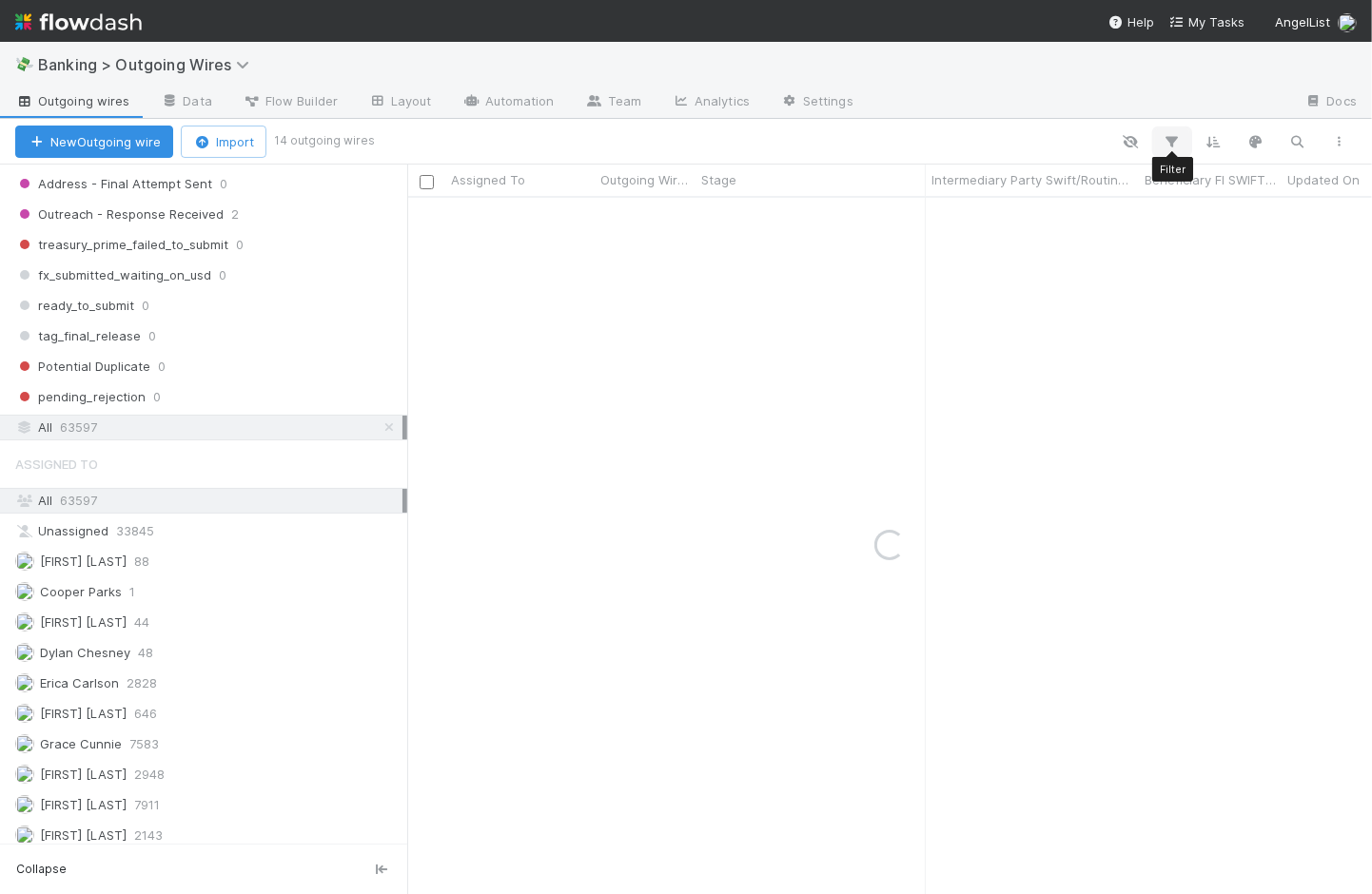 click at bounding box center (1172, 142) 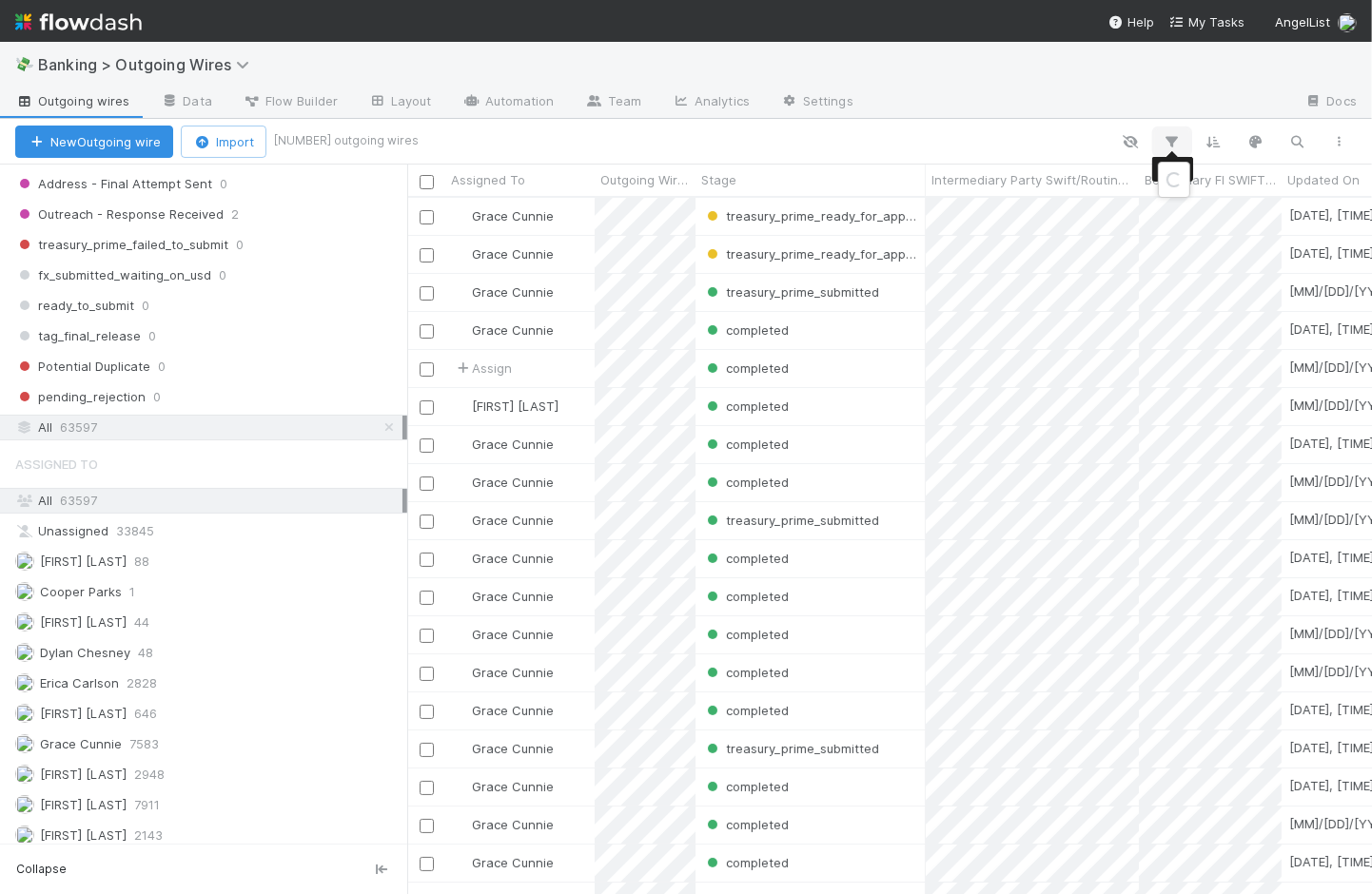 scroll, scrollTop: 16, scrollLeft: 16, axis: both 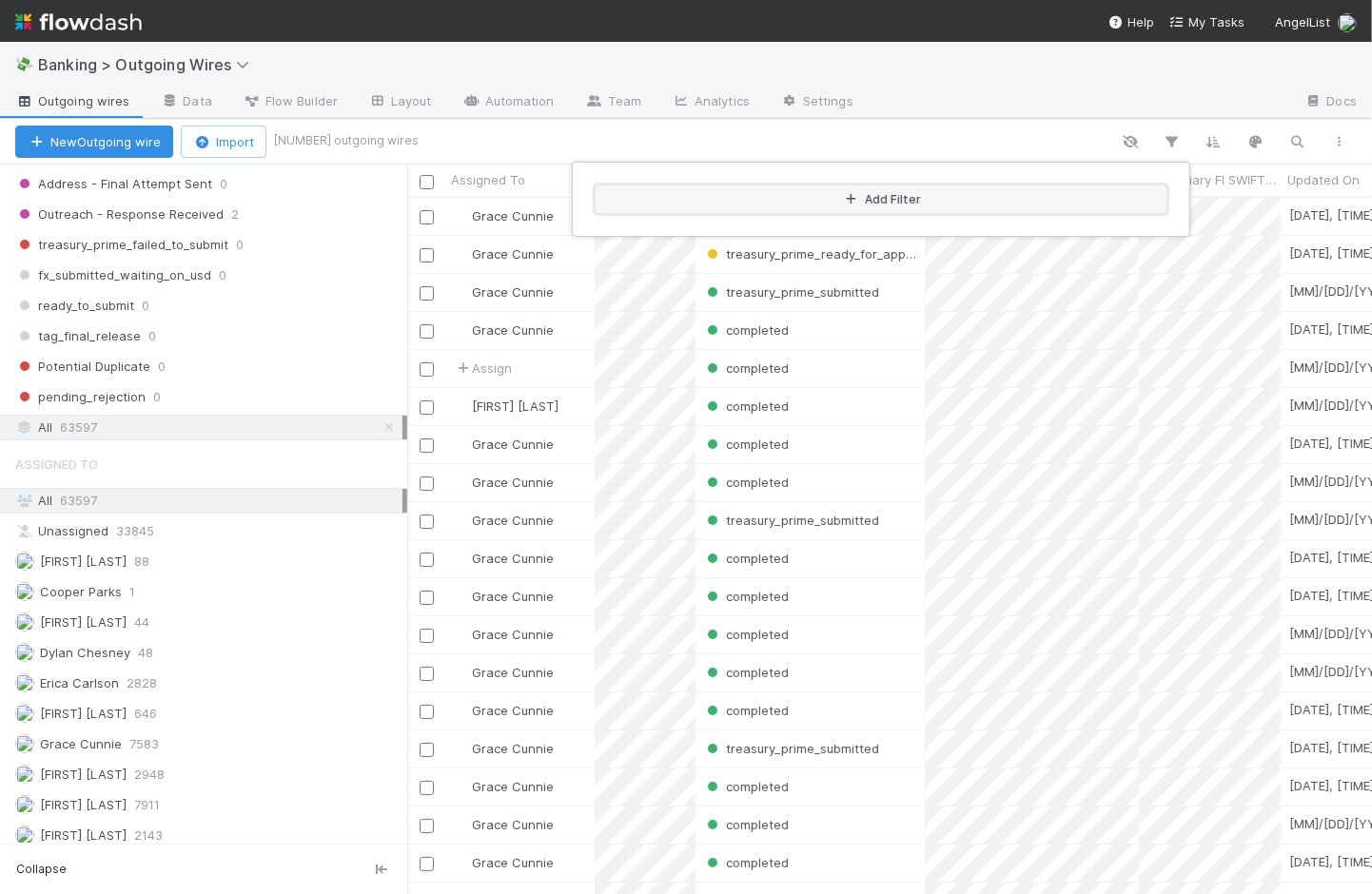 click on "Add Filter" at bounding box center (881, 199) 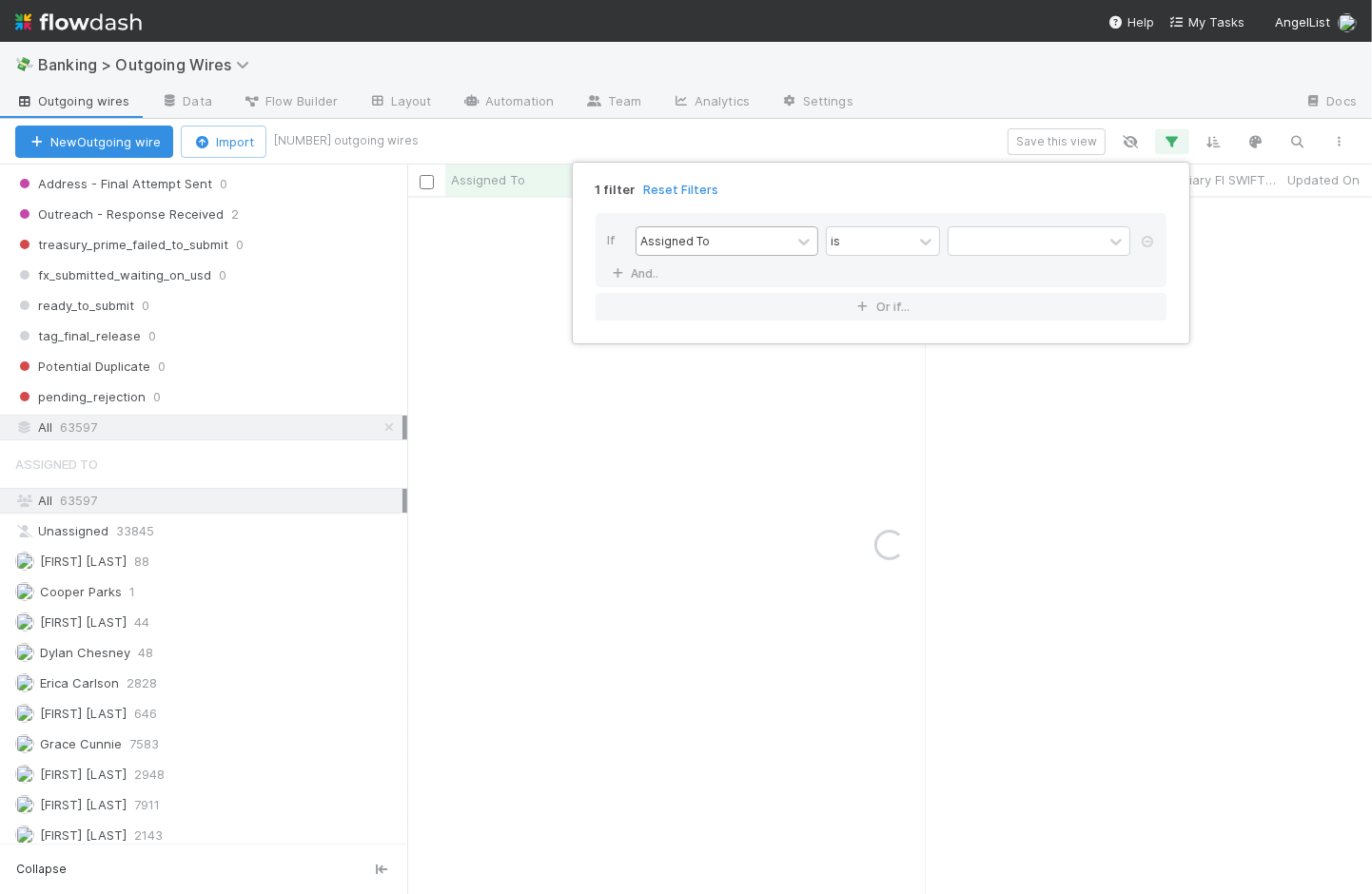 click on "Assigned To" at bounding box center [714, 241] 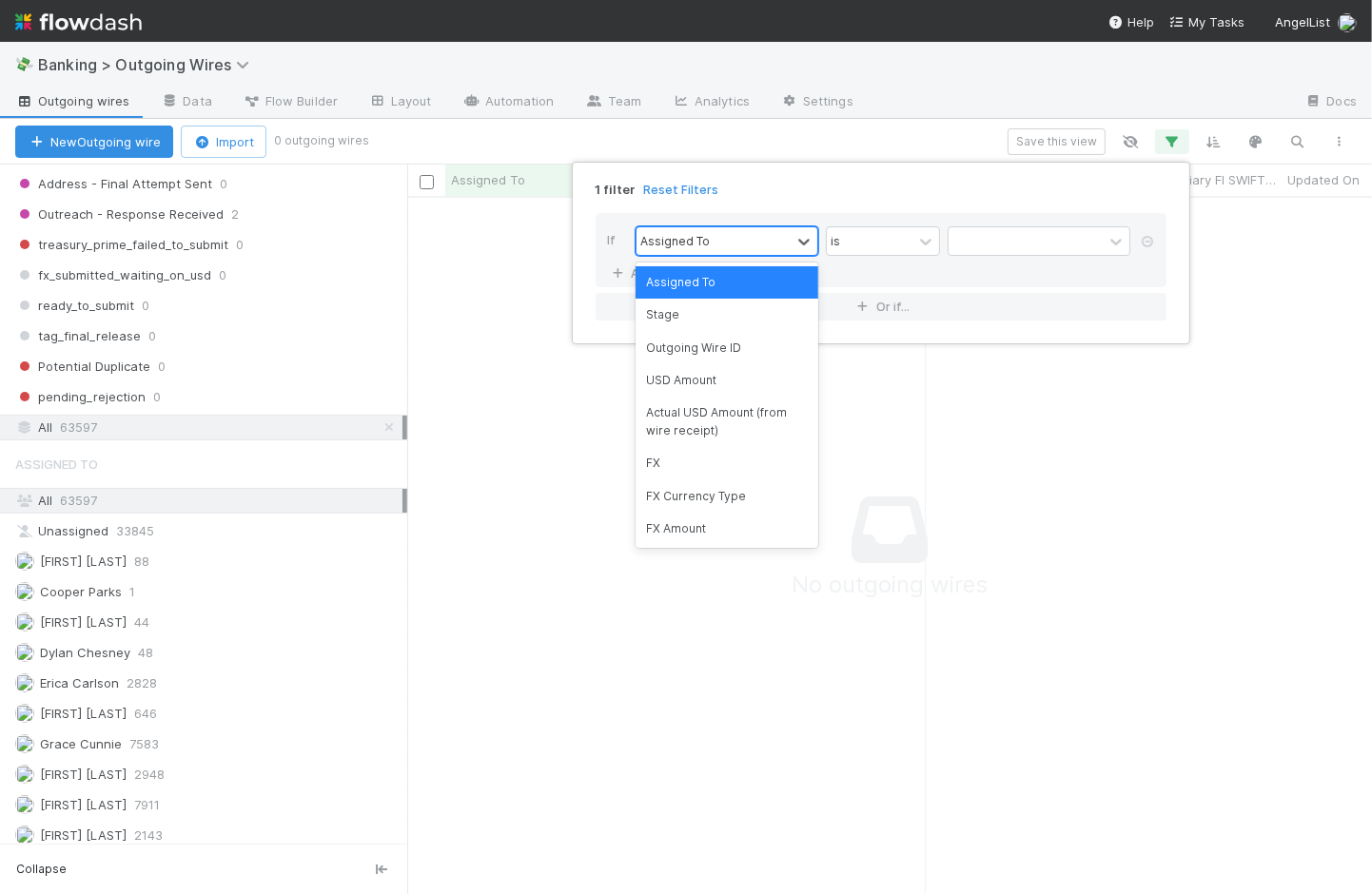 scroll, scrollTop: 16, scrollLeft: 16, axis: both 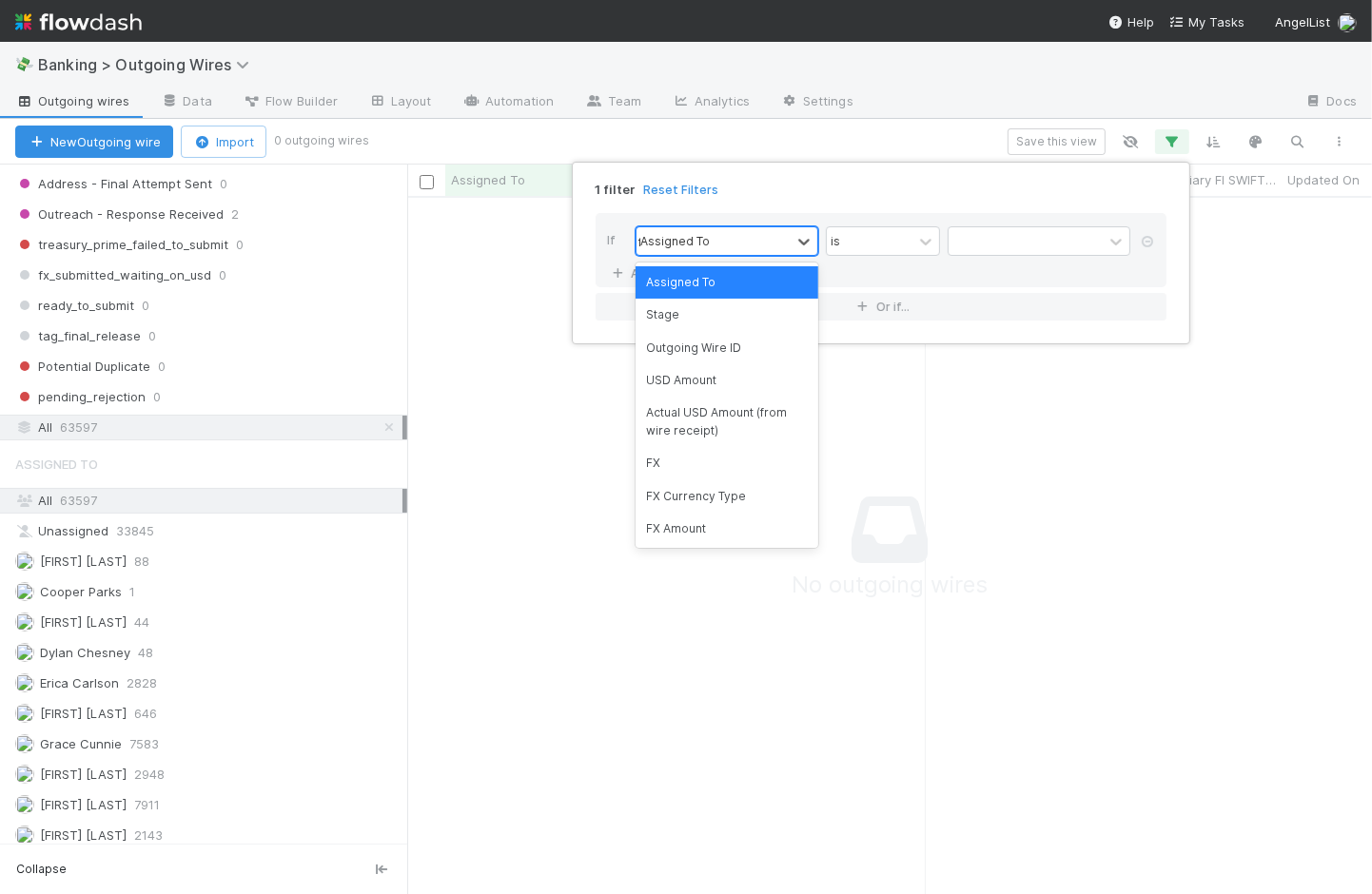 type on "fx" 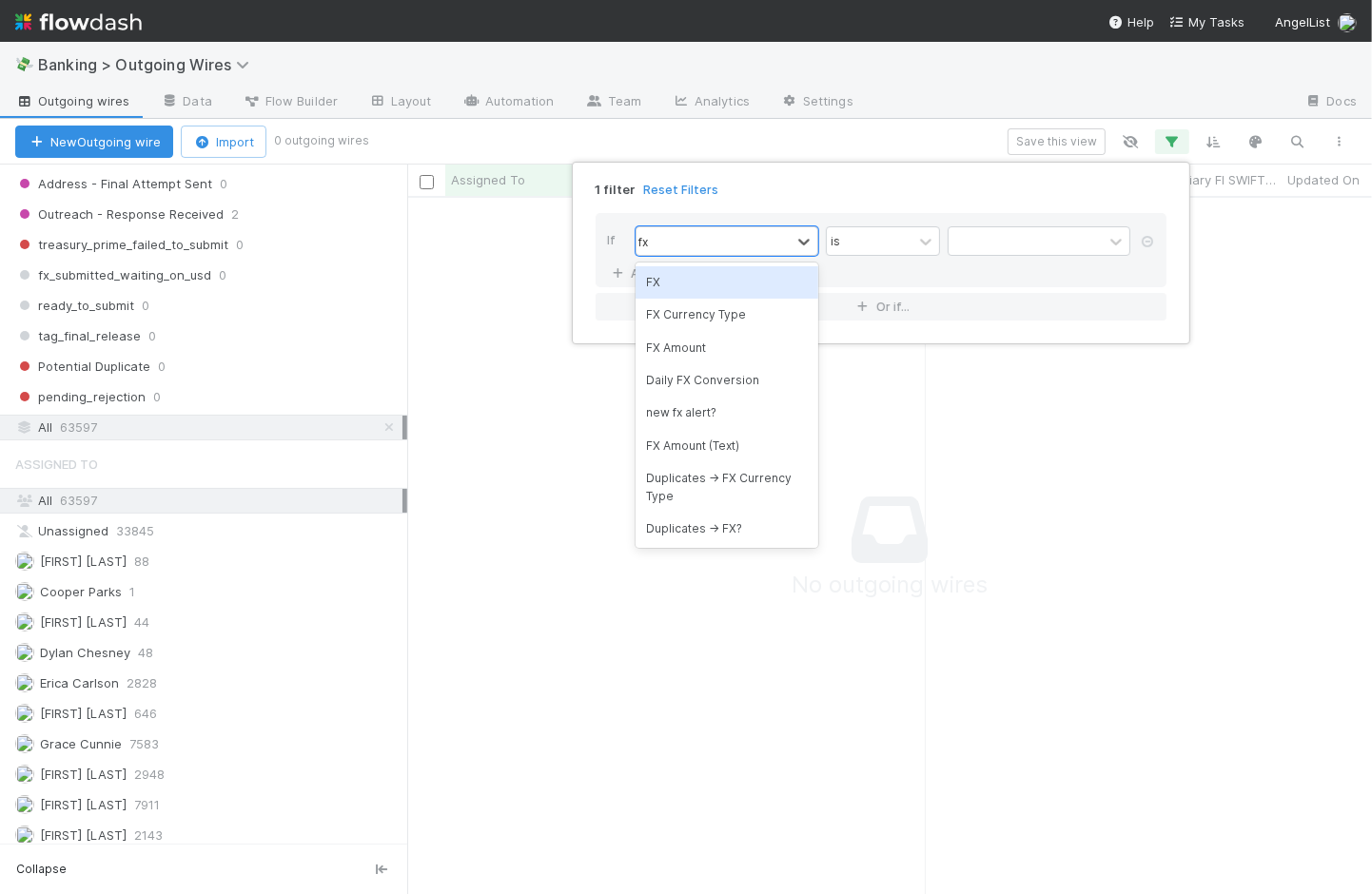 click on "FX" at bounding box center [727, 282] 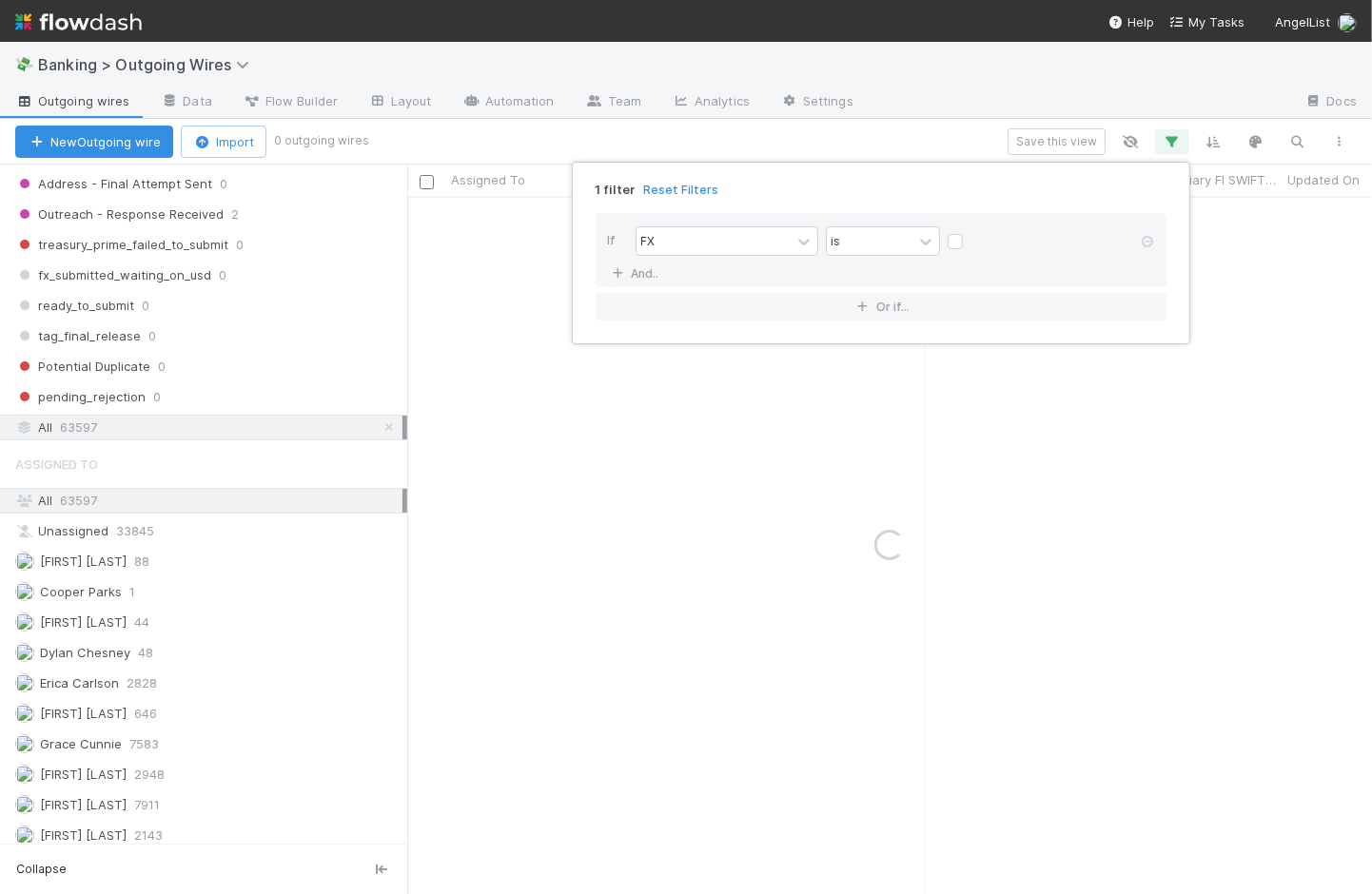 click at bounding box center [970, 232] 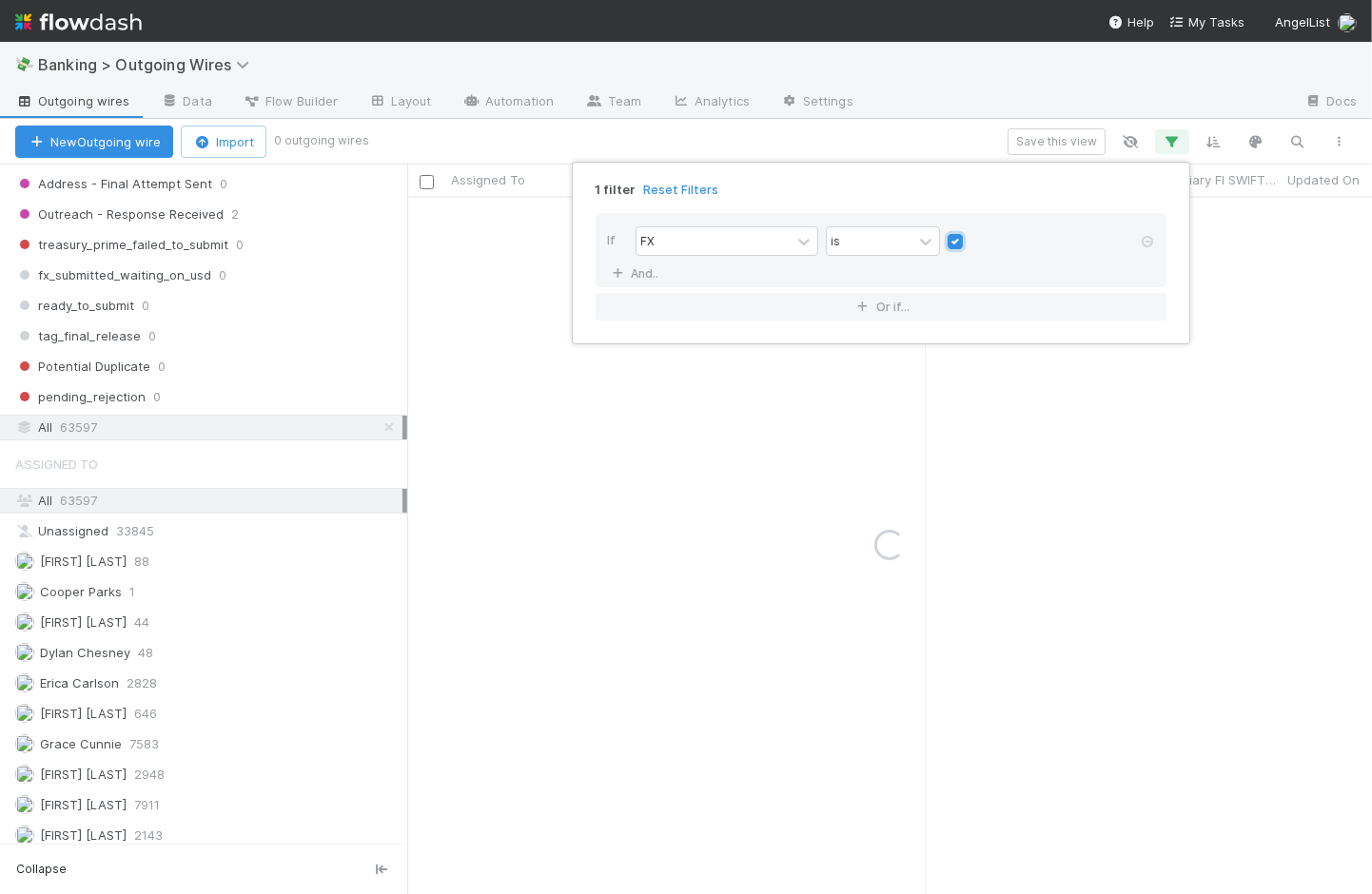 checkbox on "true" 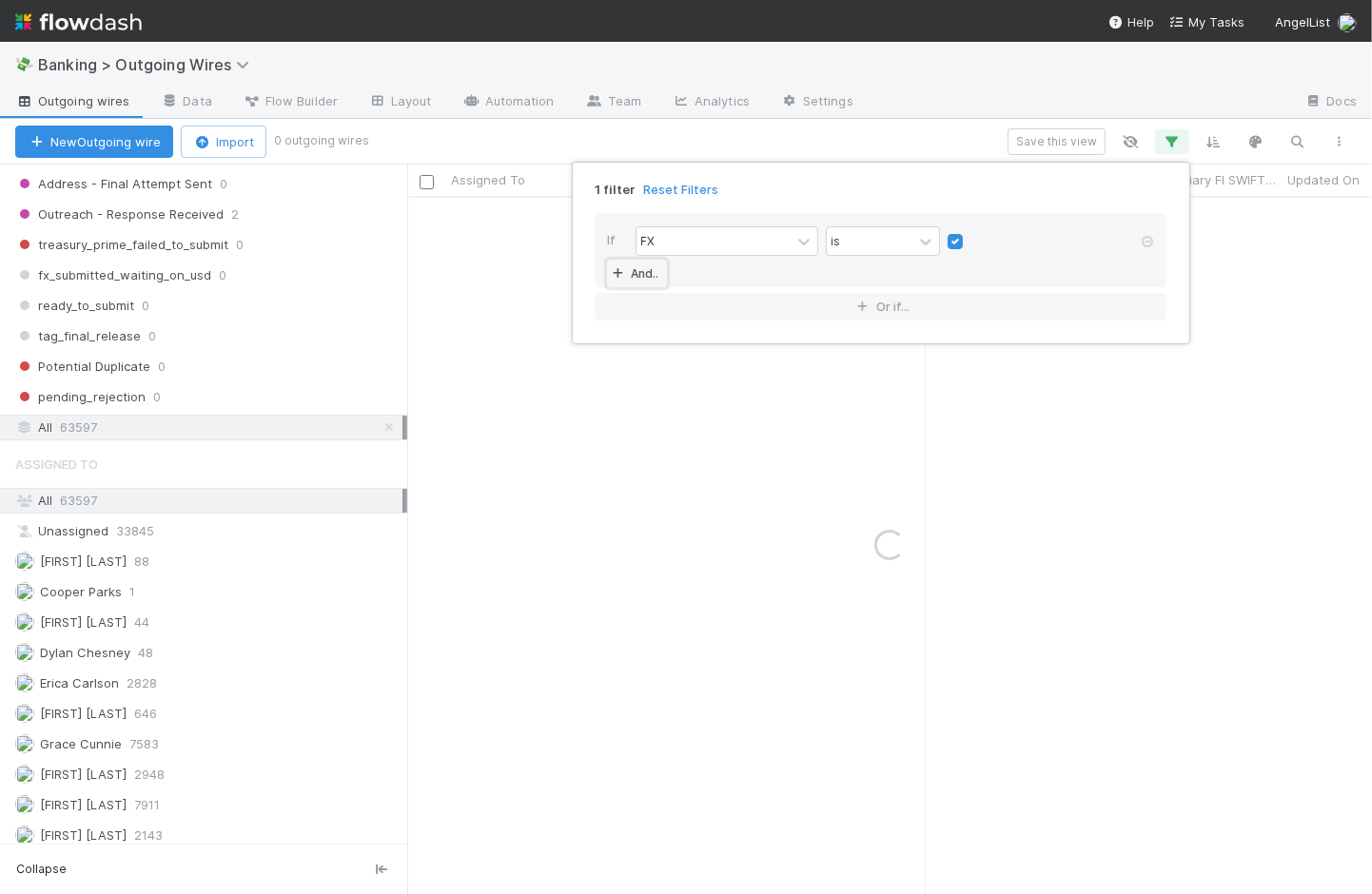 click on "And.." at bounding box center (637, 273) 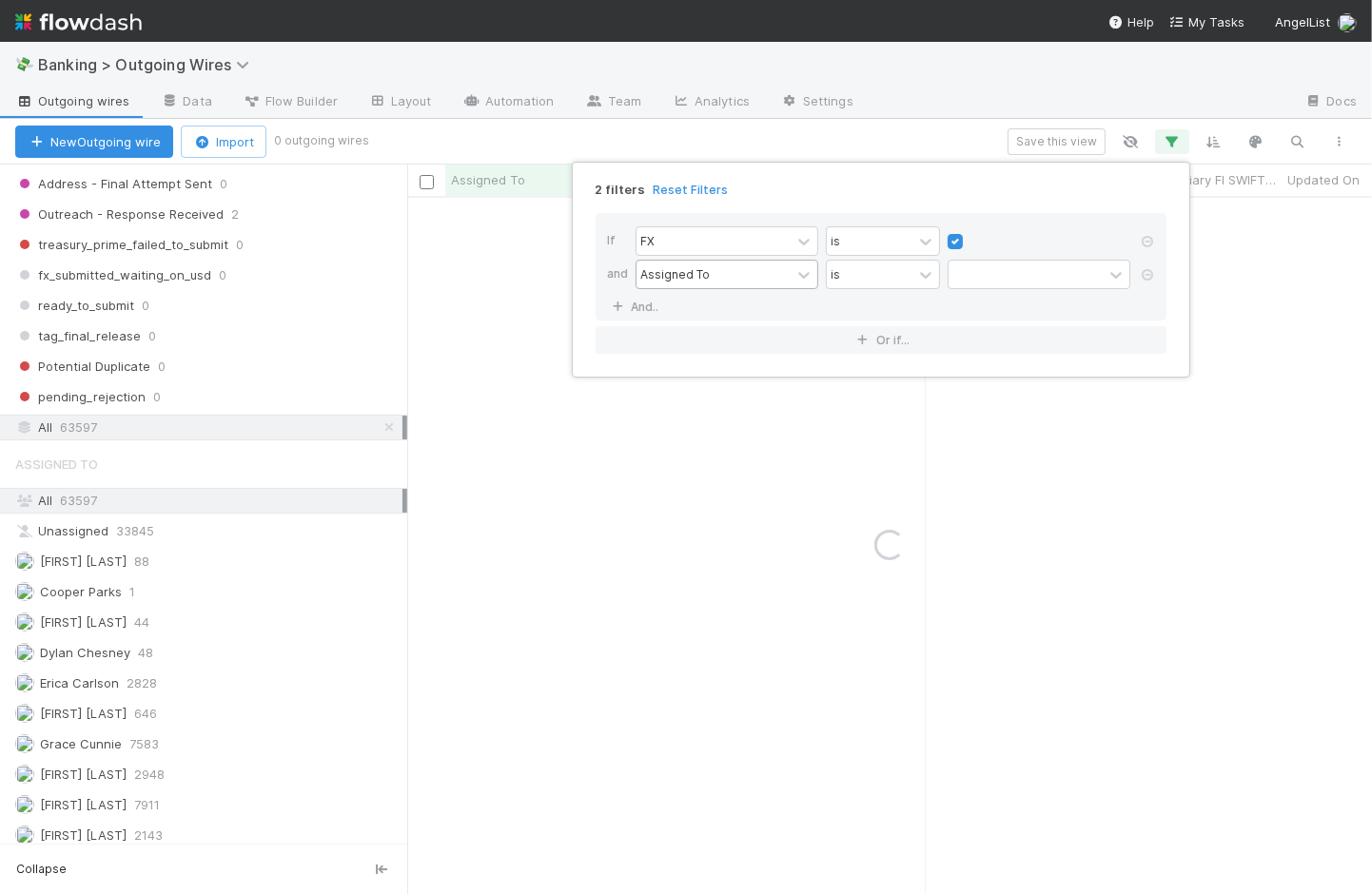 click on "Assigned To" at bounding box center (714, 274) 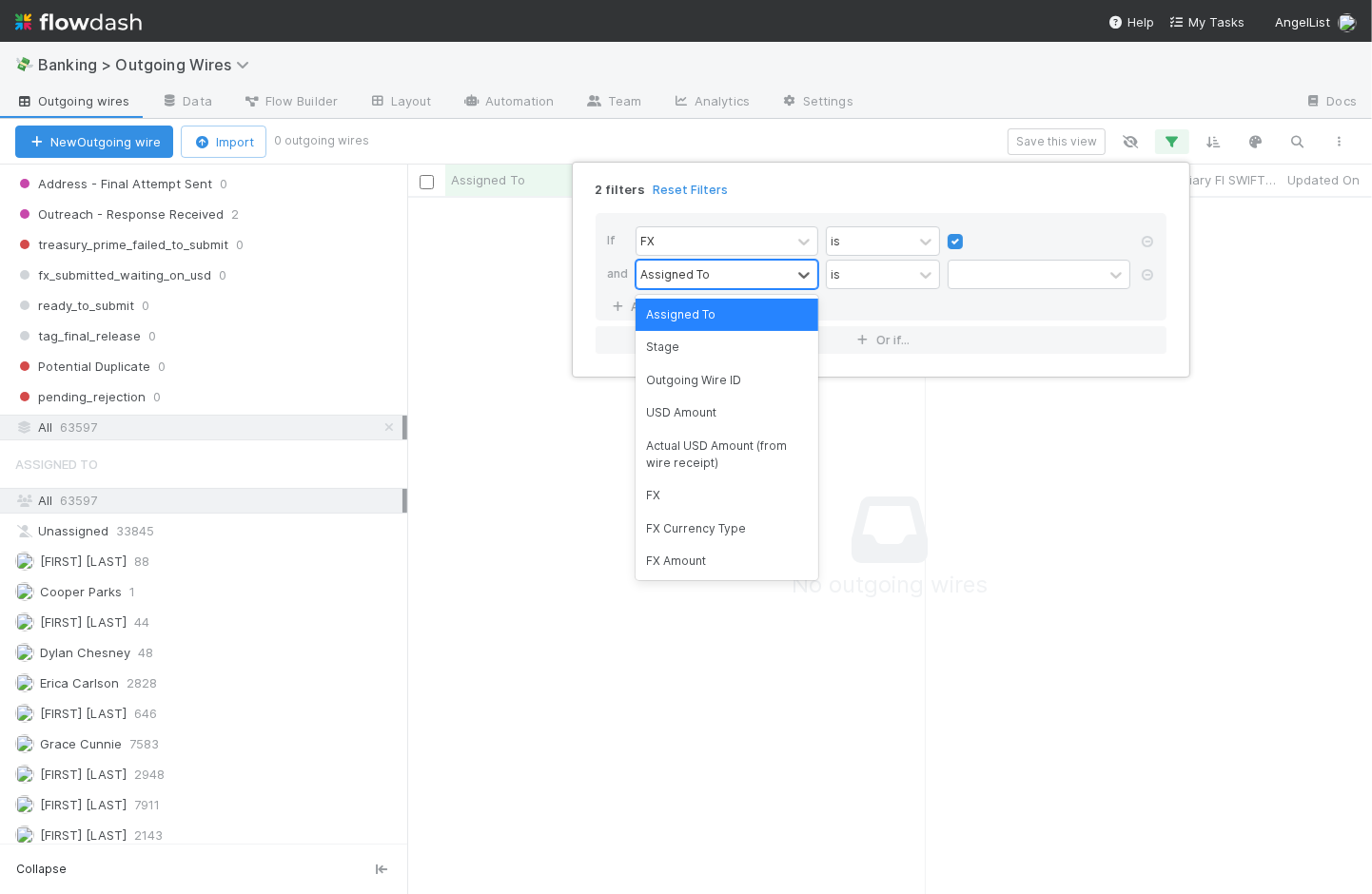 scroll, scrollTop: 16, scrollLeft: 16, axis: both 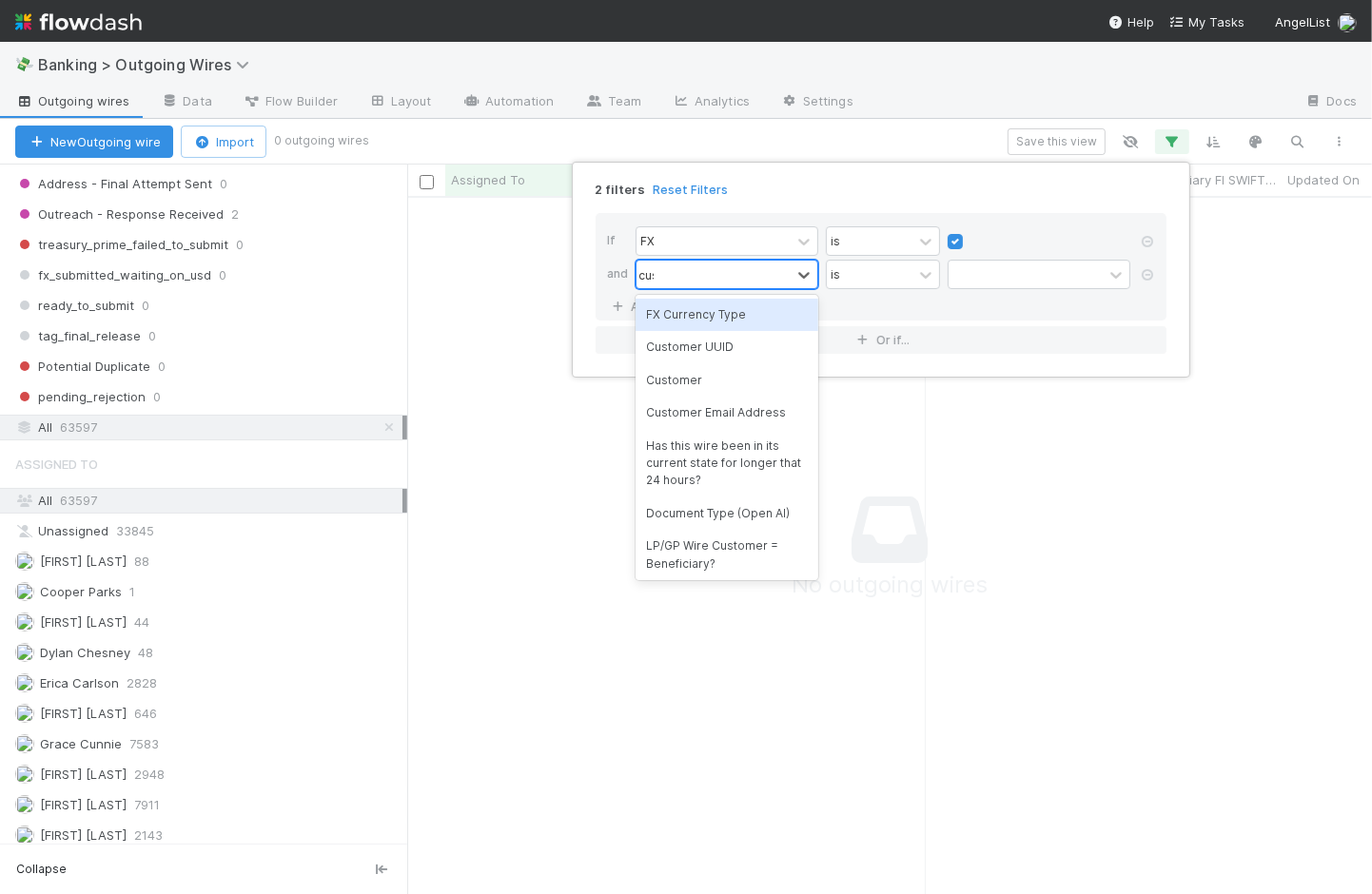 type on "custom" 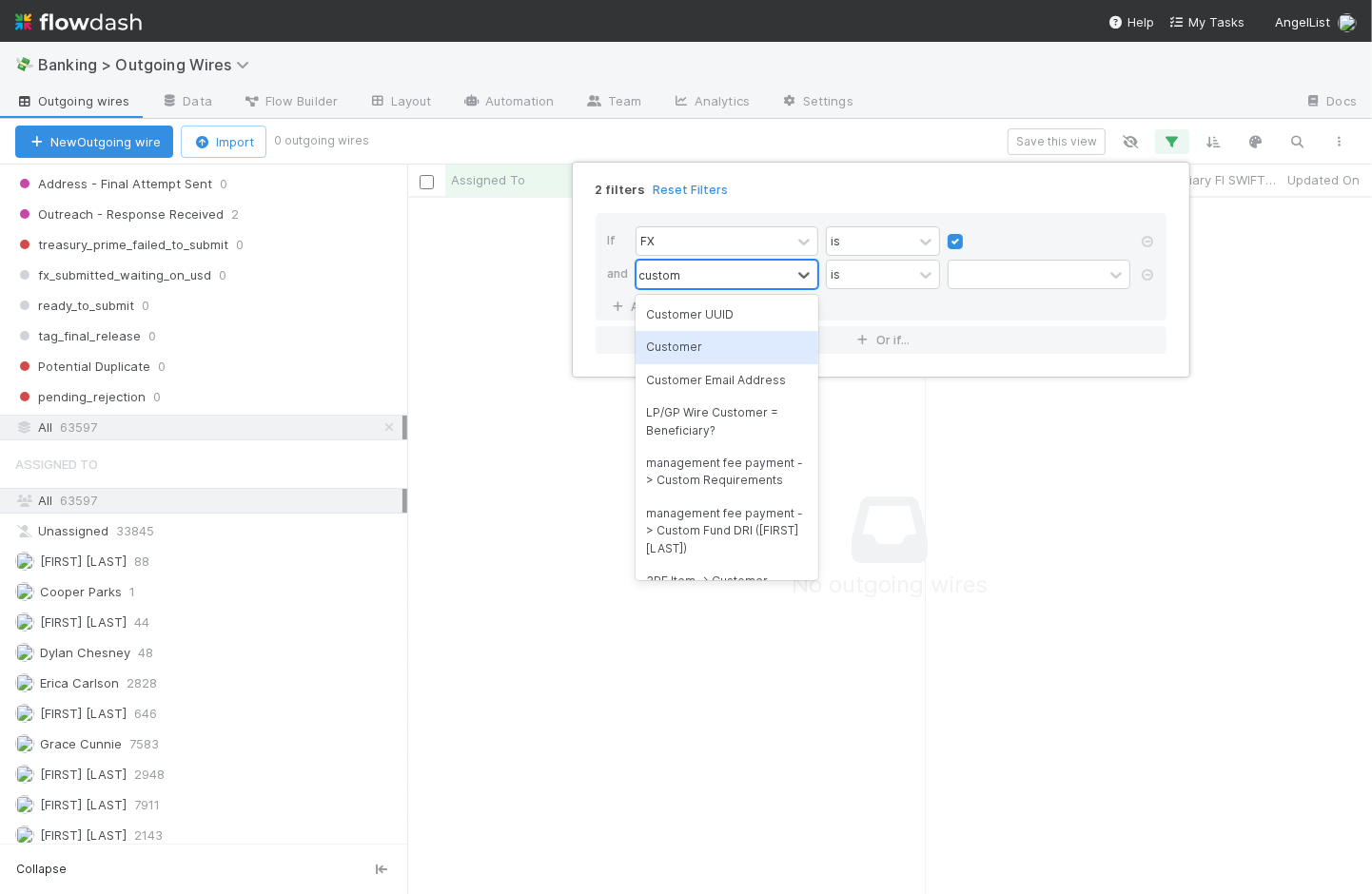 type 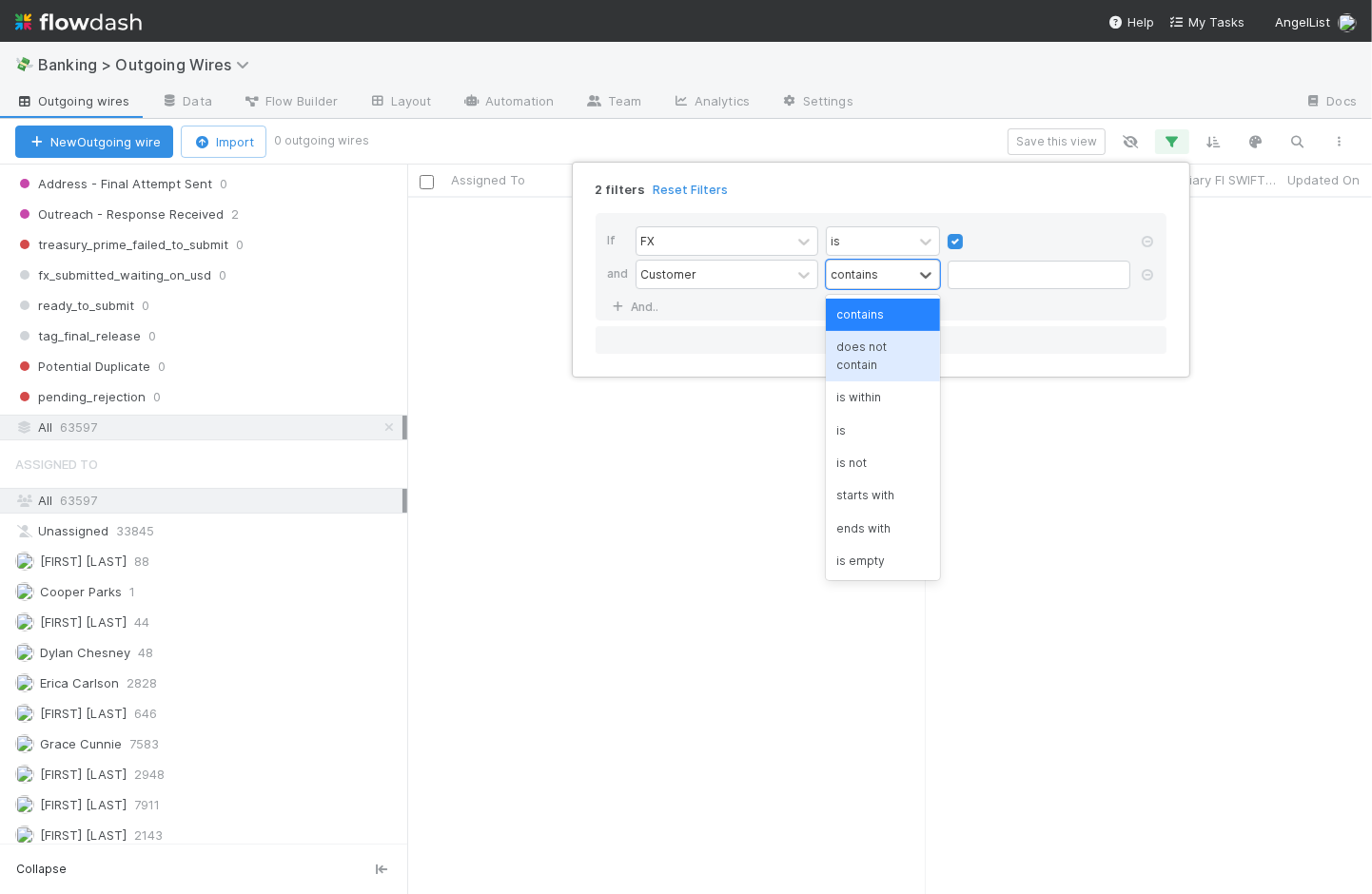 click on "does not contain" at bounding box center [883, 356] 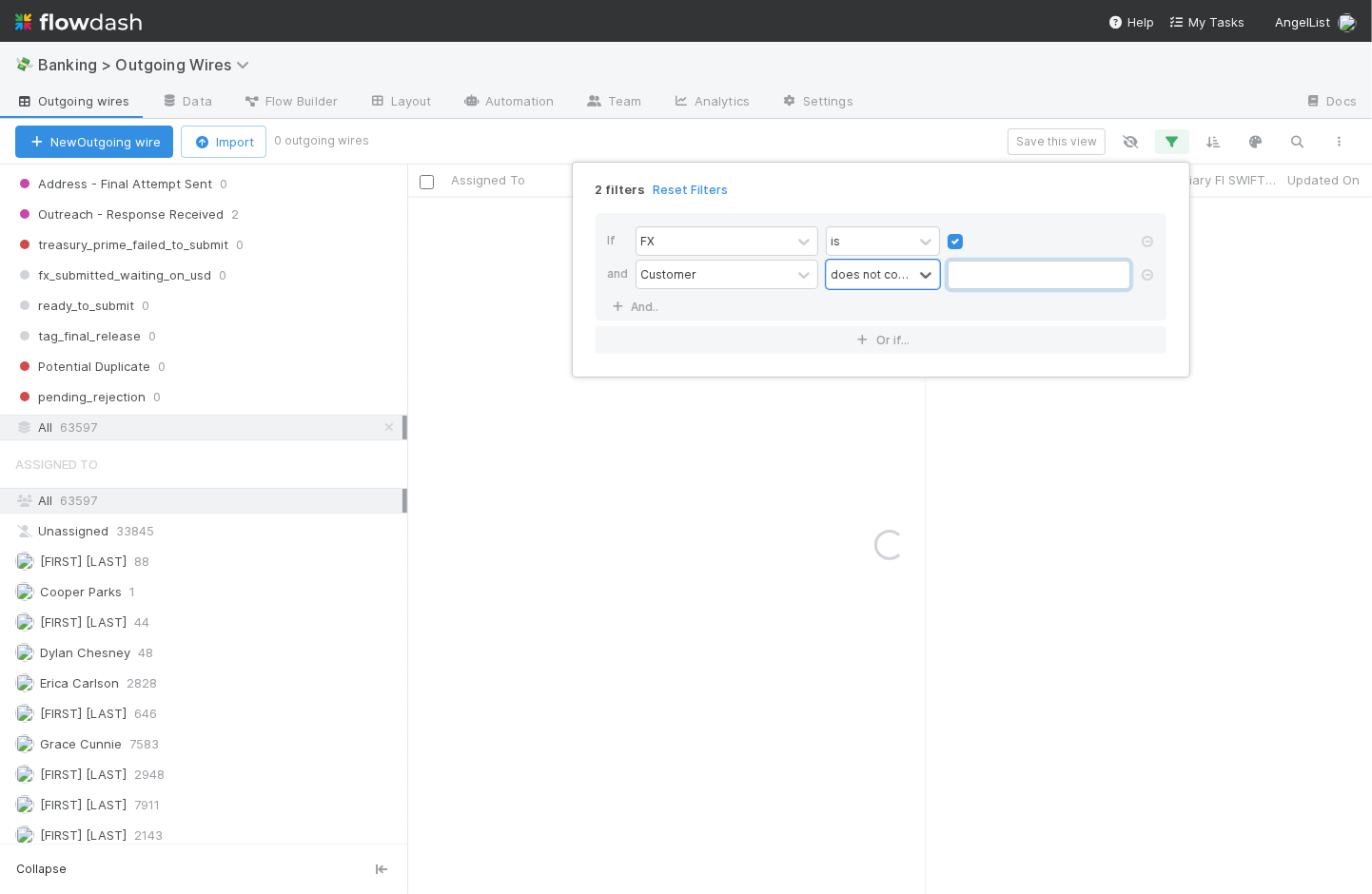 click at bounding box center (1039, 275) 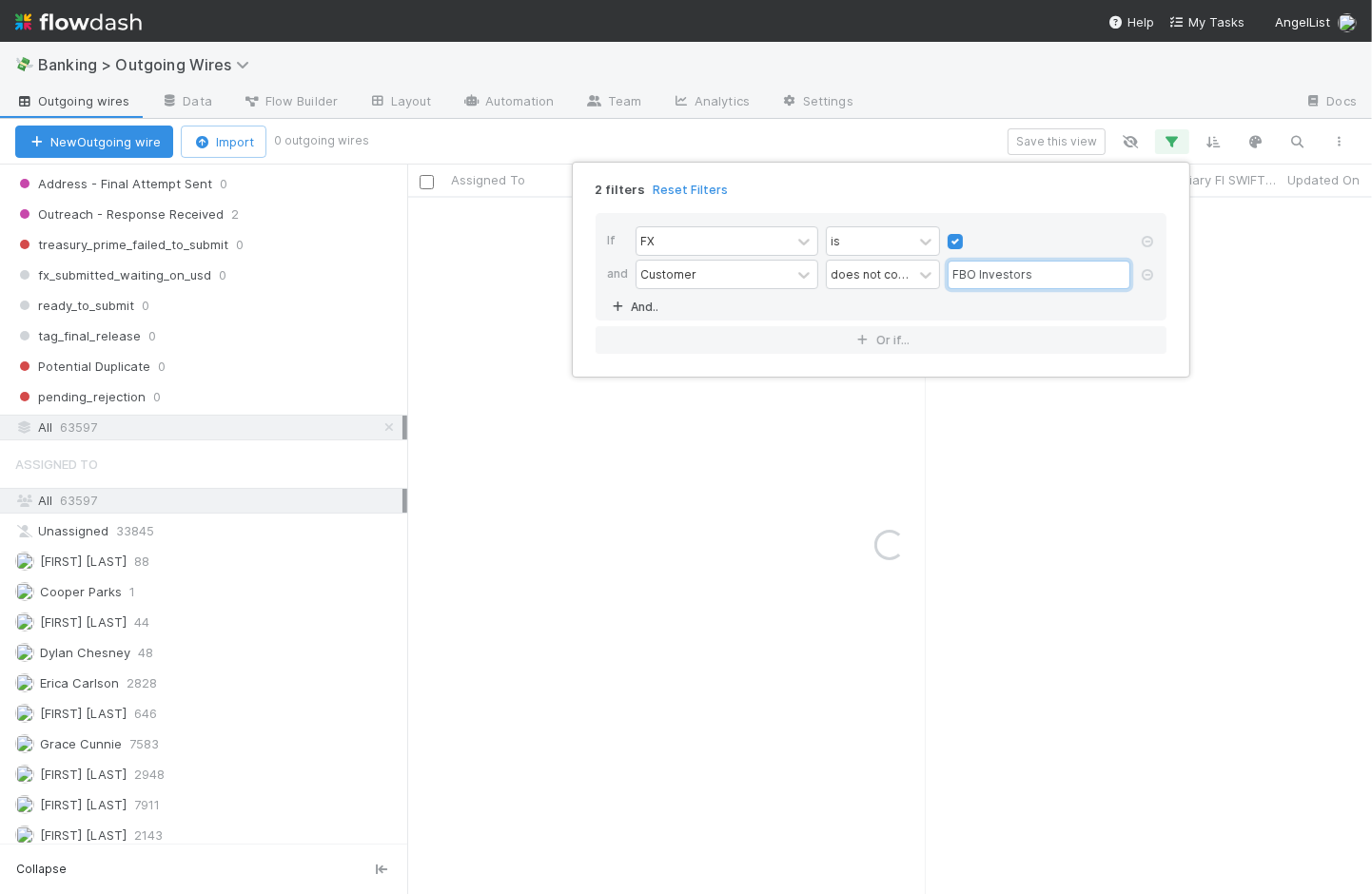 type on "FBO Investors" 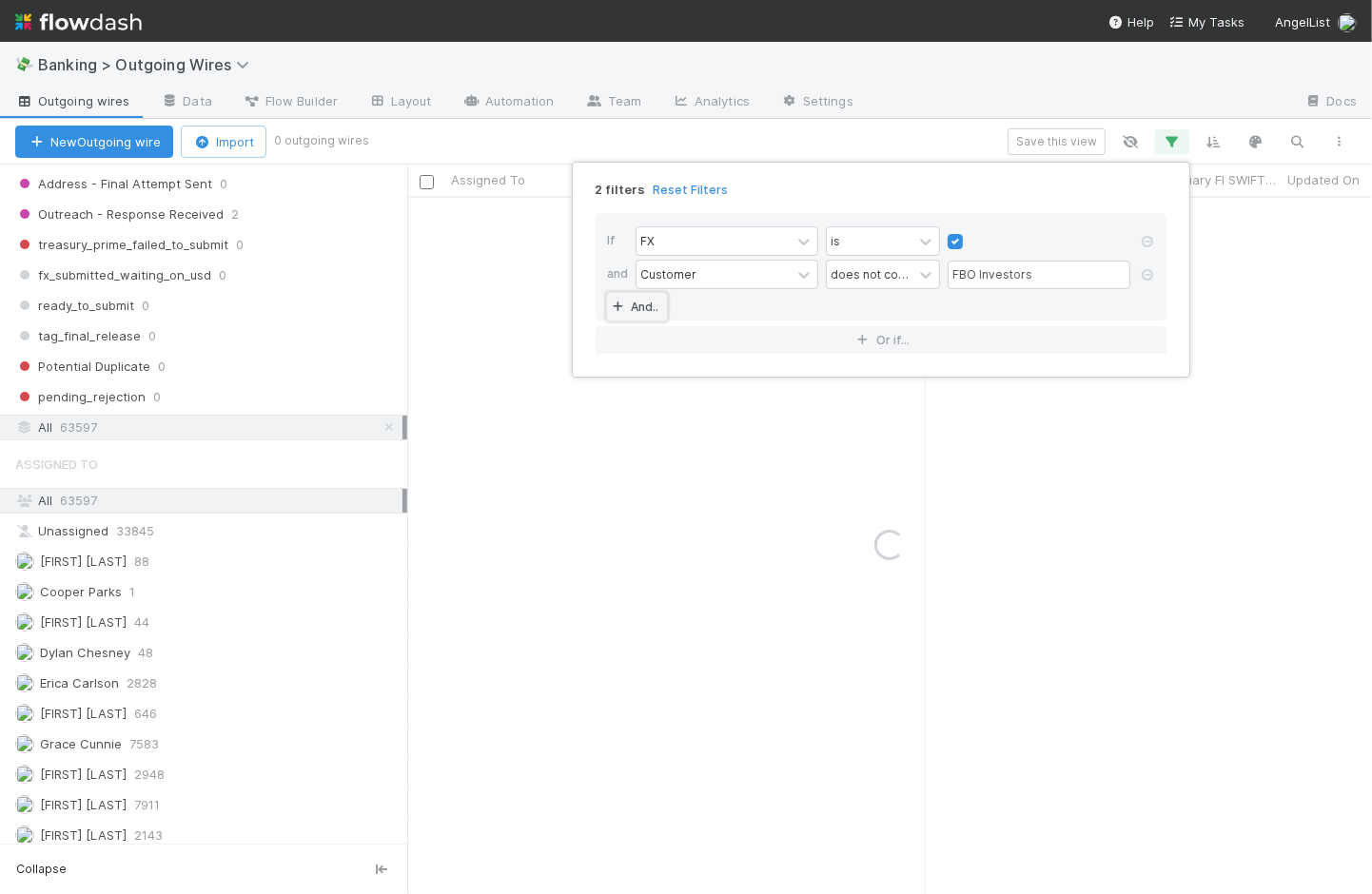 click on "And.." at bounding box center (637, 306) 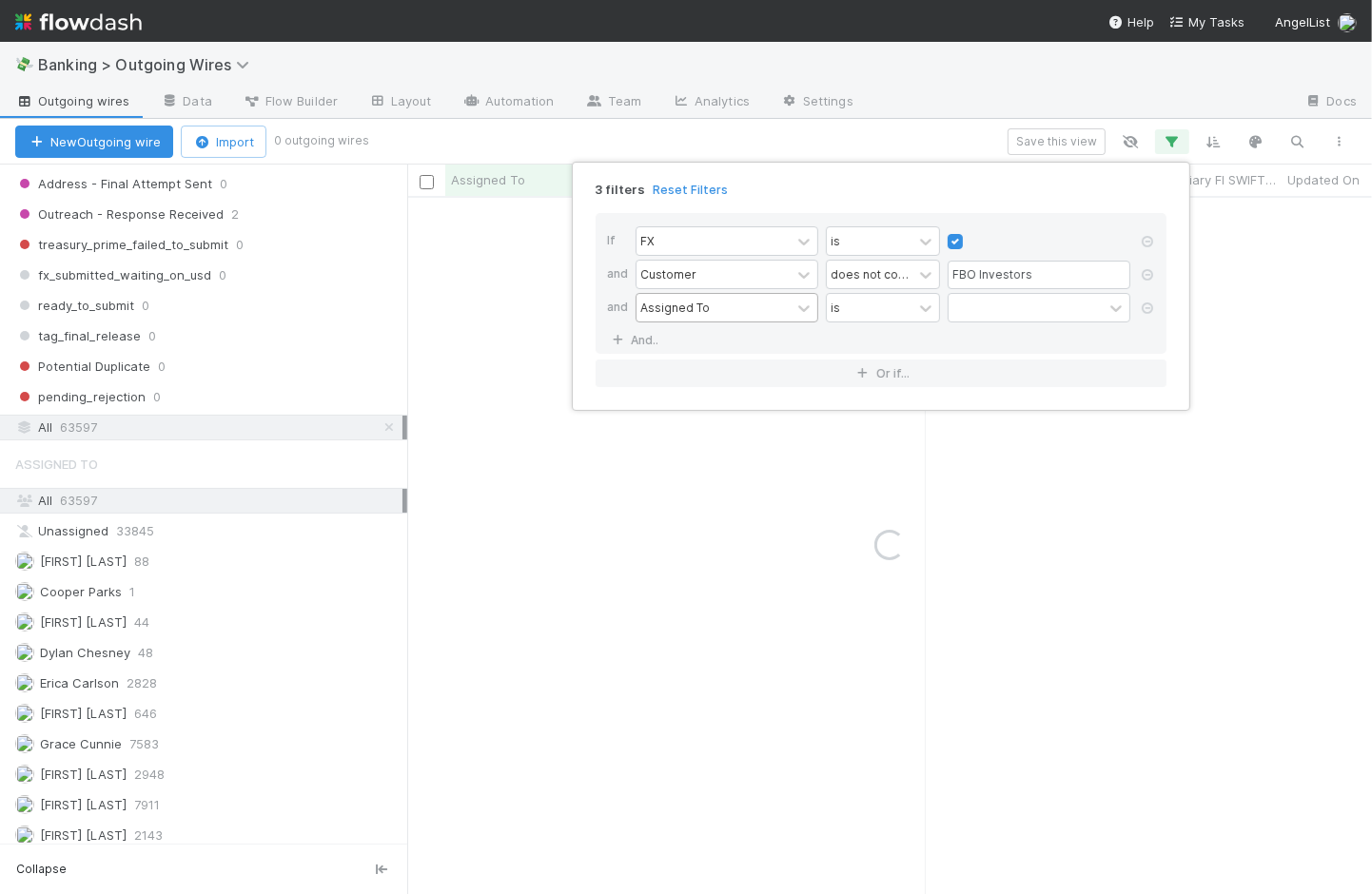 click on "Assigned To" at bounding box center [714, 307] 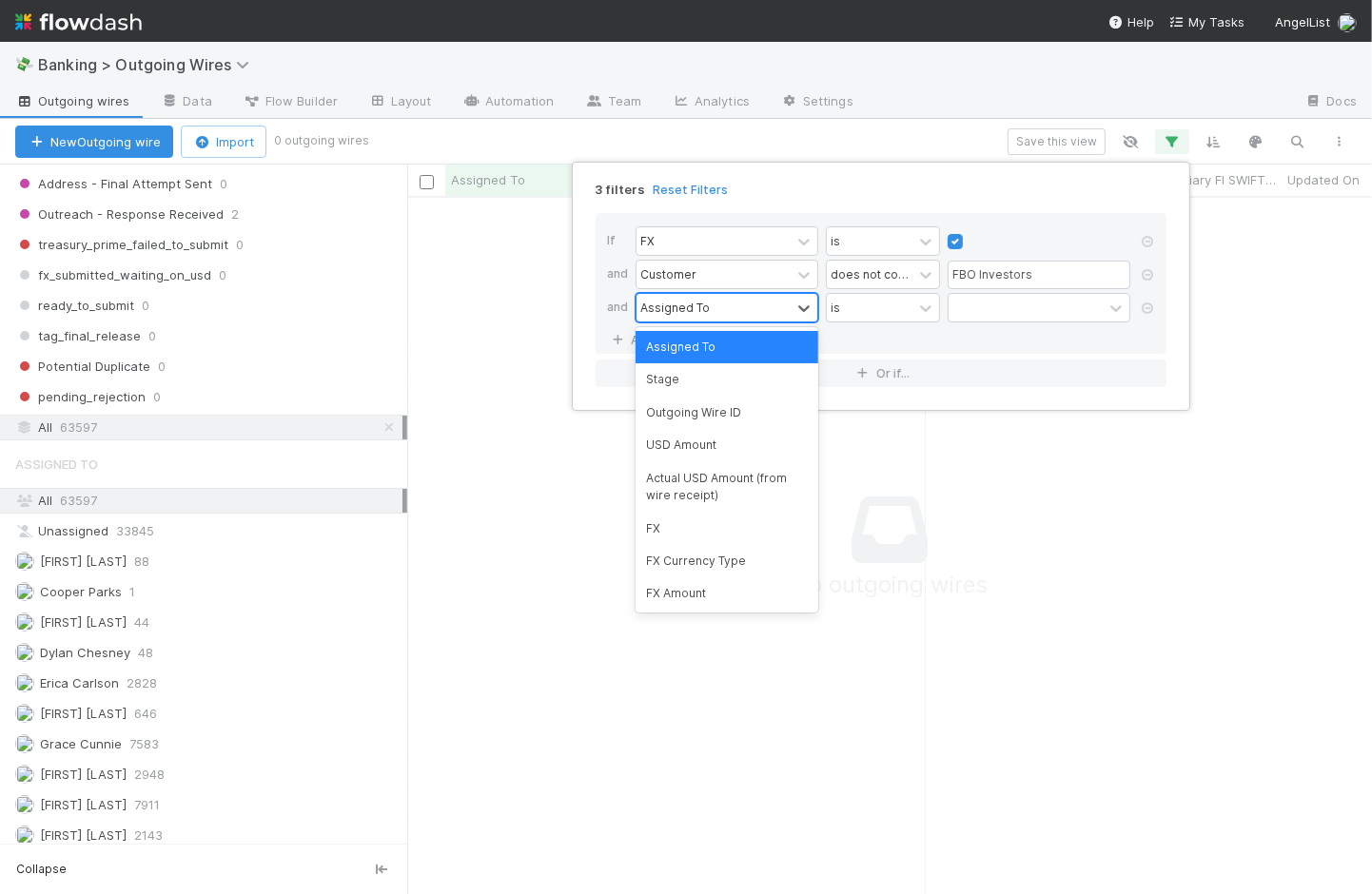scroll, scrollTop: 16, scrollLeft: 16, axis: both 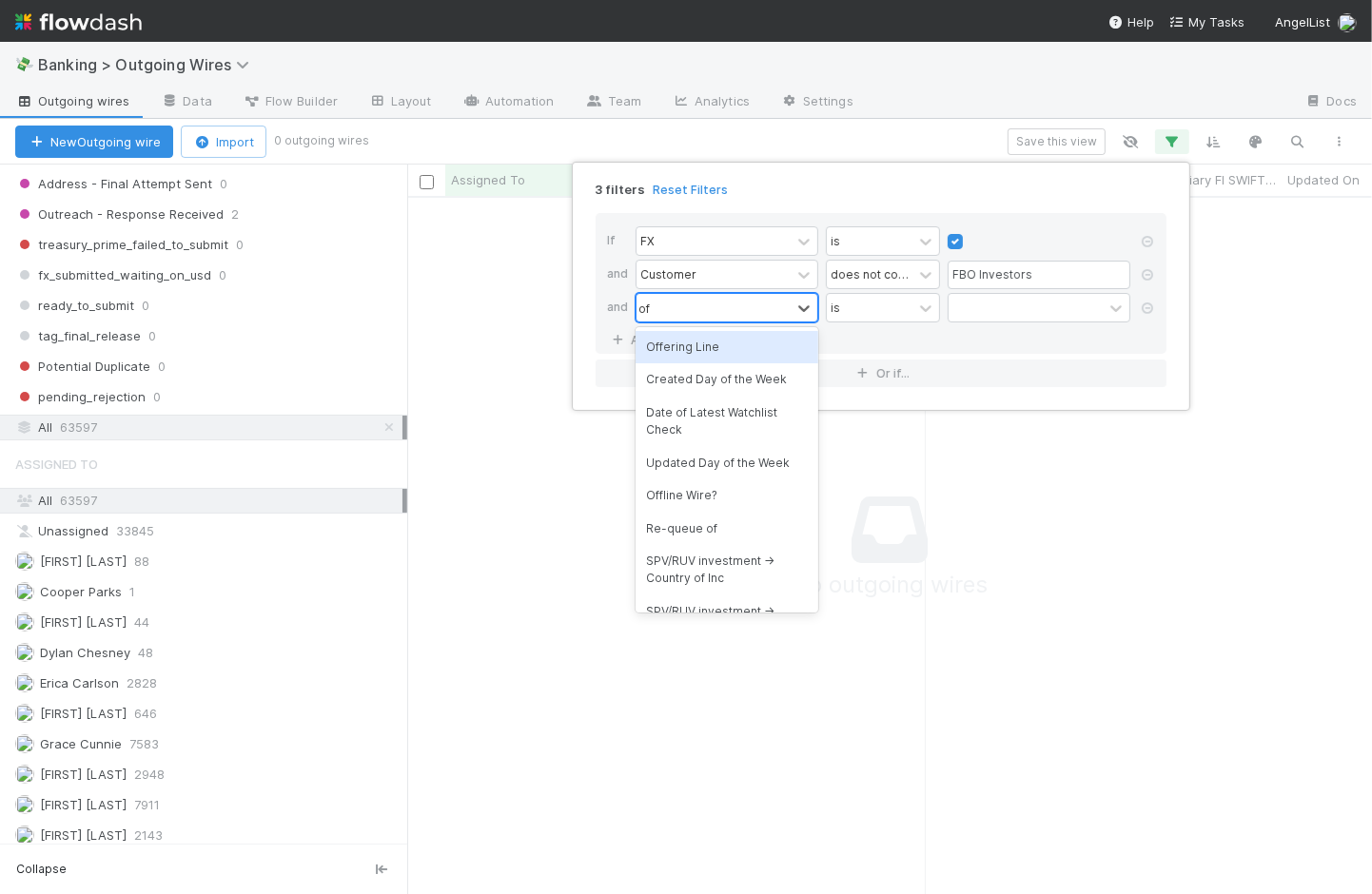 type on "off" 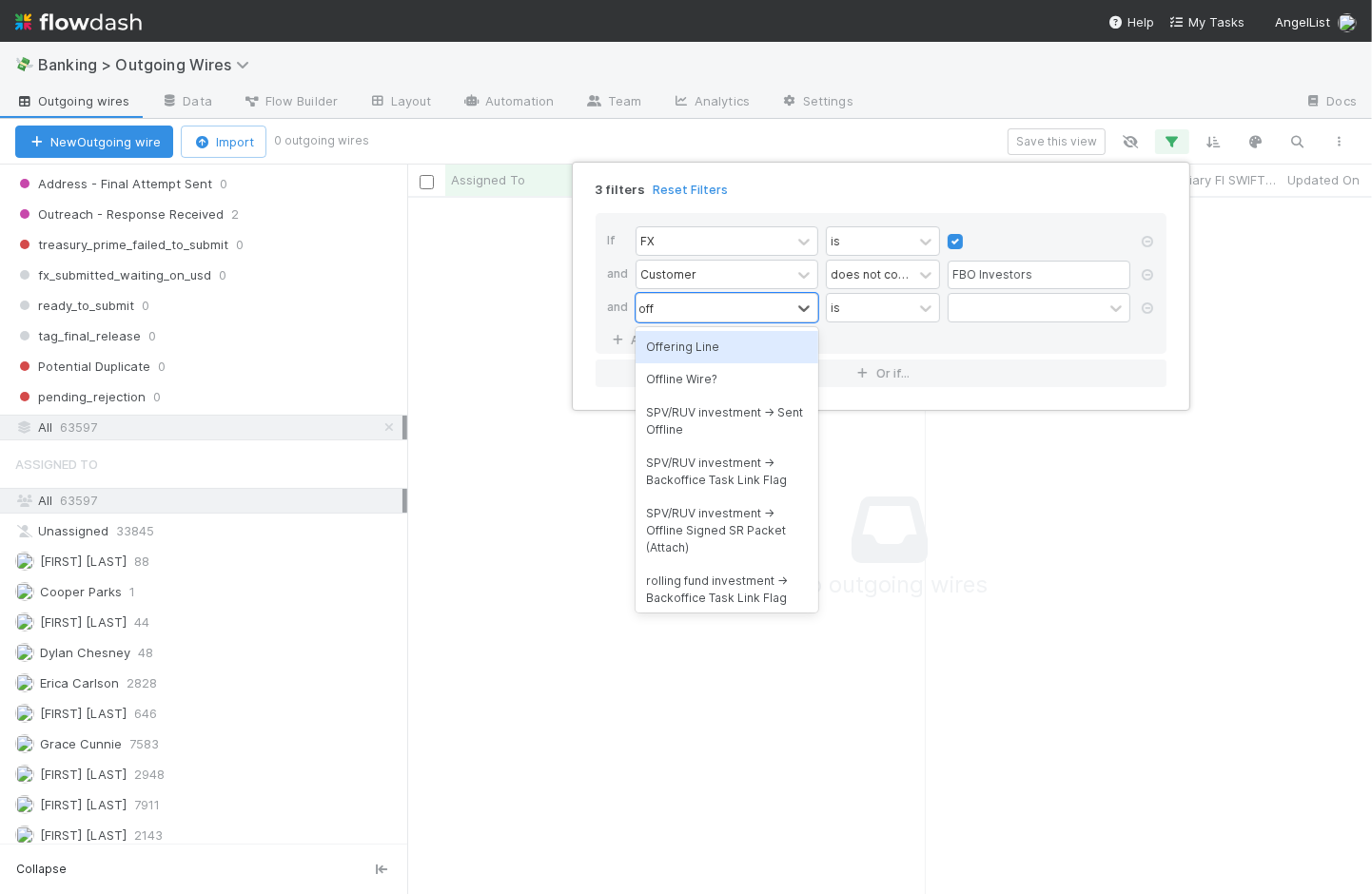 click on "Offering Line" at bounding box center [727, 347] 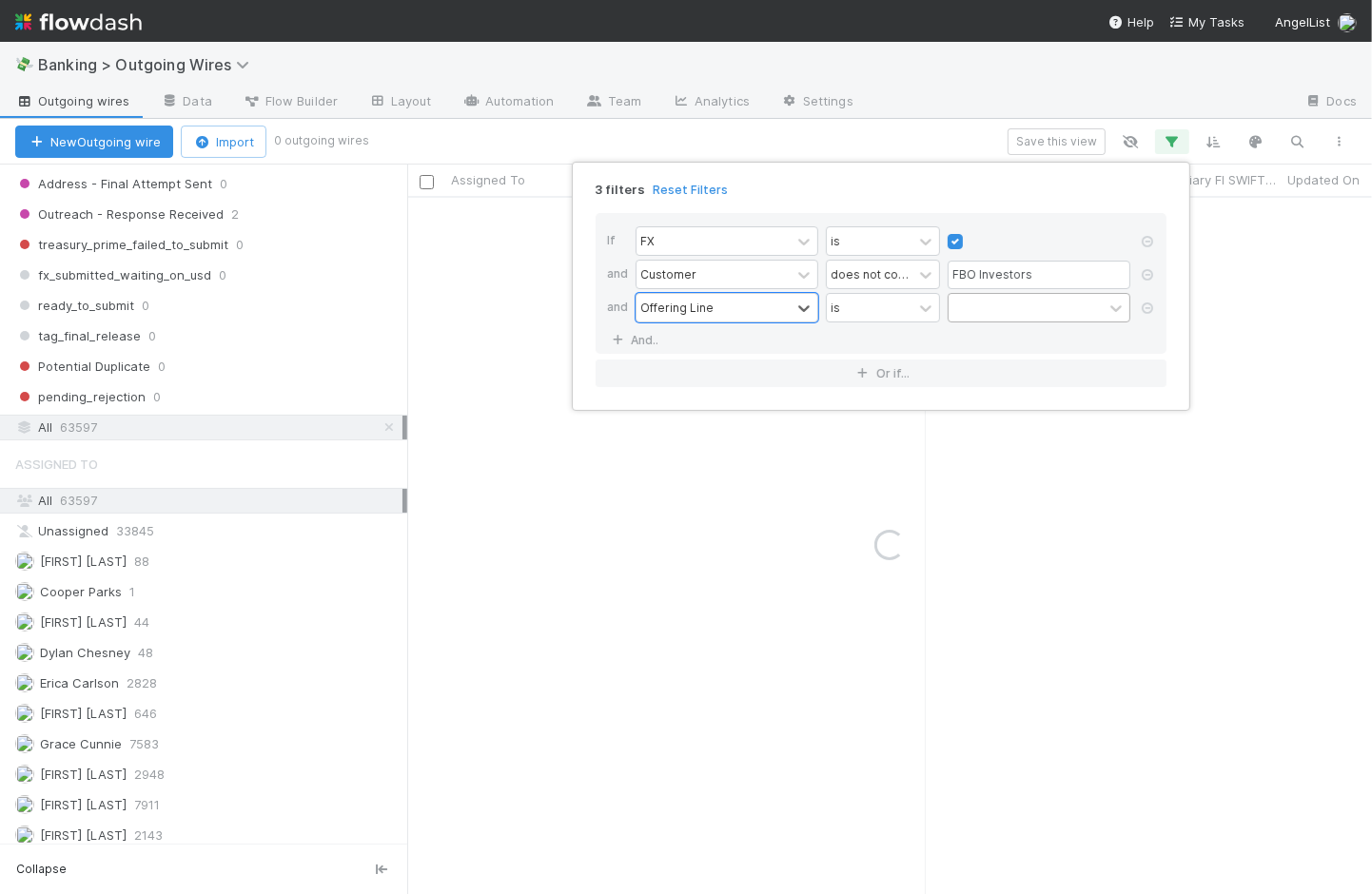 click at bounding box center (1026, 307) 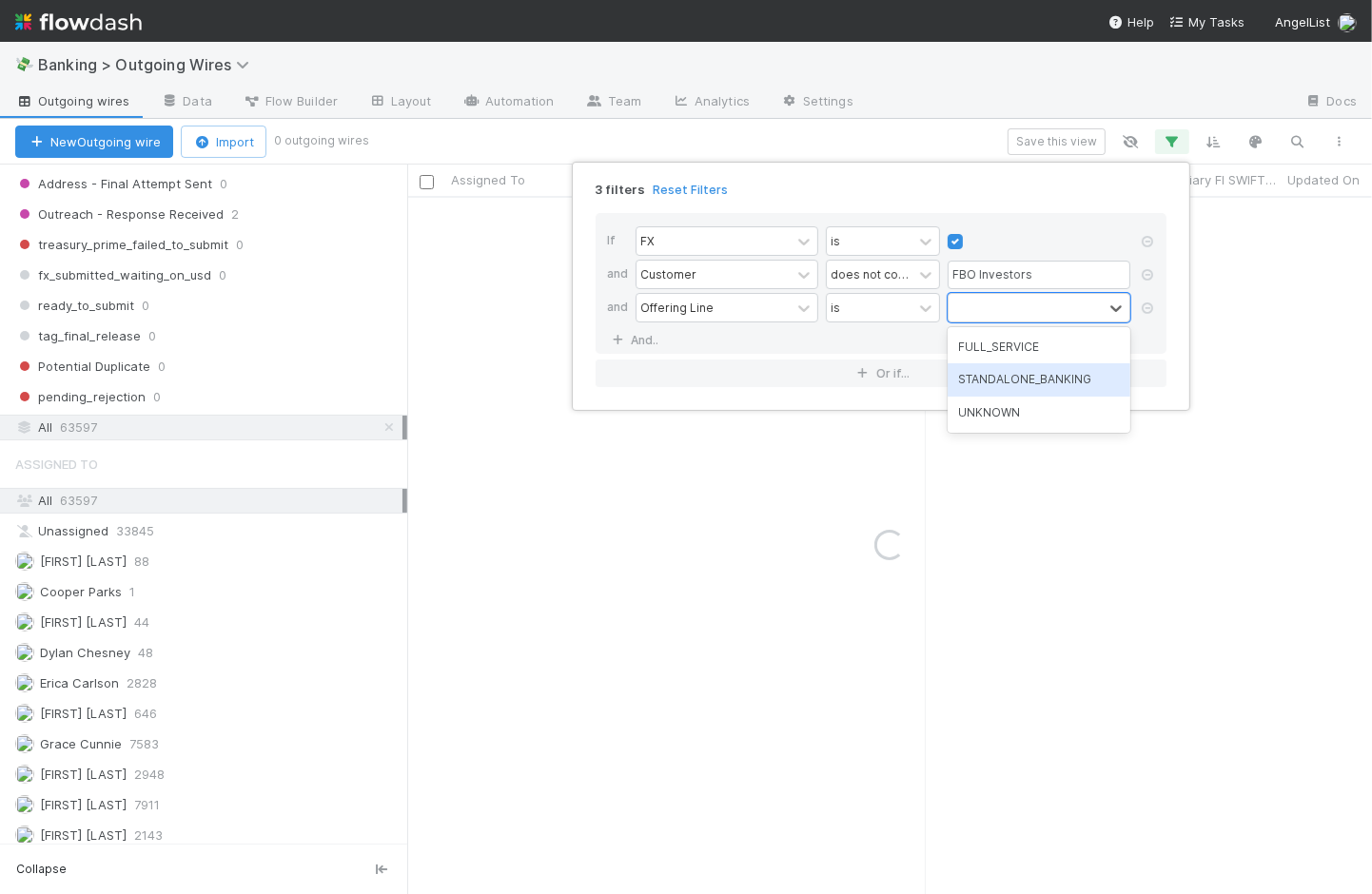 click on "STANDALONE_BANKING" at bounding box center (1039, 379) 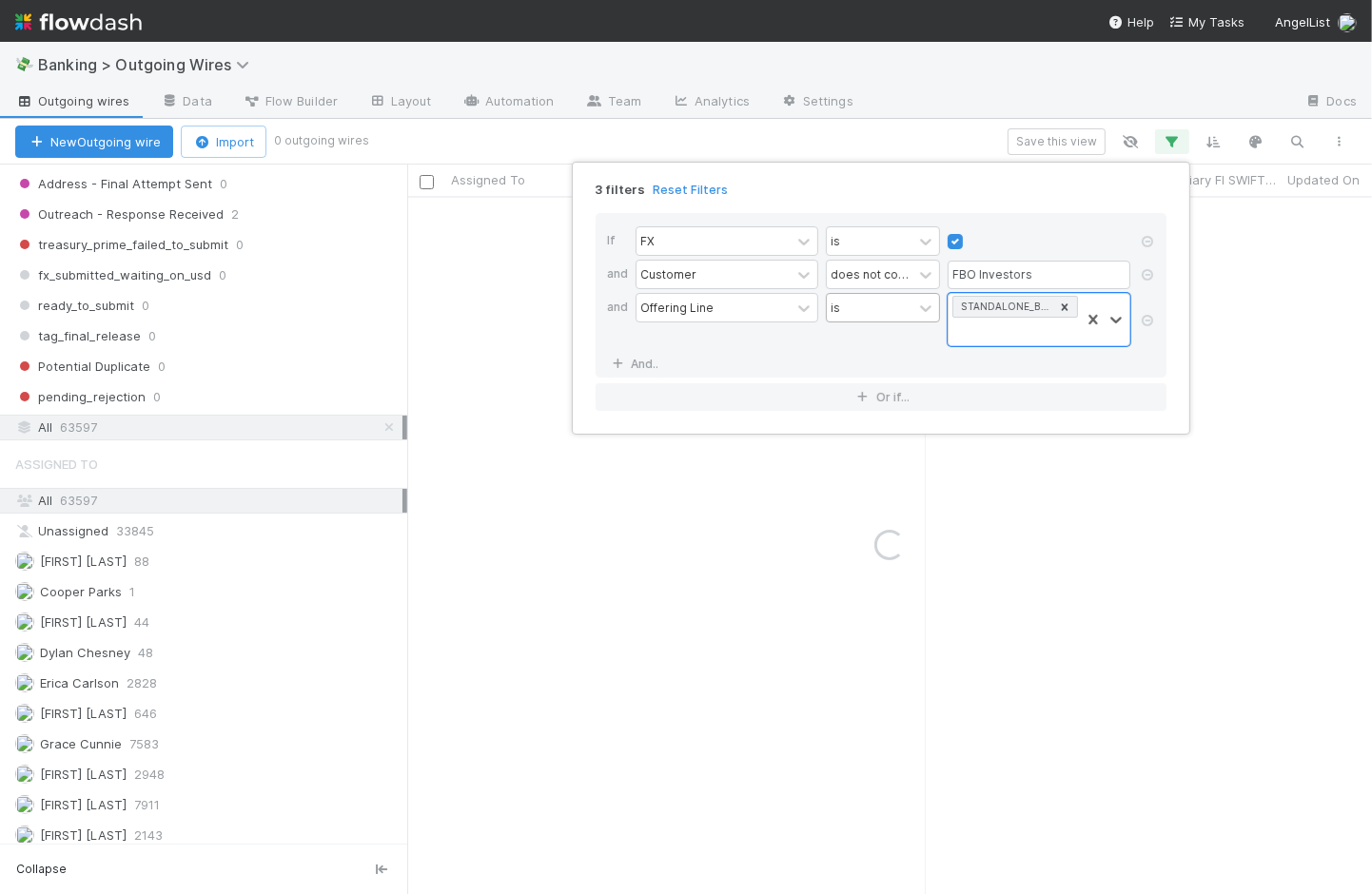 click on "is" at bounding box center (870, 307) 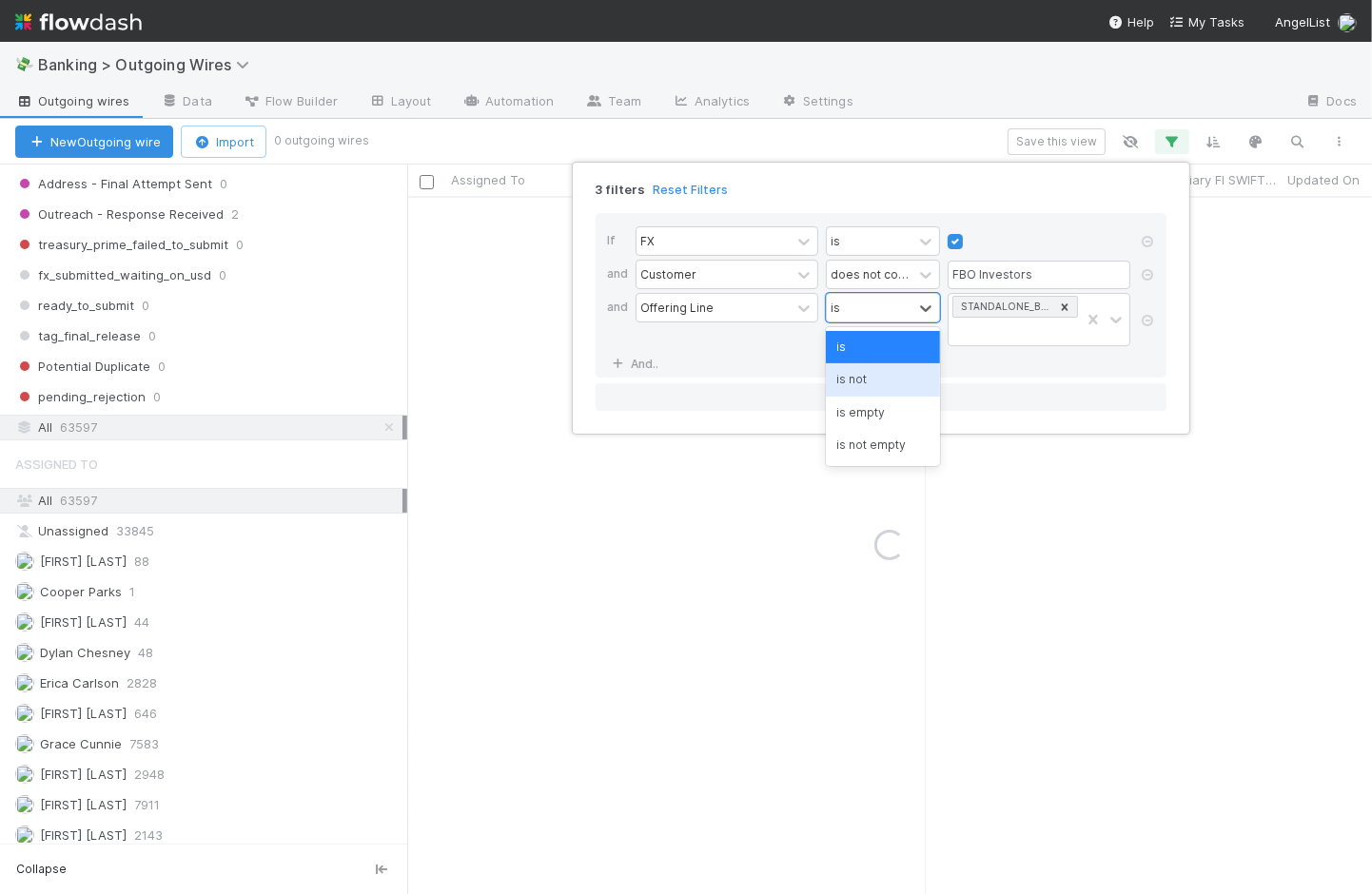 click on "is not" at bounding box center (883, 379) 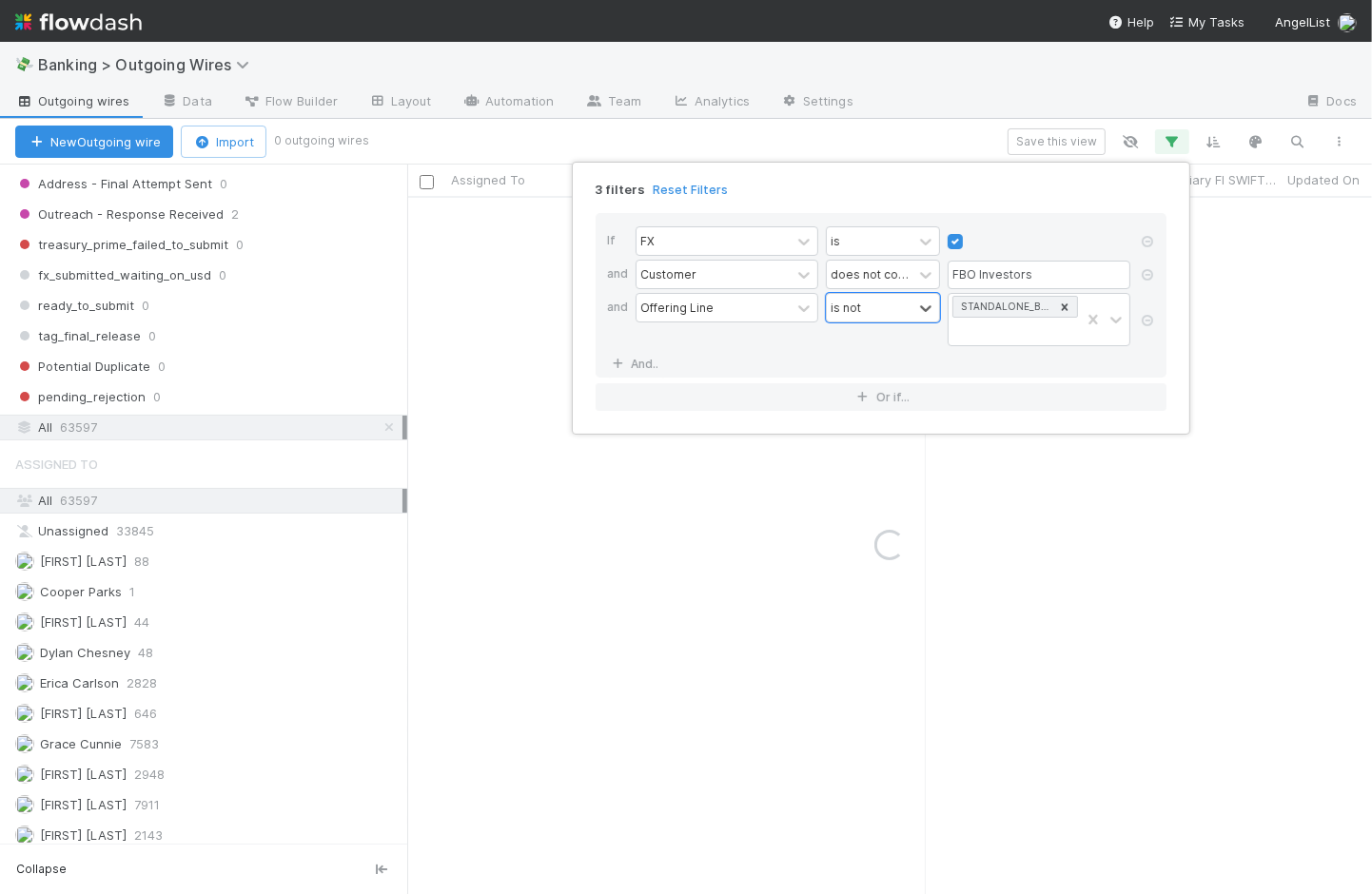 click at bounding box center [1039, 242] 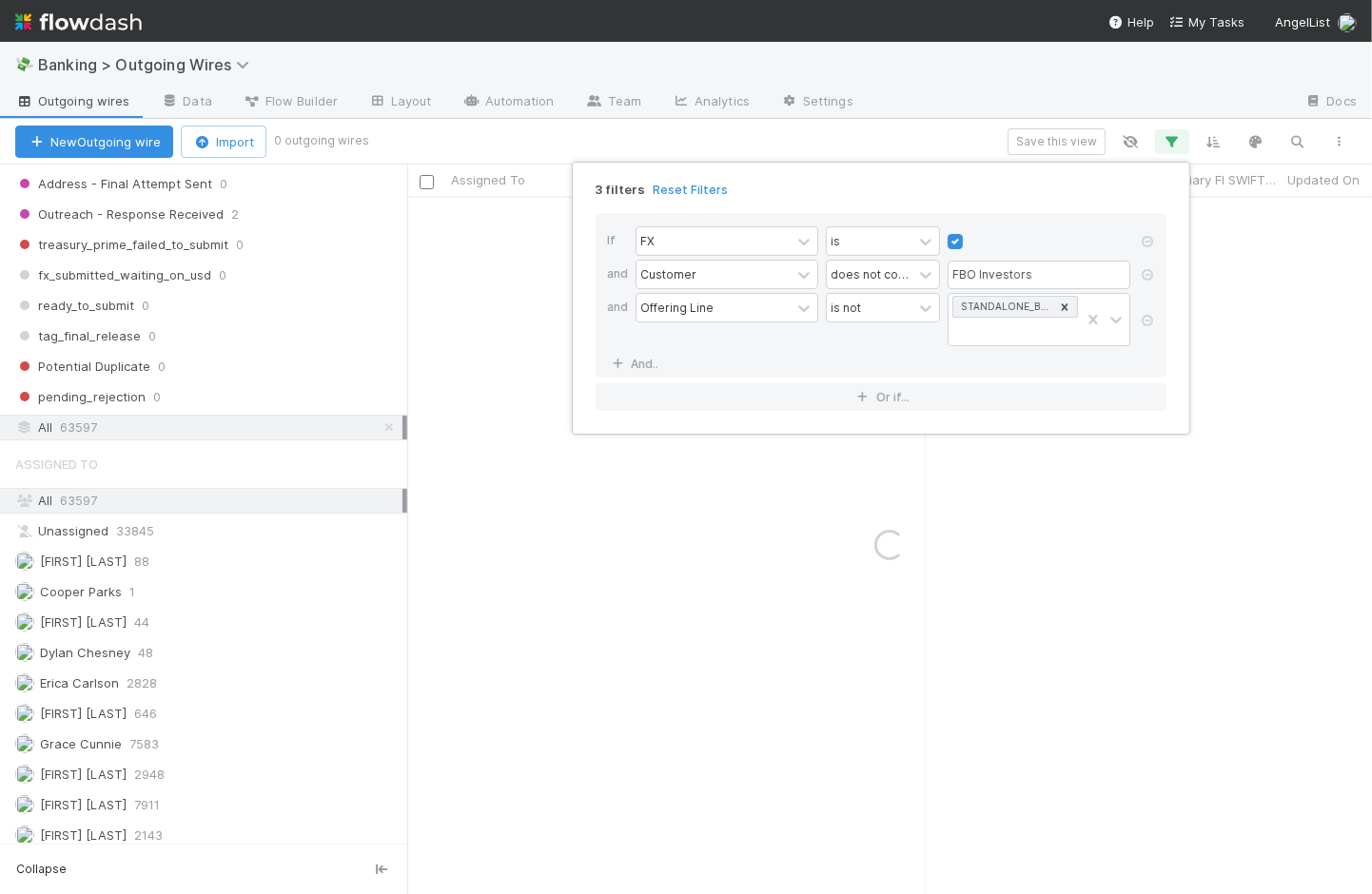 click on "3 filters Reset Filters If FX is and Customer does not contain FBO Investors and Offering Line is not STANDALONE_BANKING And.. Or if..." at bounding box center [686, 447] 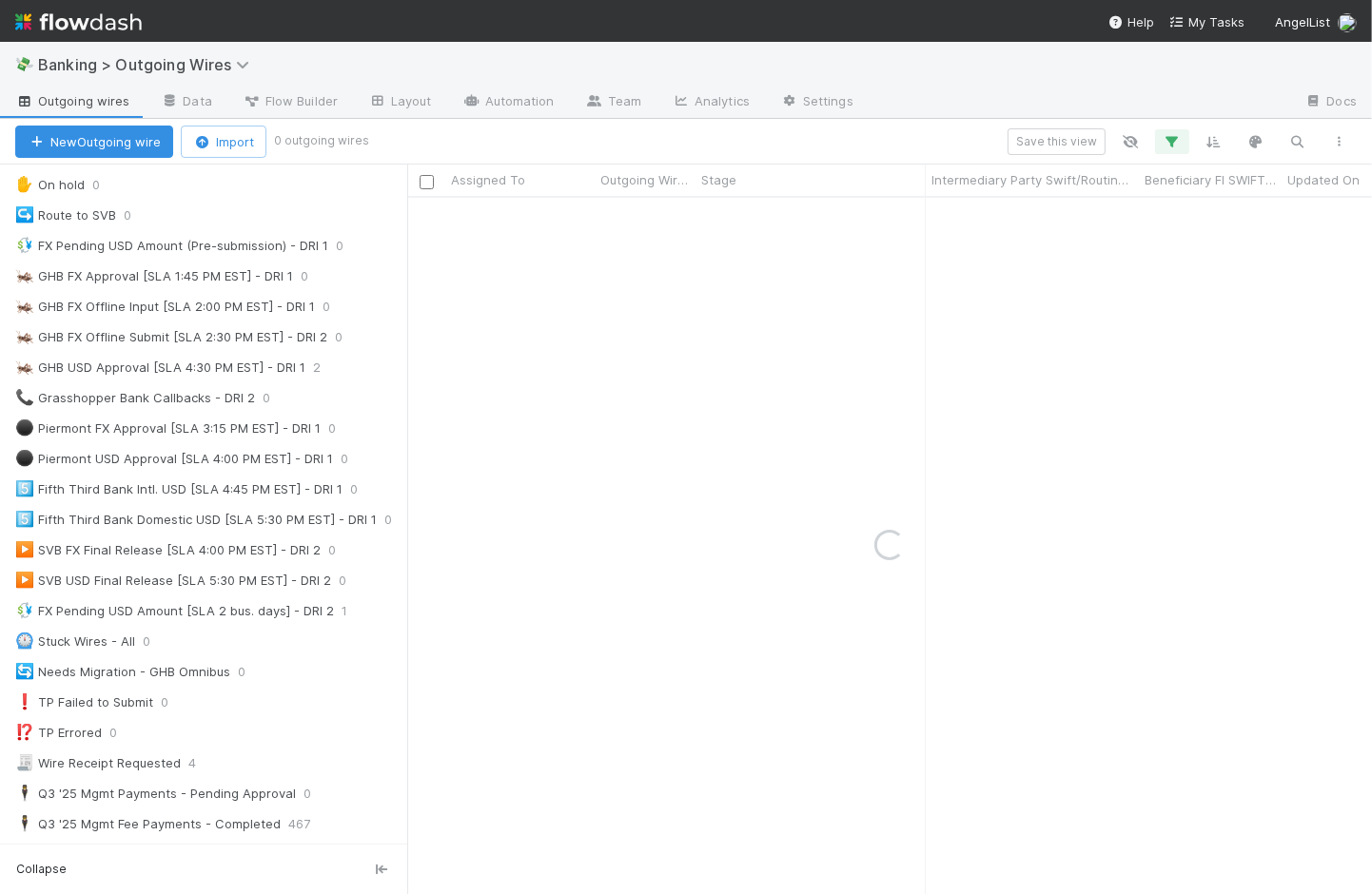 scroll, scrollTop: 0, scrollLeft: 0, axis: both 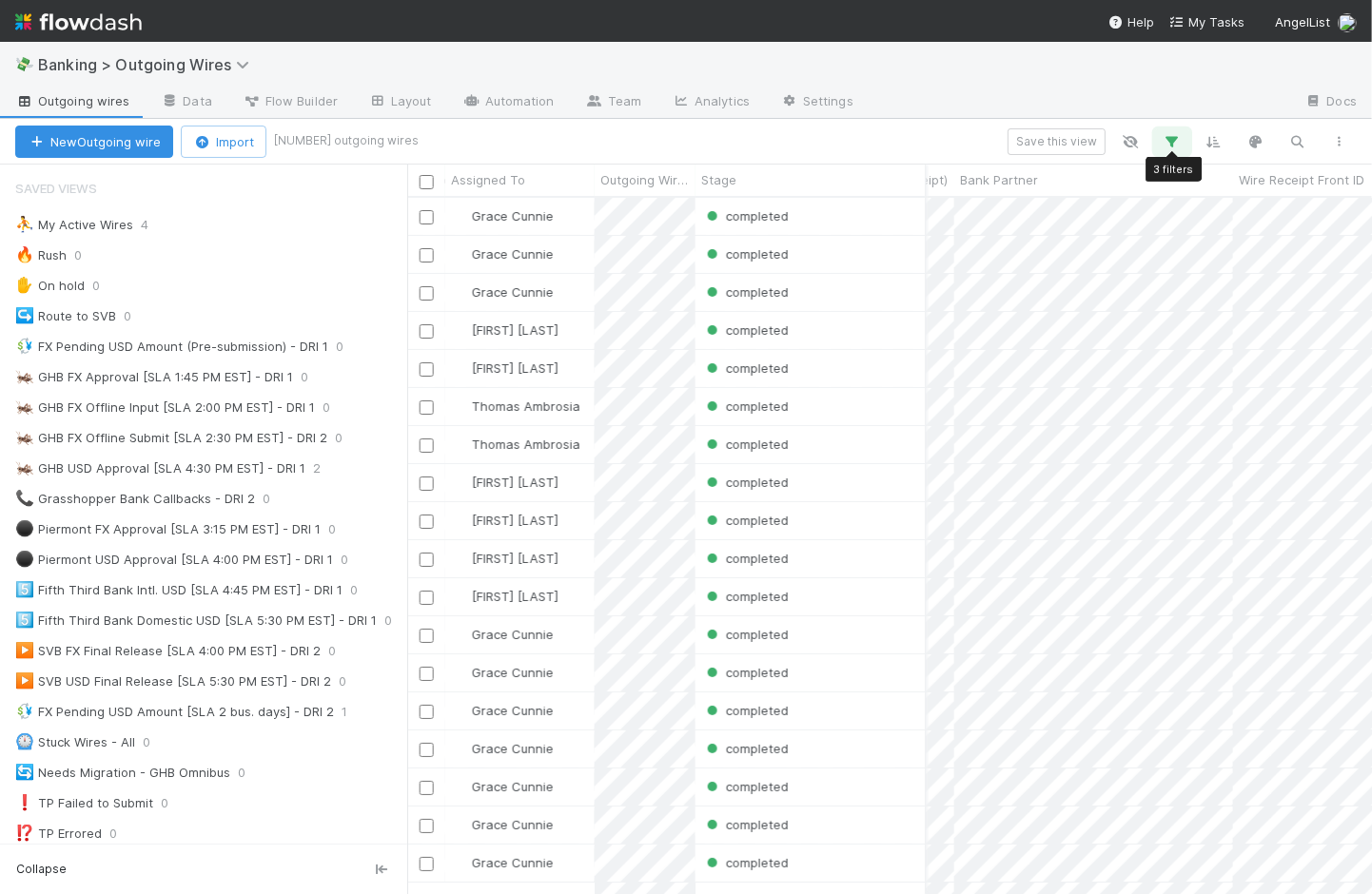 click at bounding box center (1172, 142) 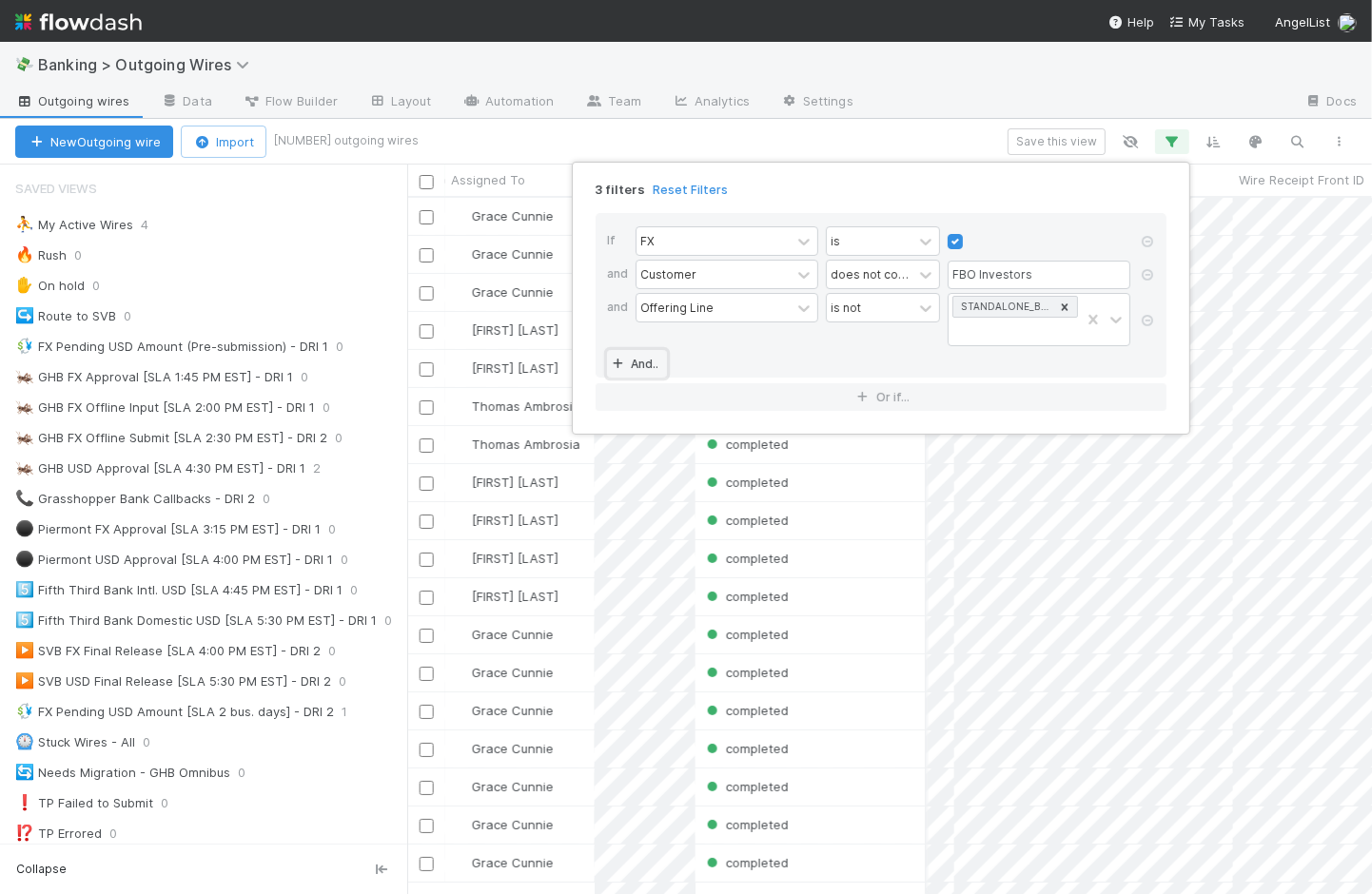 click on "And.." at bounding box center [637, 363] 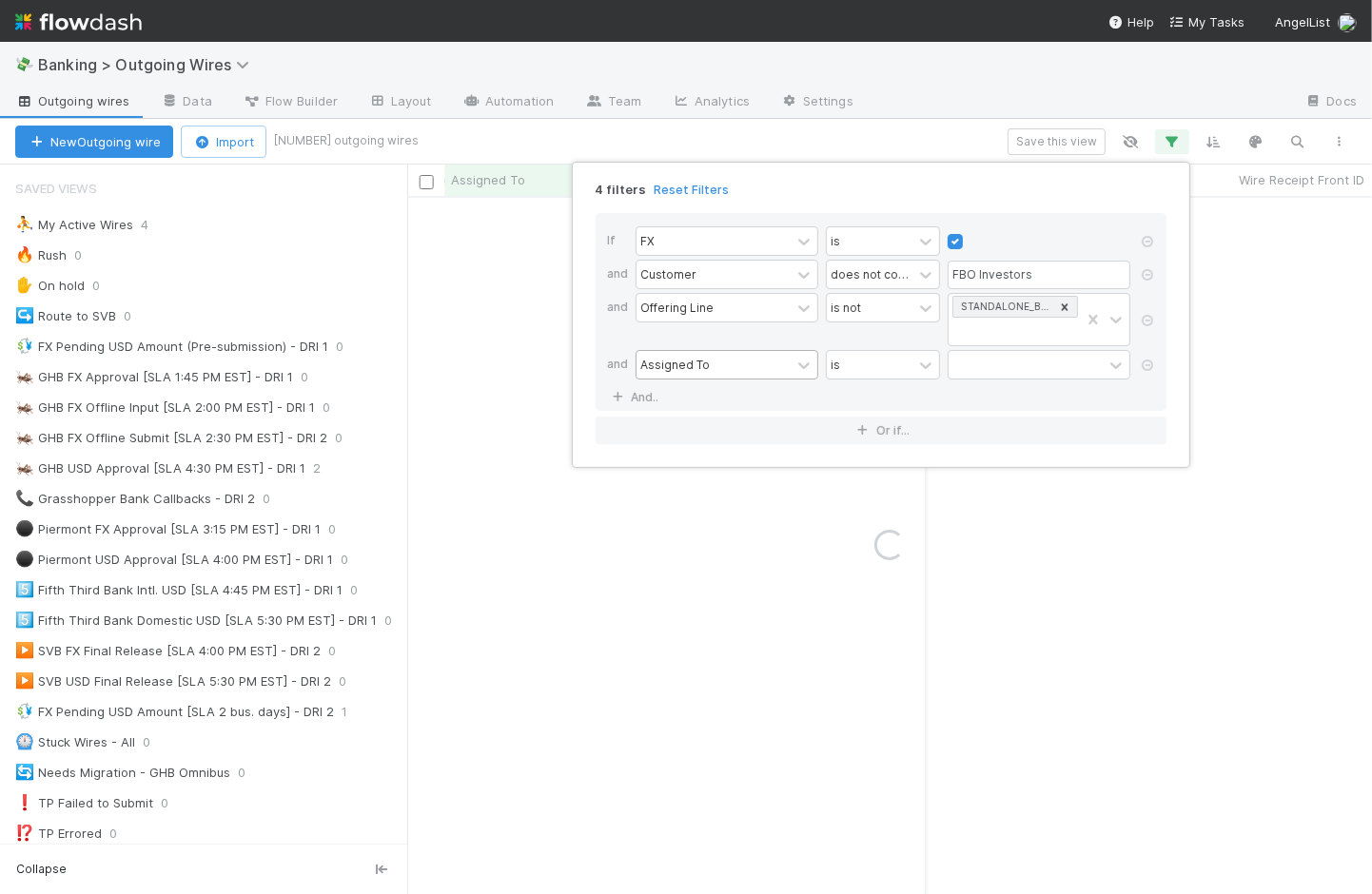 click on "Assigned To" at bounding box center [675, 364] 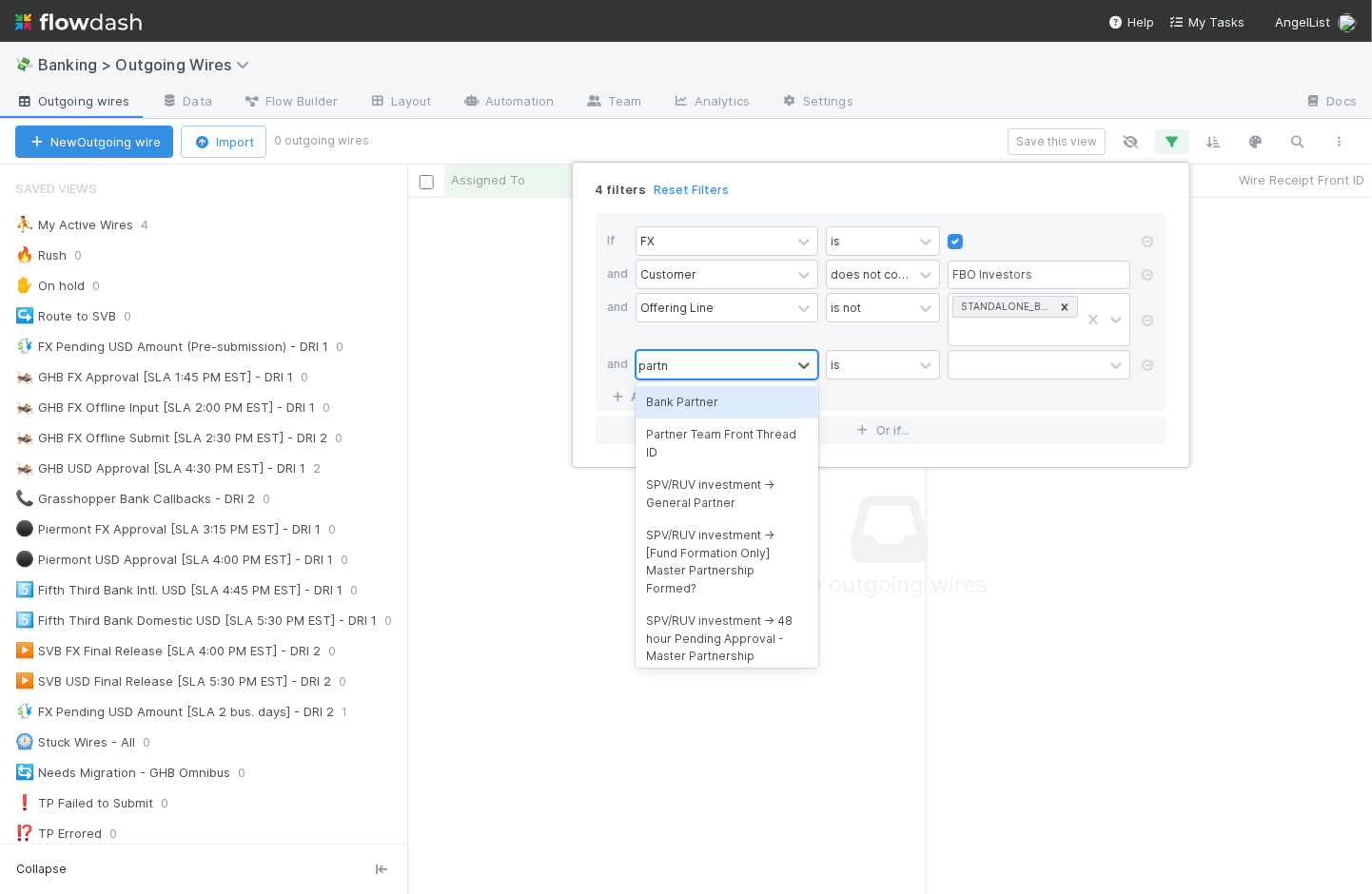 type on "partner" 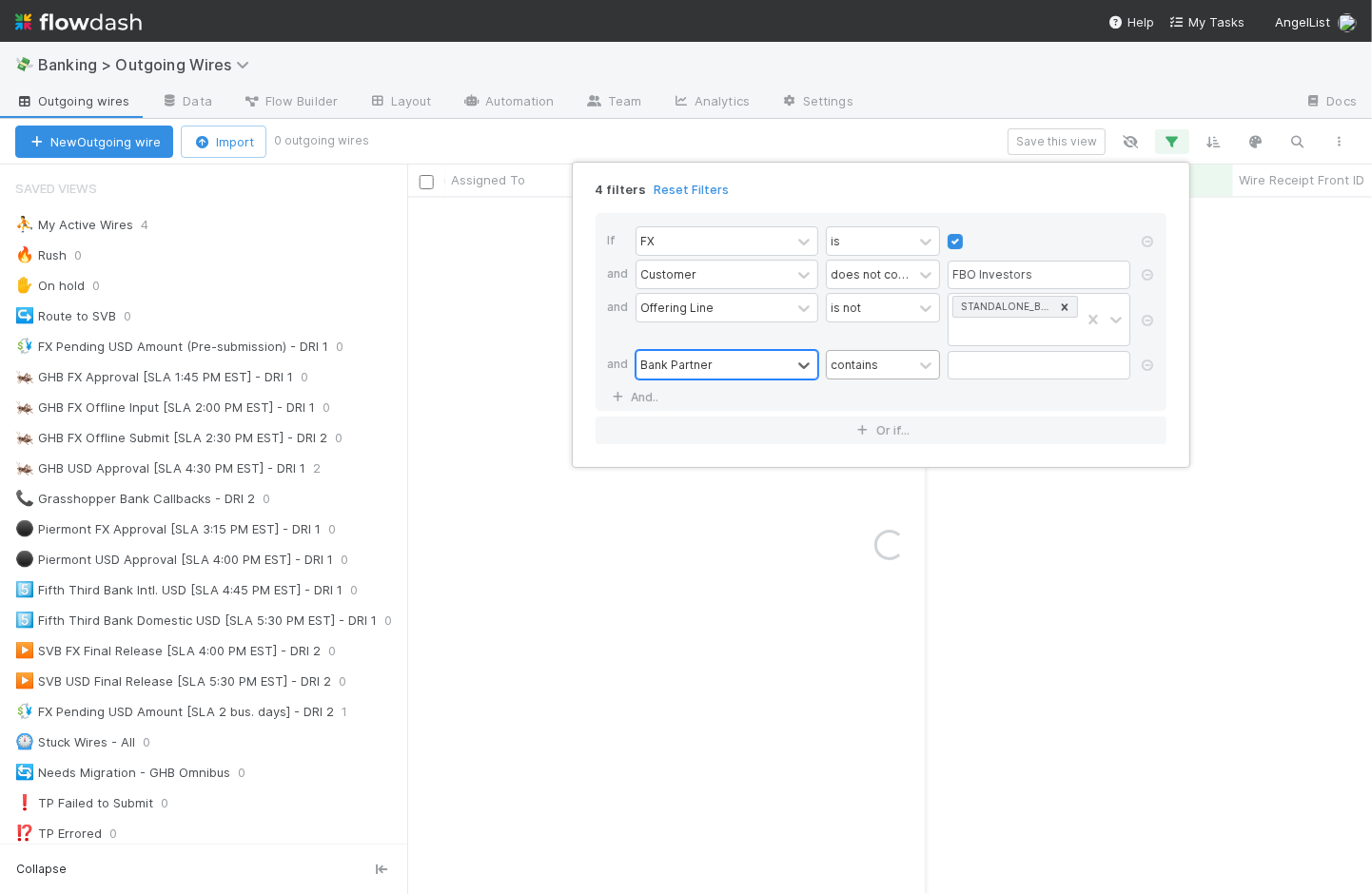 click on "contains" at bounding box center [870, 364] 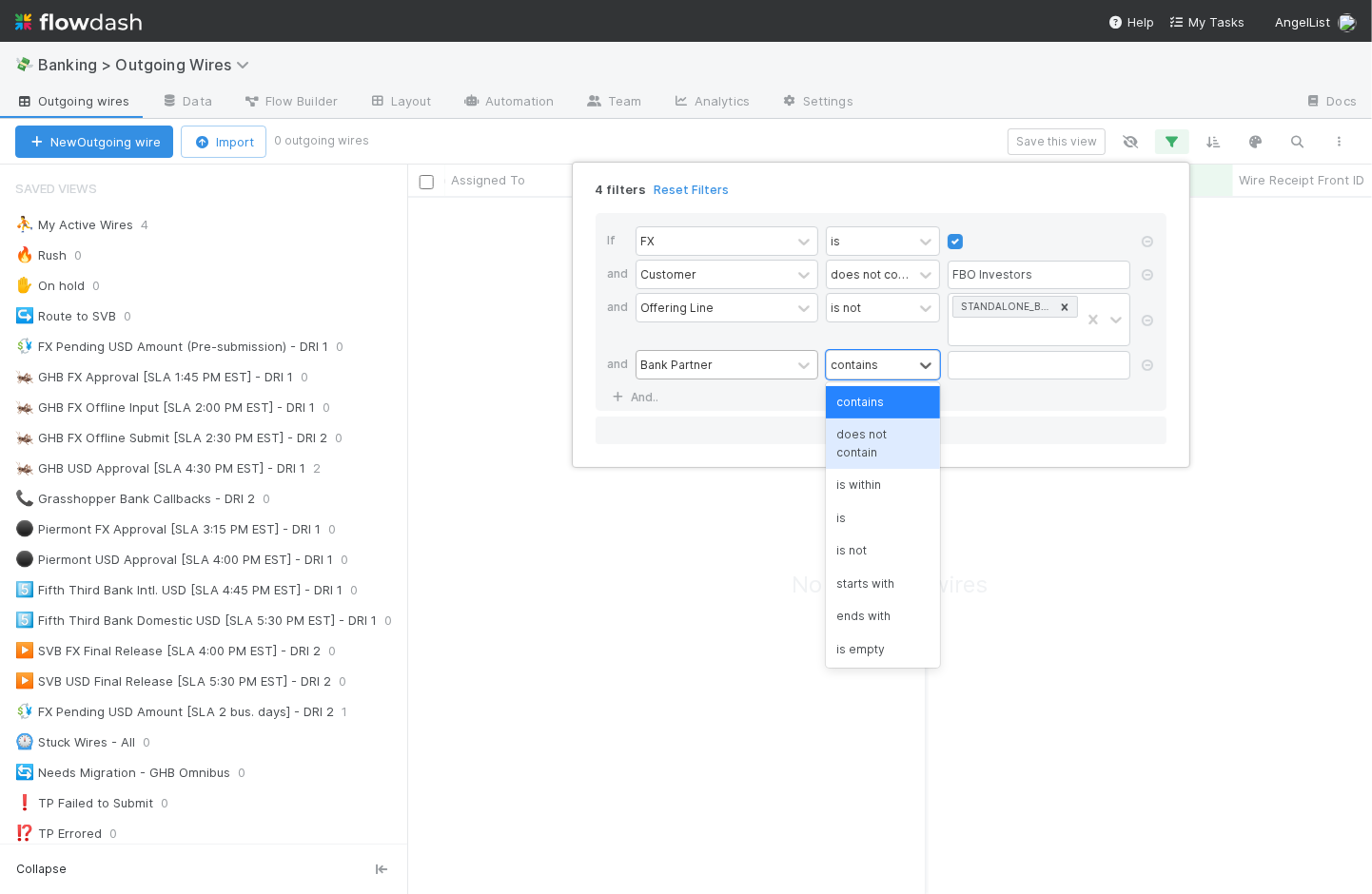 click on "does not contain" at bounding box center [883, 443] 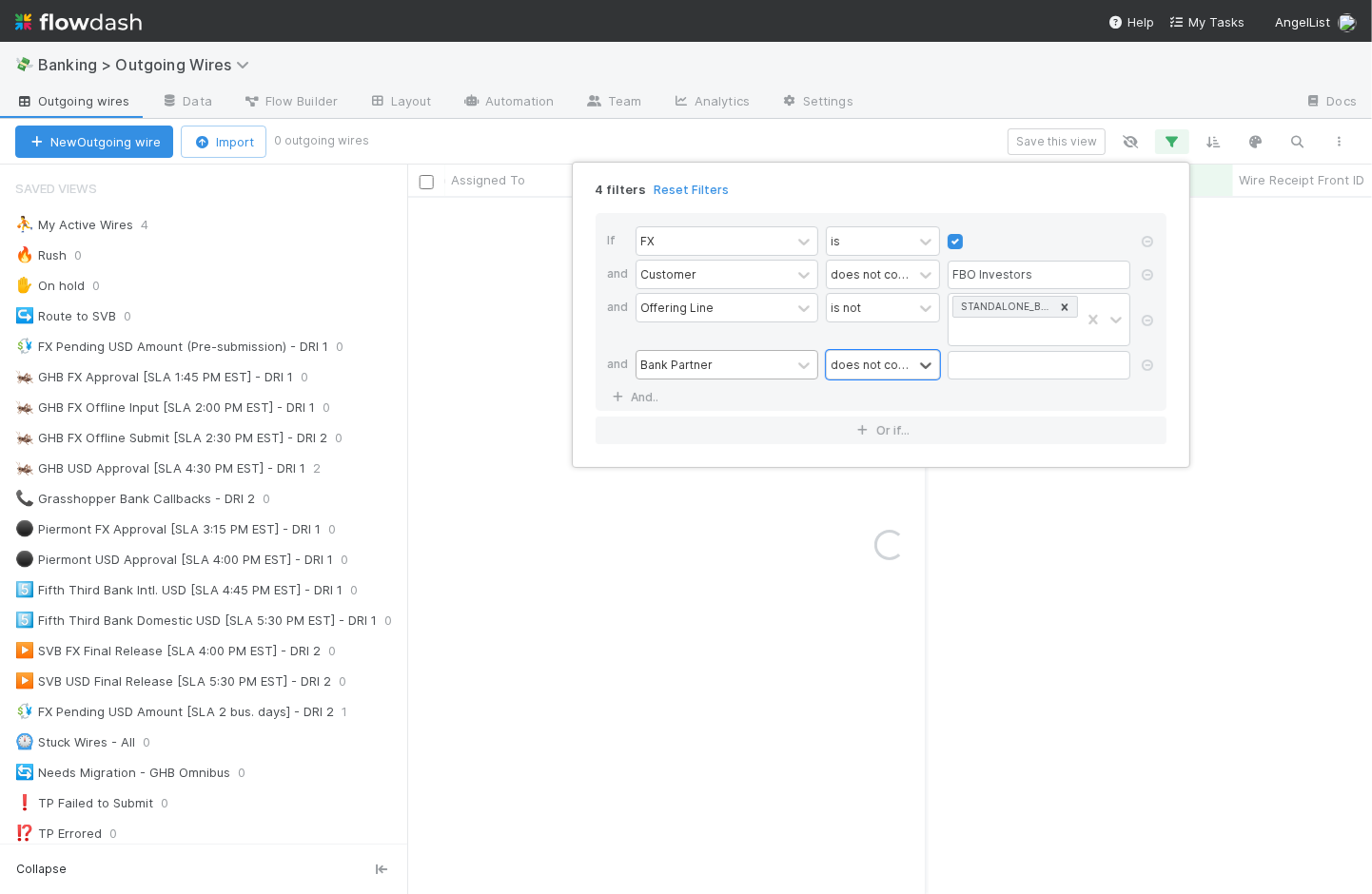 click on "Bank Partner   option does not contain, selected.     0 results available. Select is focused ,type to refine list, press Down to open the menu,  does not contain" at bounding box center (887, 366) 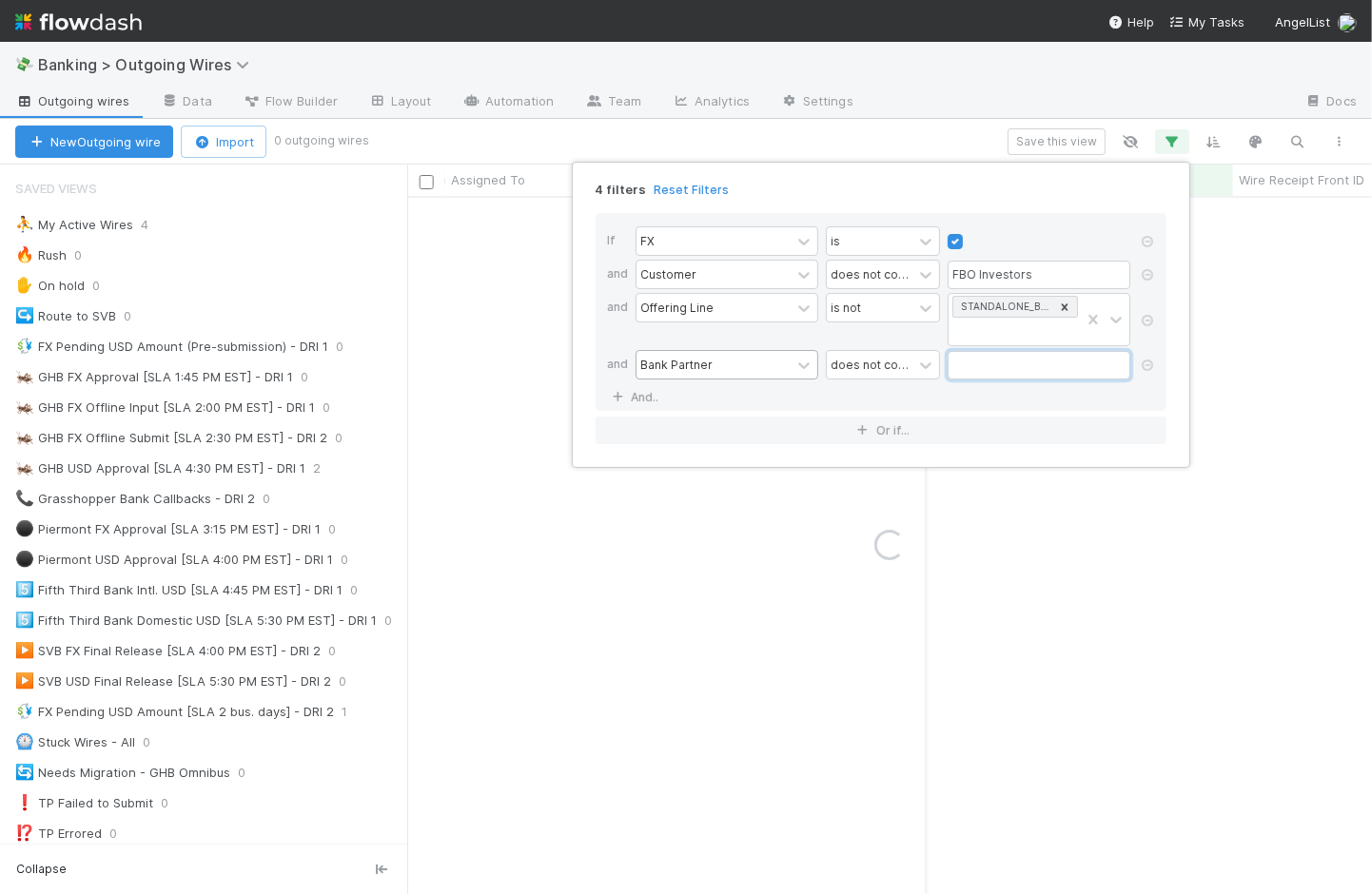 click at bounding box center [1039, 365] 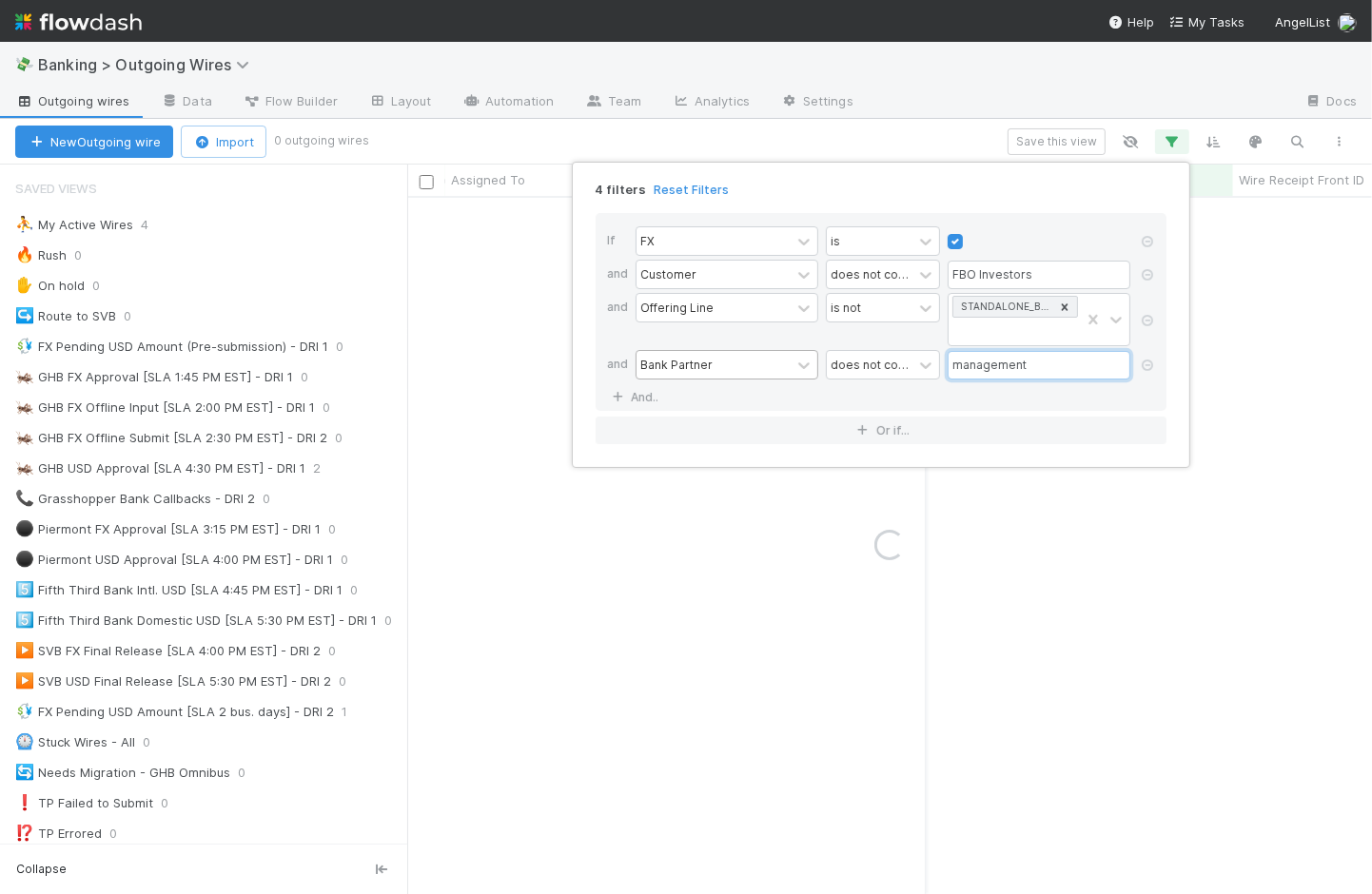 type on "management" 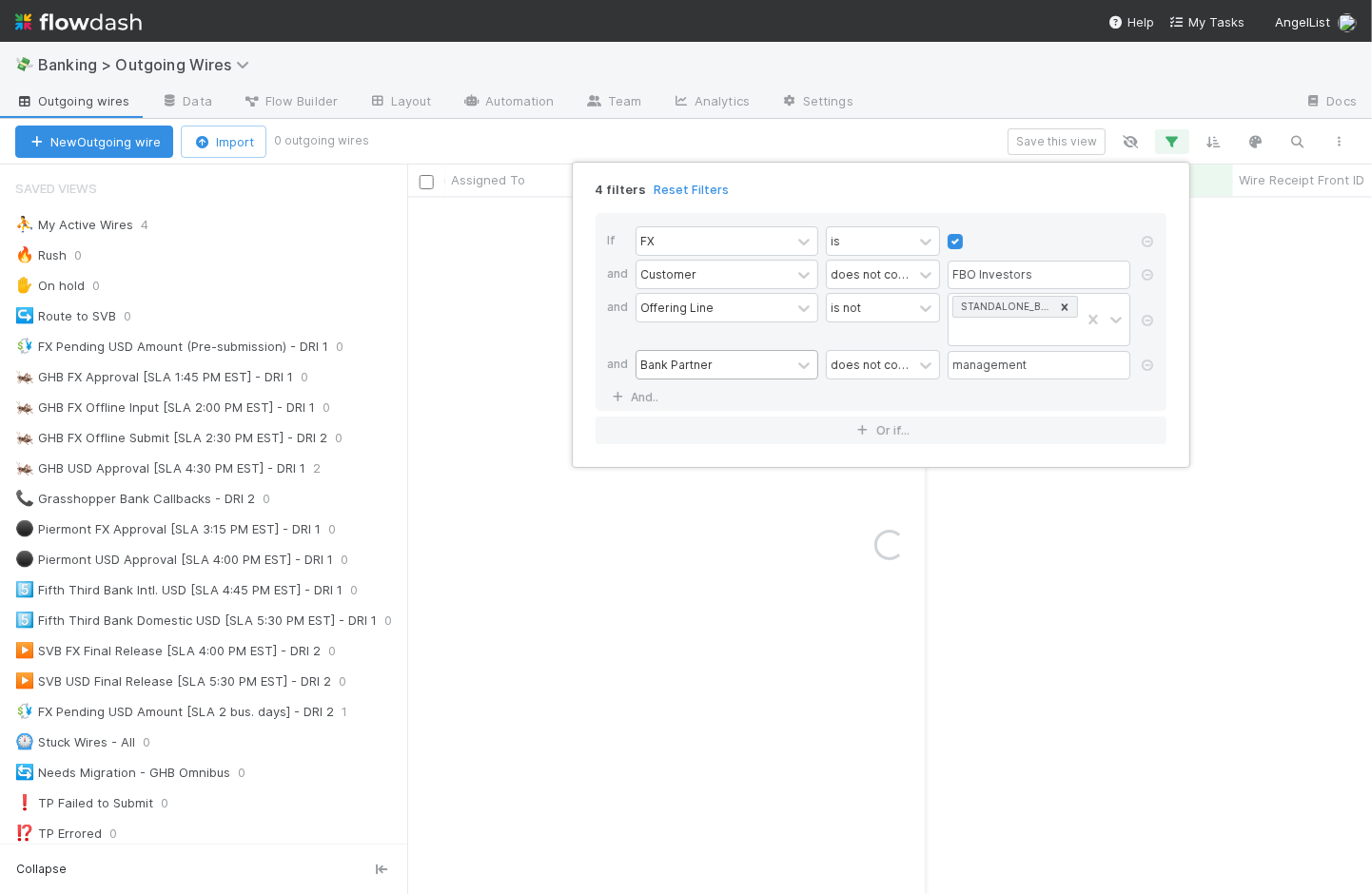 click on "4 filters Reset Filters If FX is and Customer does not contain FBO Investors and Offering Line is not STANDALONE_BANKING and Bank Partner does not contain management And.. Or if..." at bounding box center (686, 447) 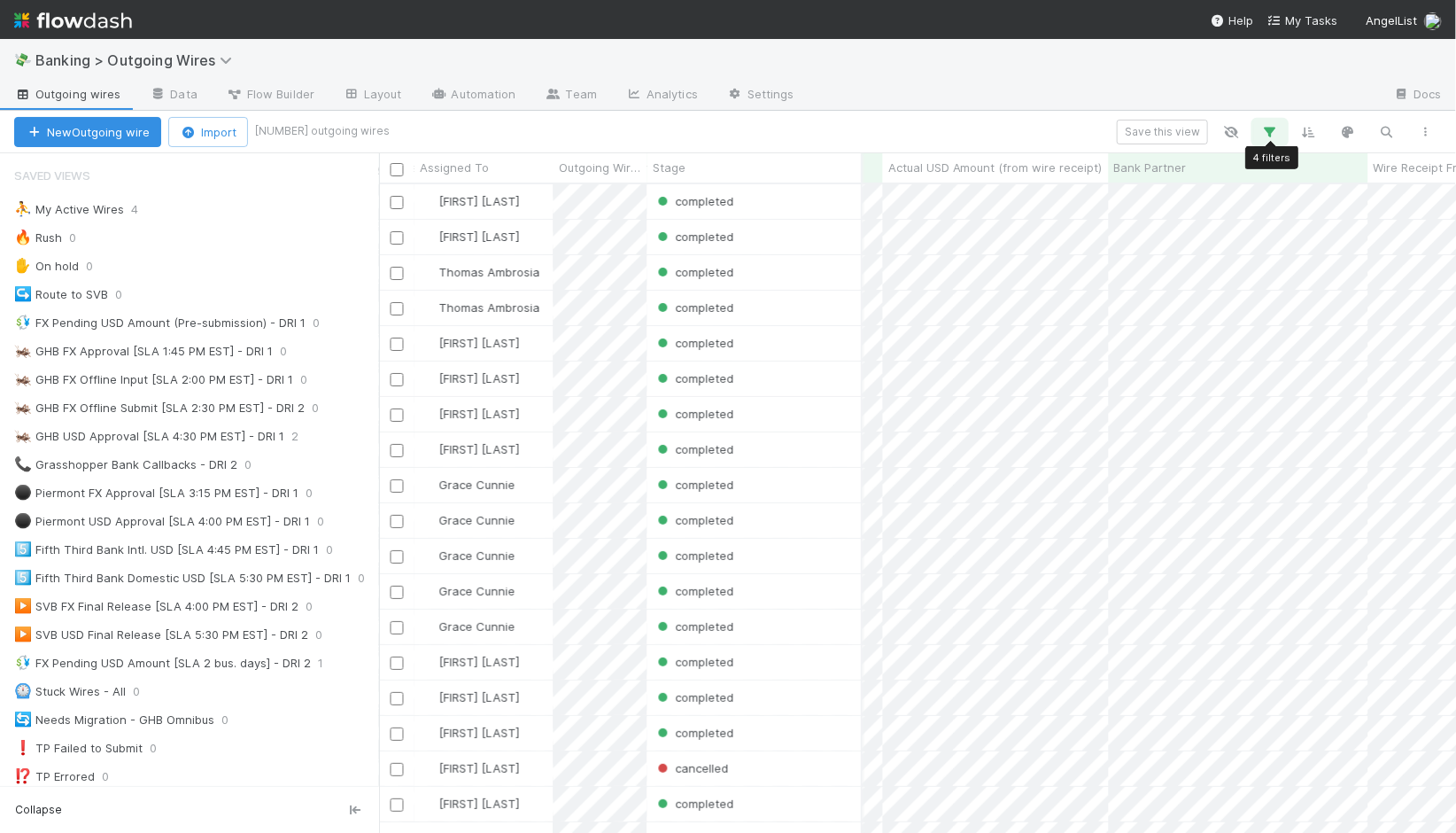 click at bounding box center (1270, 132) 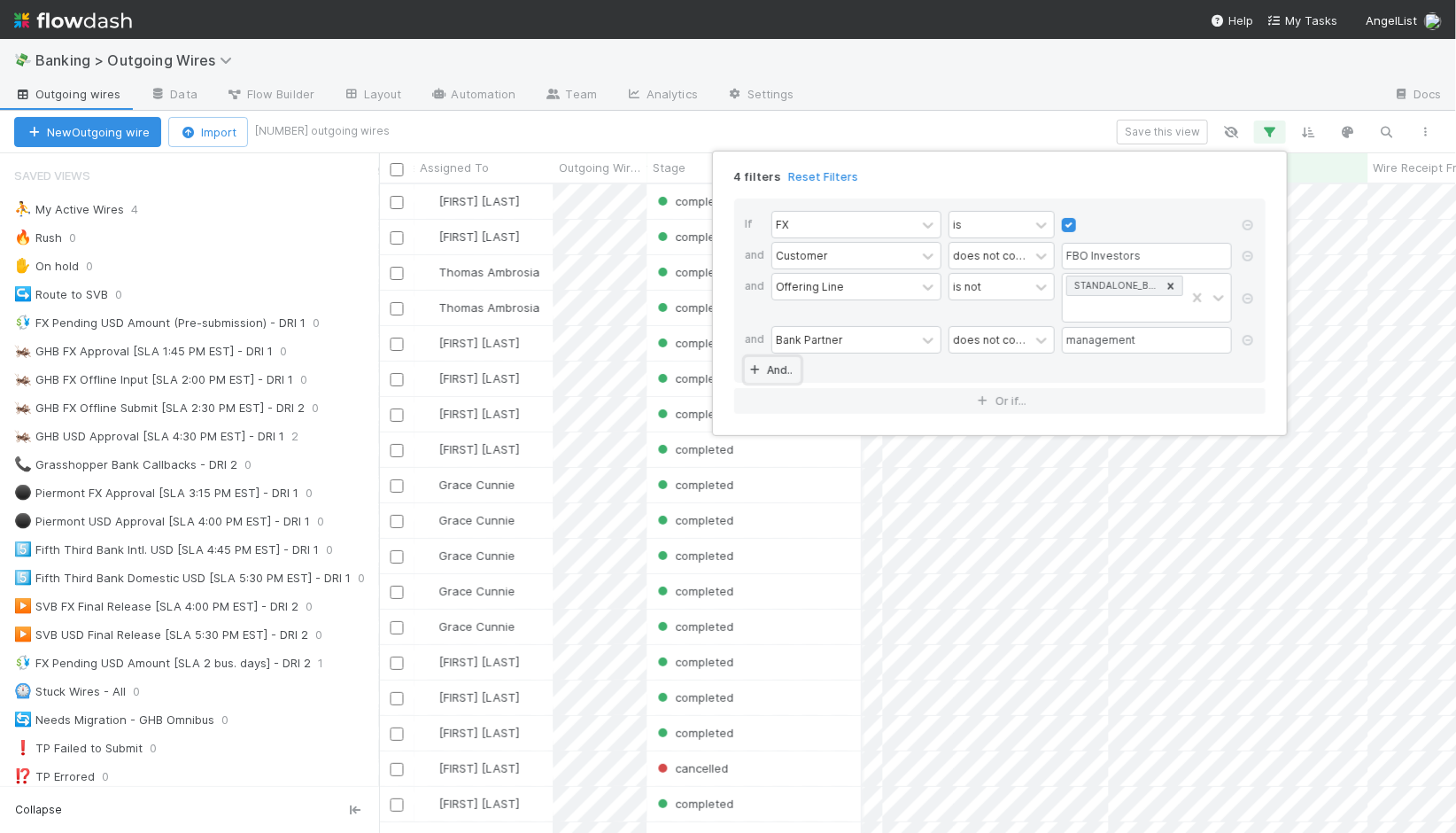 click on "And.." at bounding box center [772, 370] 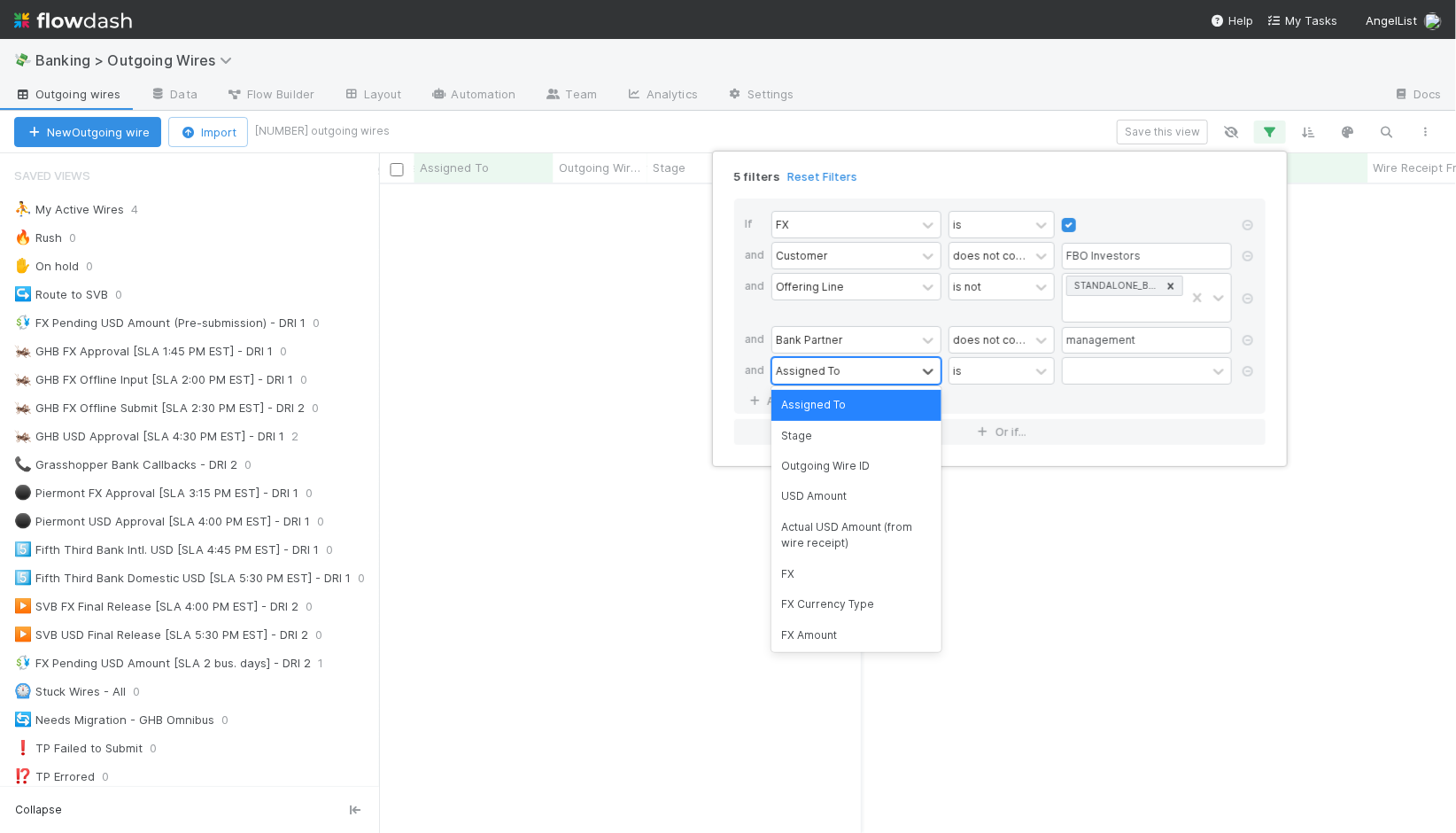 click on "Assigned To" at bounding box center (808, 370) 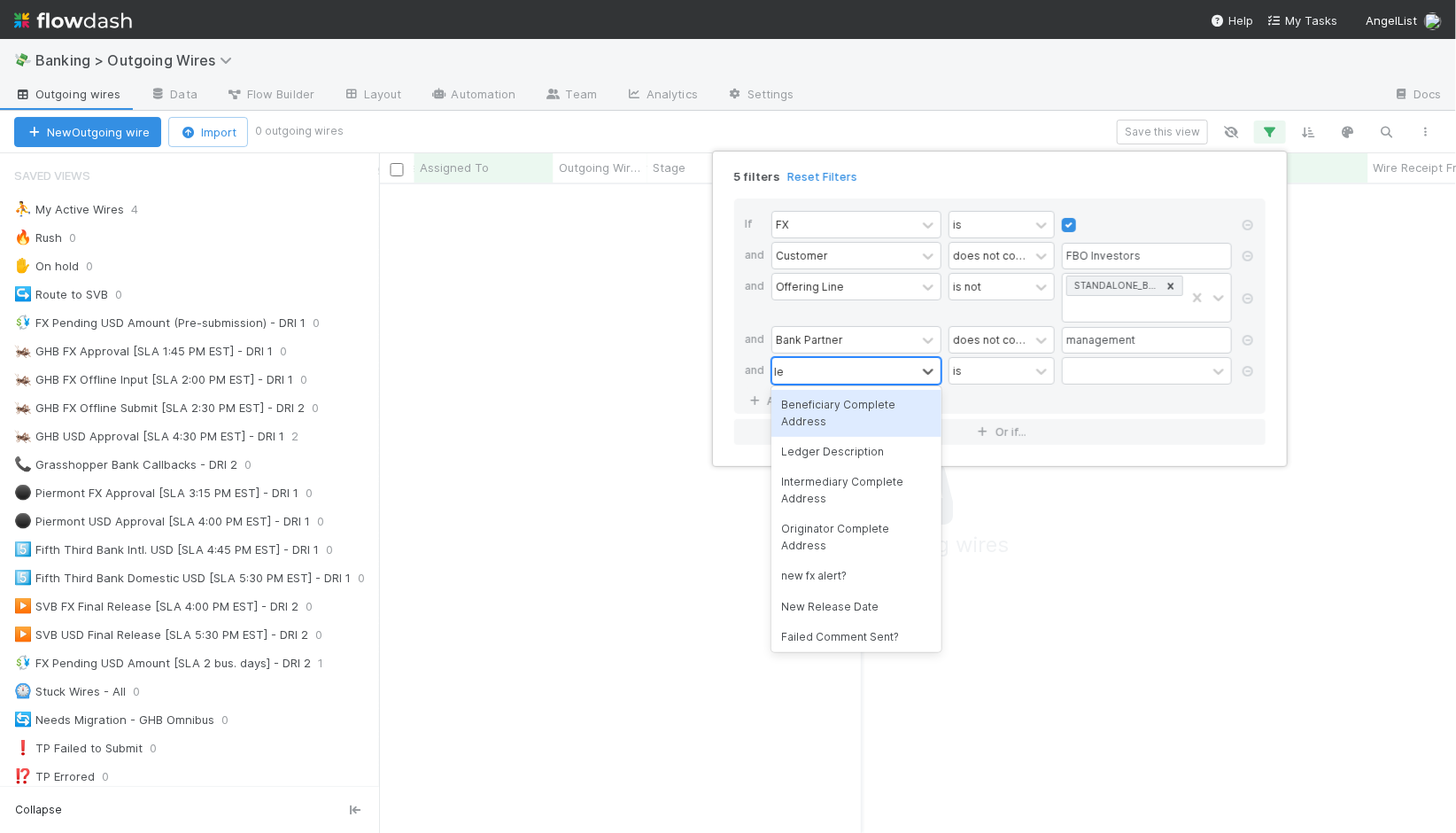 type on "ledg" 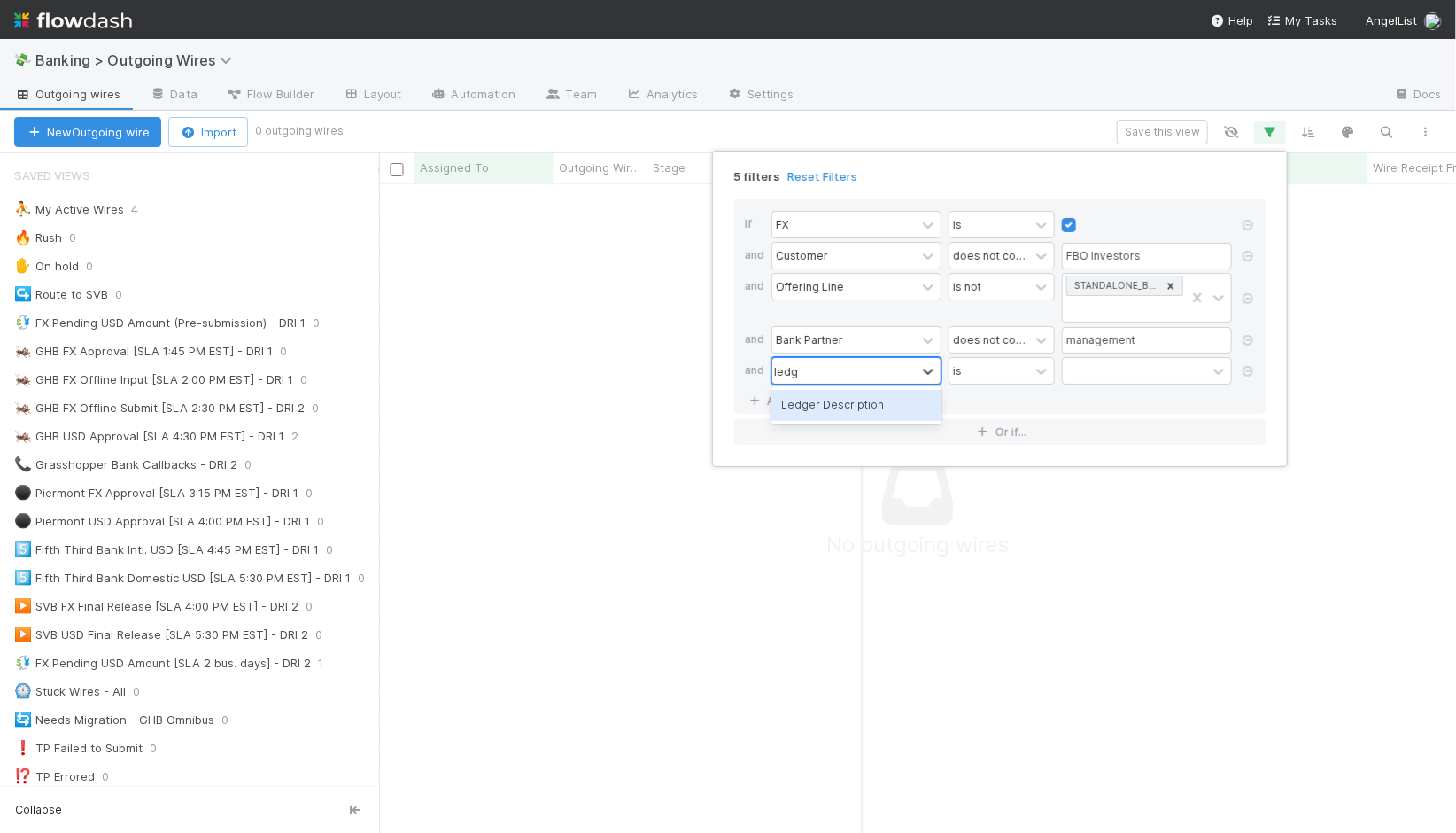 type 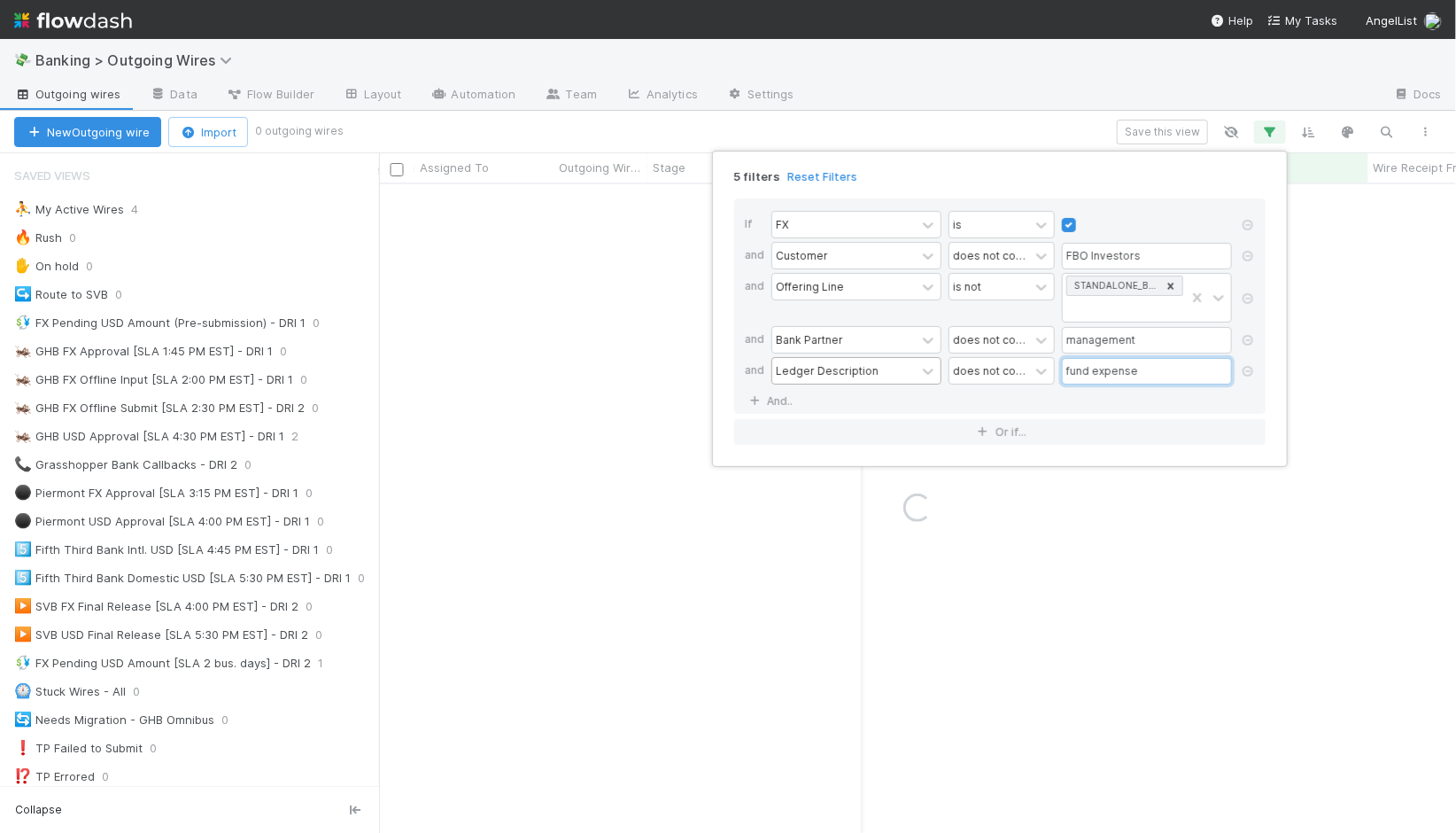 type on "fund expense" 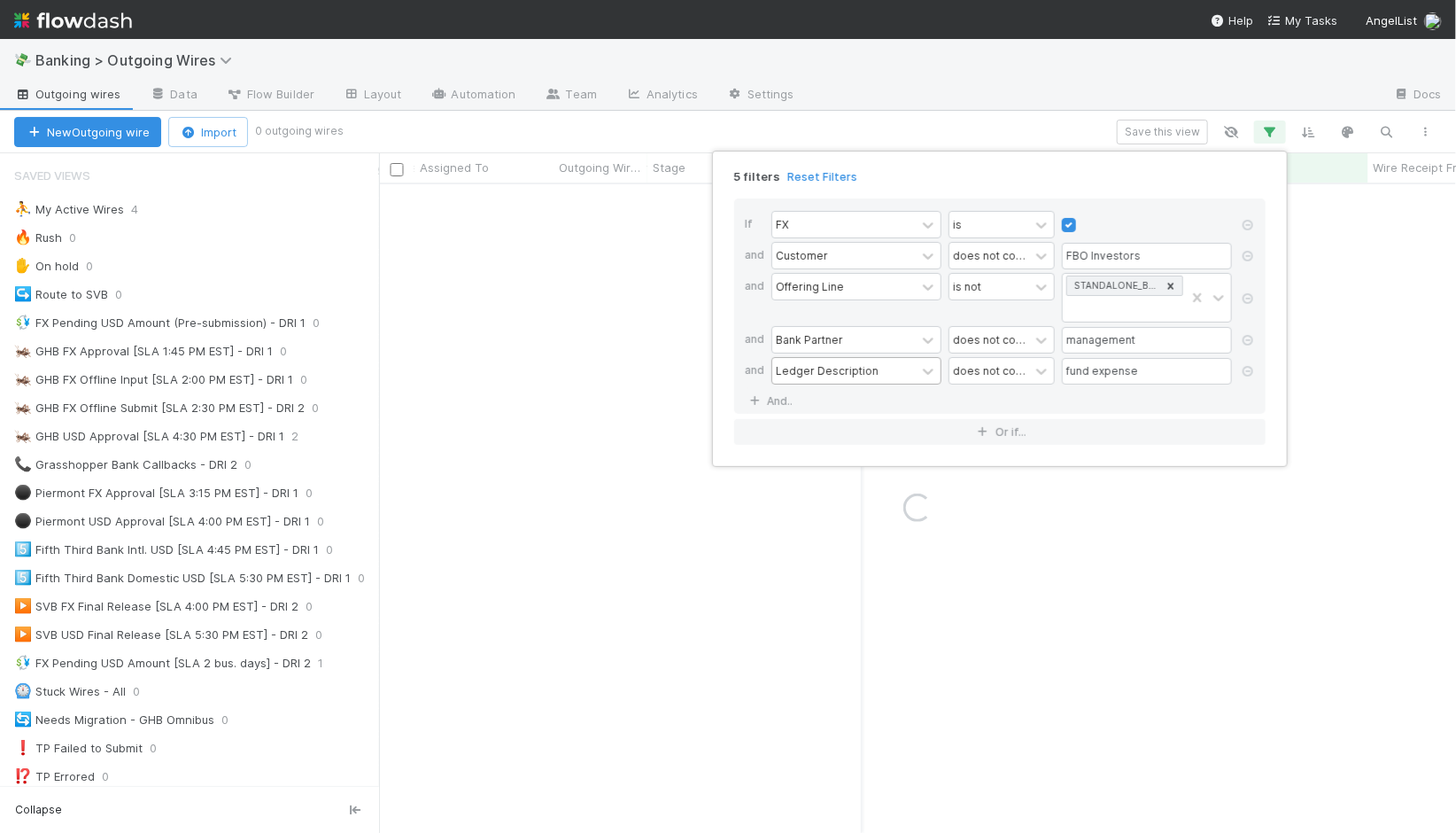 click on "5 filters Reset Filters If FX is and Customer does not contain FBO Investors and Offering Line is not STANDALONE_BANKING and Bank Partner does not contain management and Ledger Description does not contain fund expense And.. Or if..." at bounding box center (728, 416) 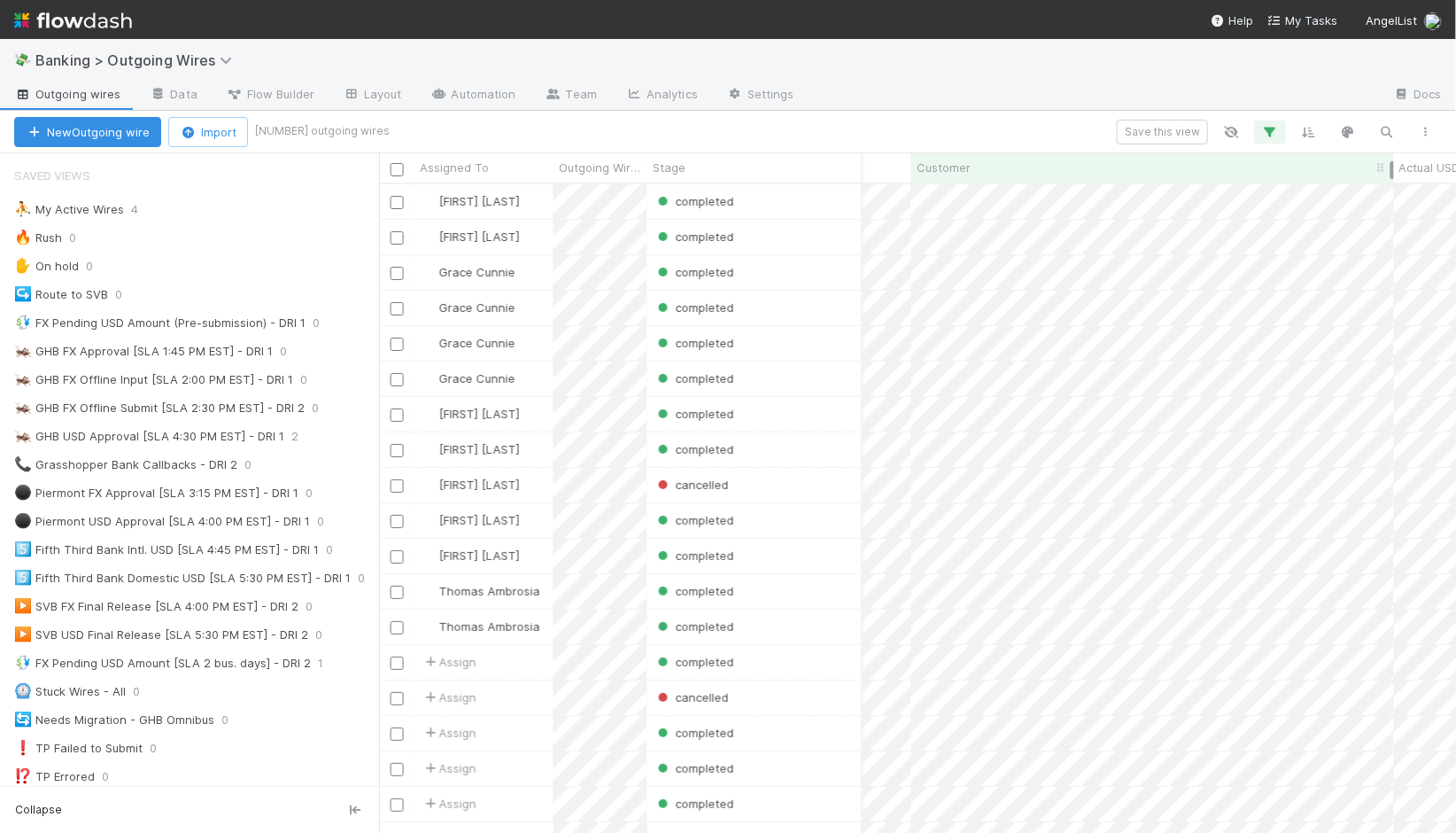 drag, startPoint x: 1190, startPoint y: 170, endPoint x: 1392, endPoint y: 157, distance: 202.41788 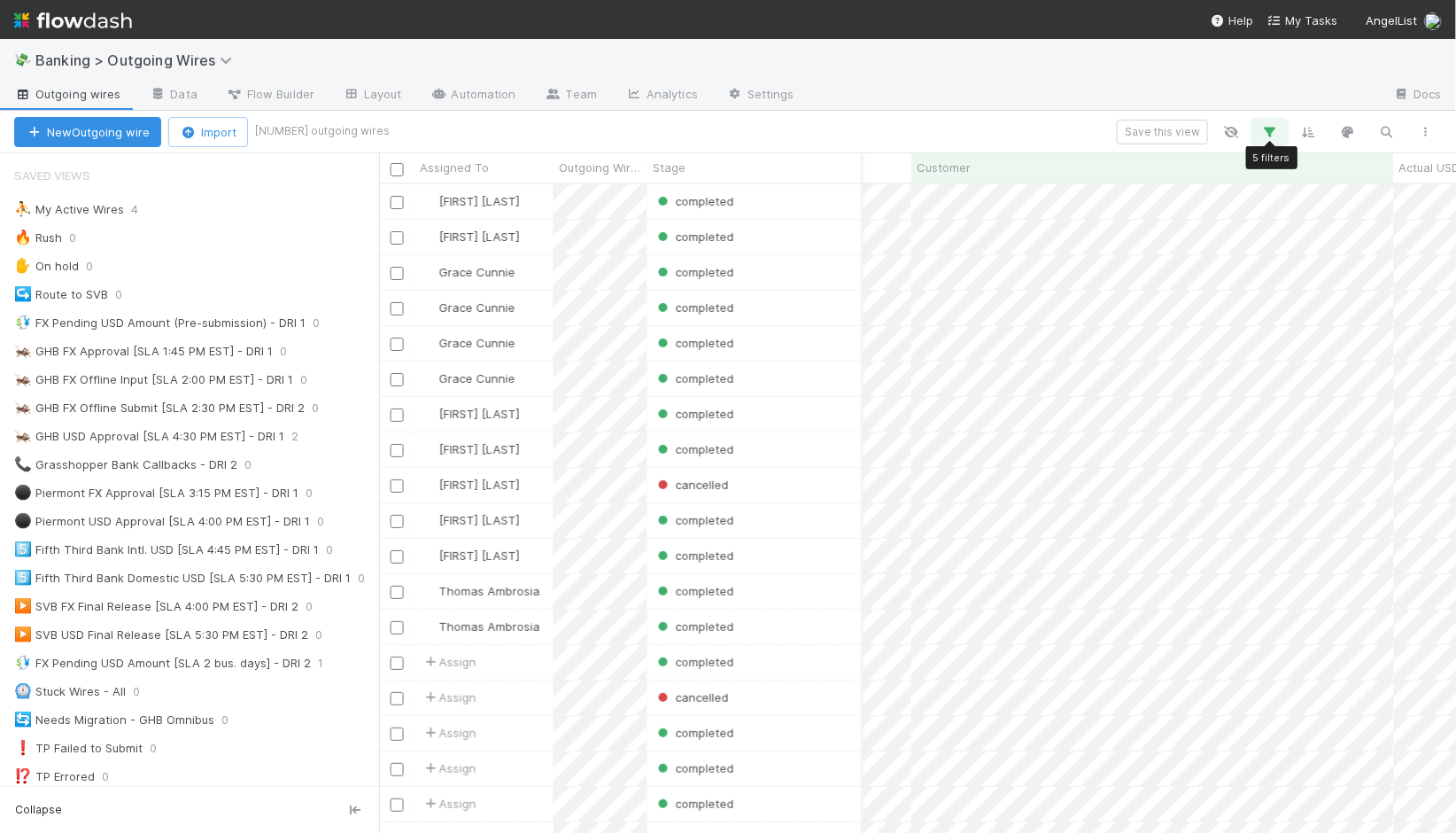 click at bounding box center (1270, 132) 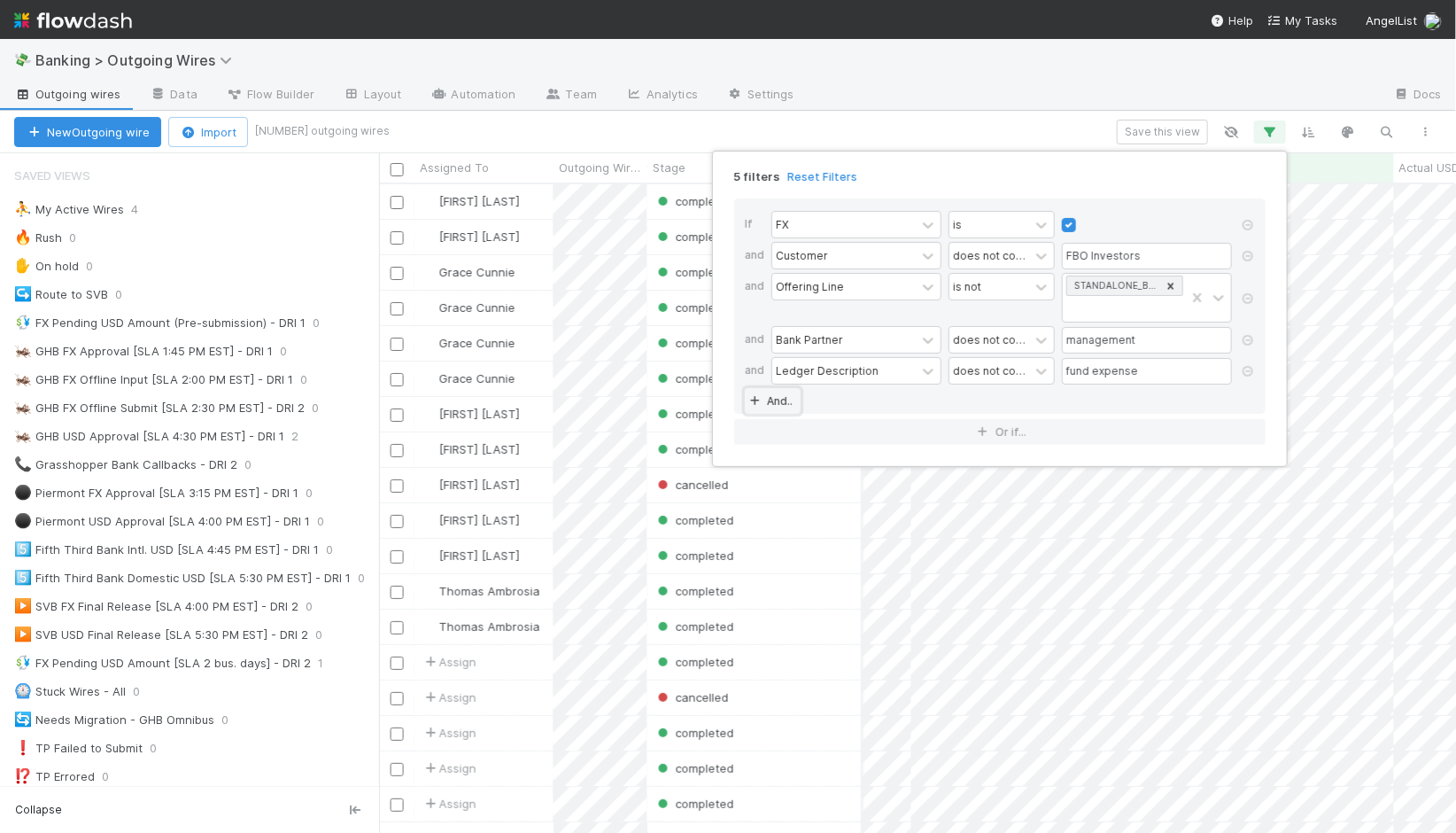 click on "And.." at bounding box center [772, 401] 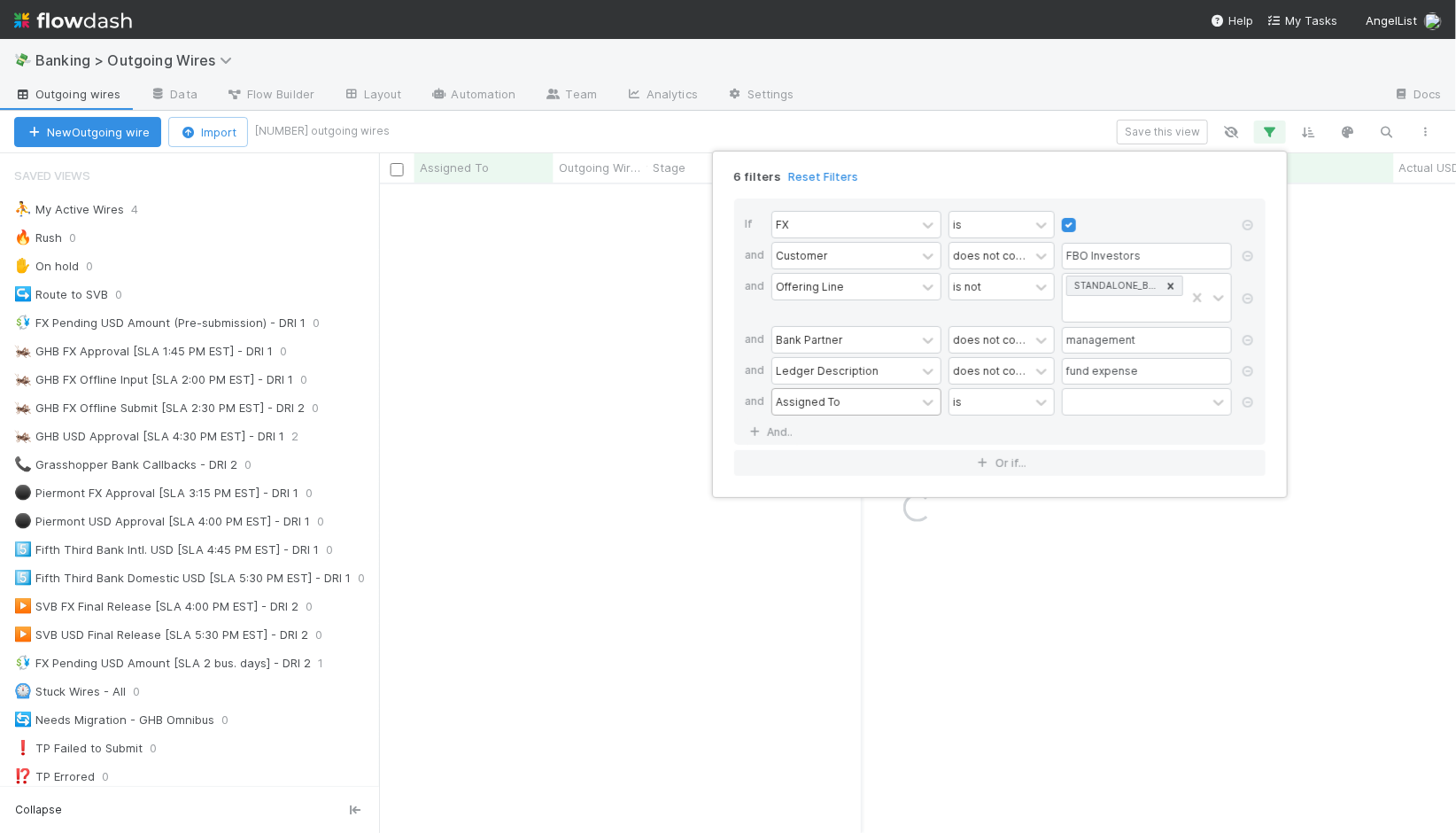 click on "Assigned To" at bounding box center (844, 401) 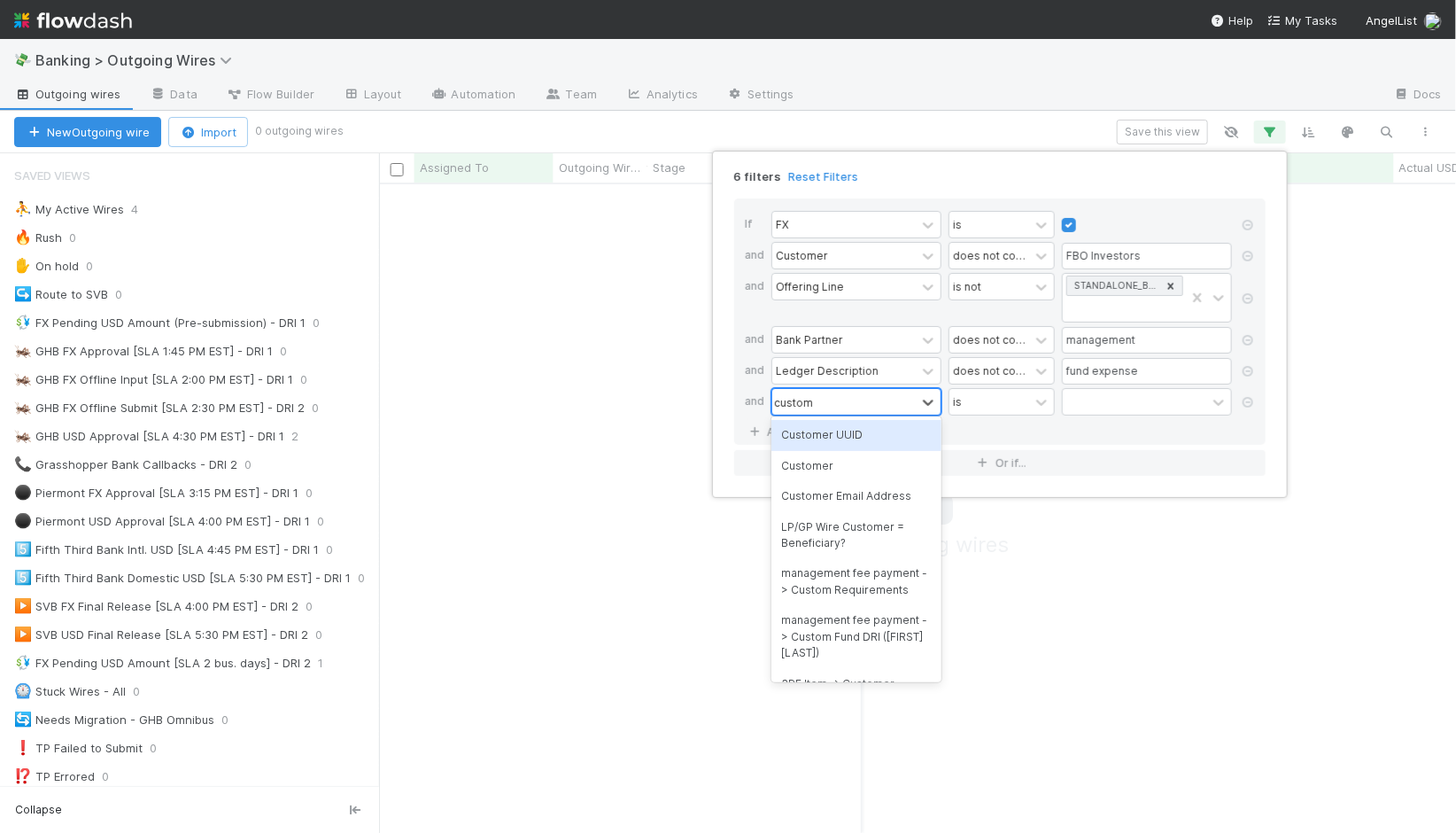 type on "customer" 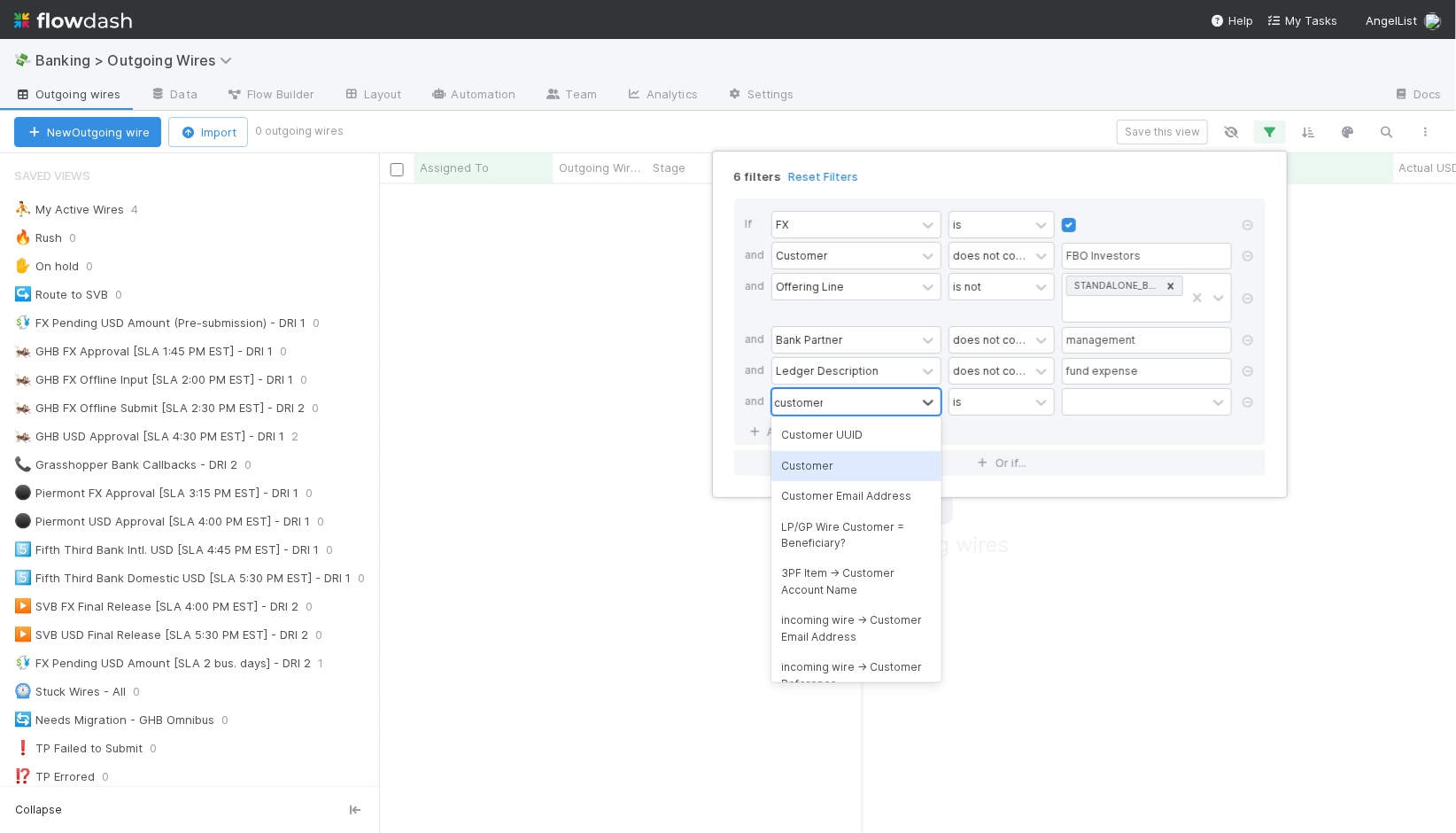 type 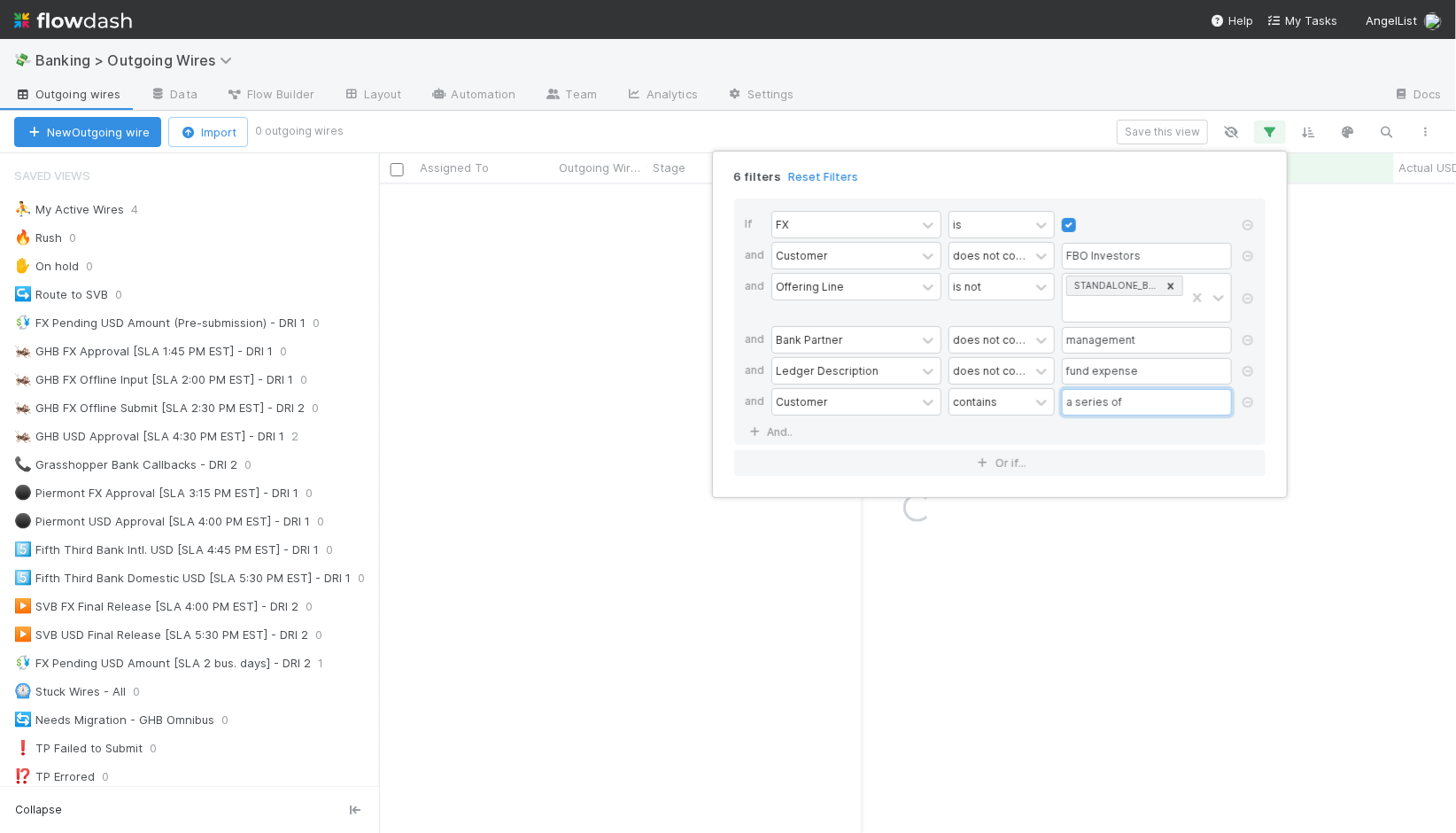type on "a series of" 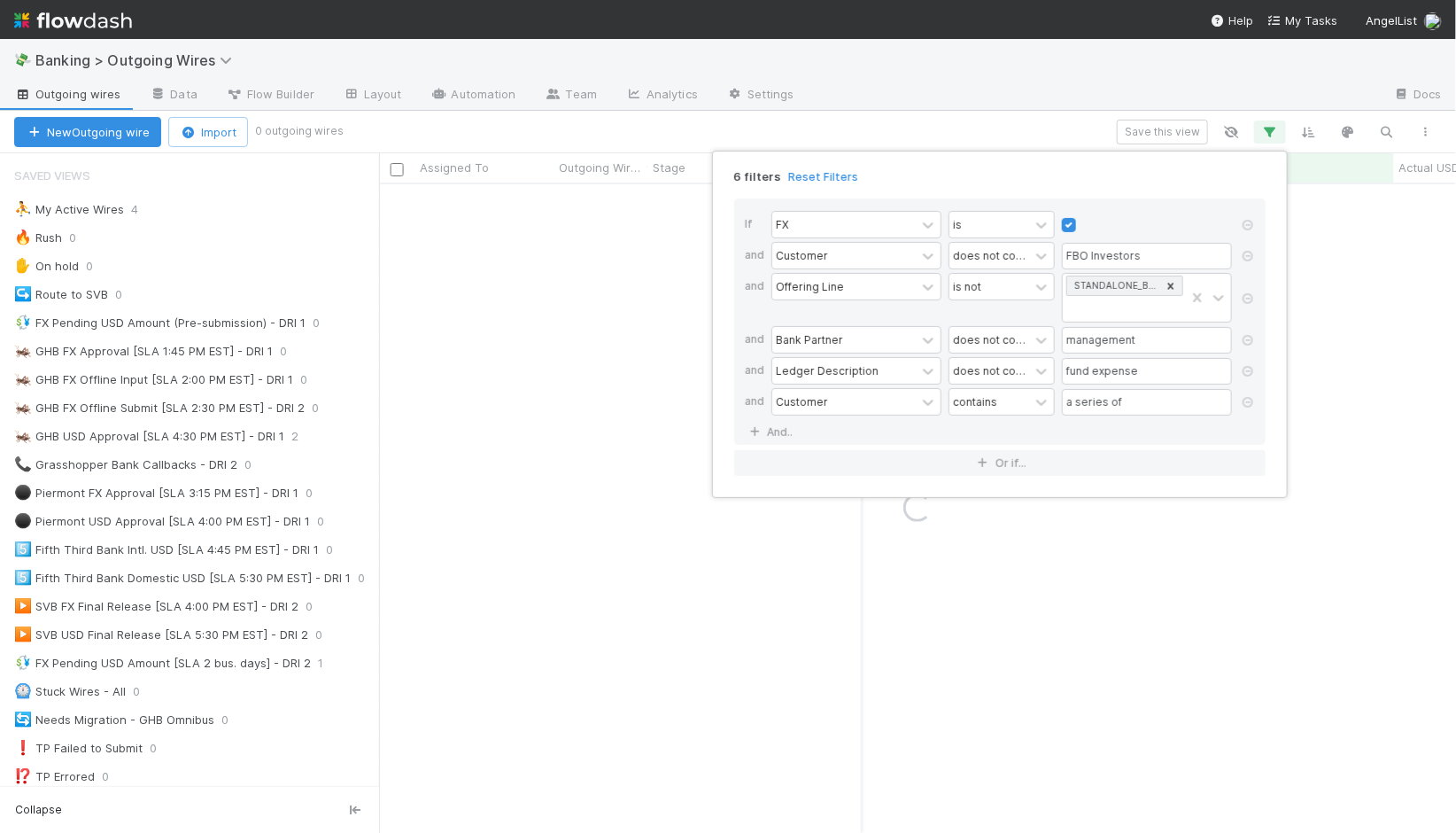 click on "6 filters Reset Filters If FX is and Customer does not contain FBO Investors and Offering Line is not STANDALONE_BANKING and Bank Partner does not contain management and Ledger Description does not contain fund expense and Customer contains a series of And.. Or if..." at bounding box center (728, 416) 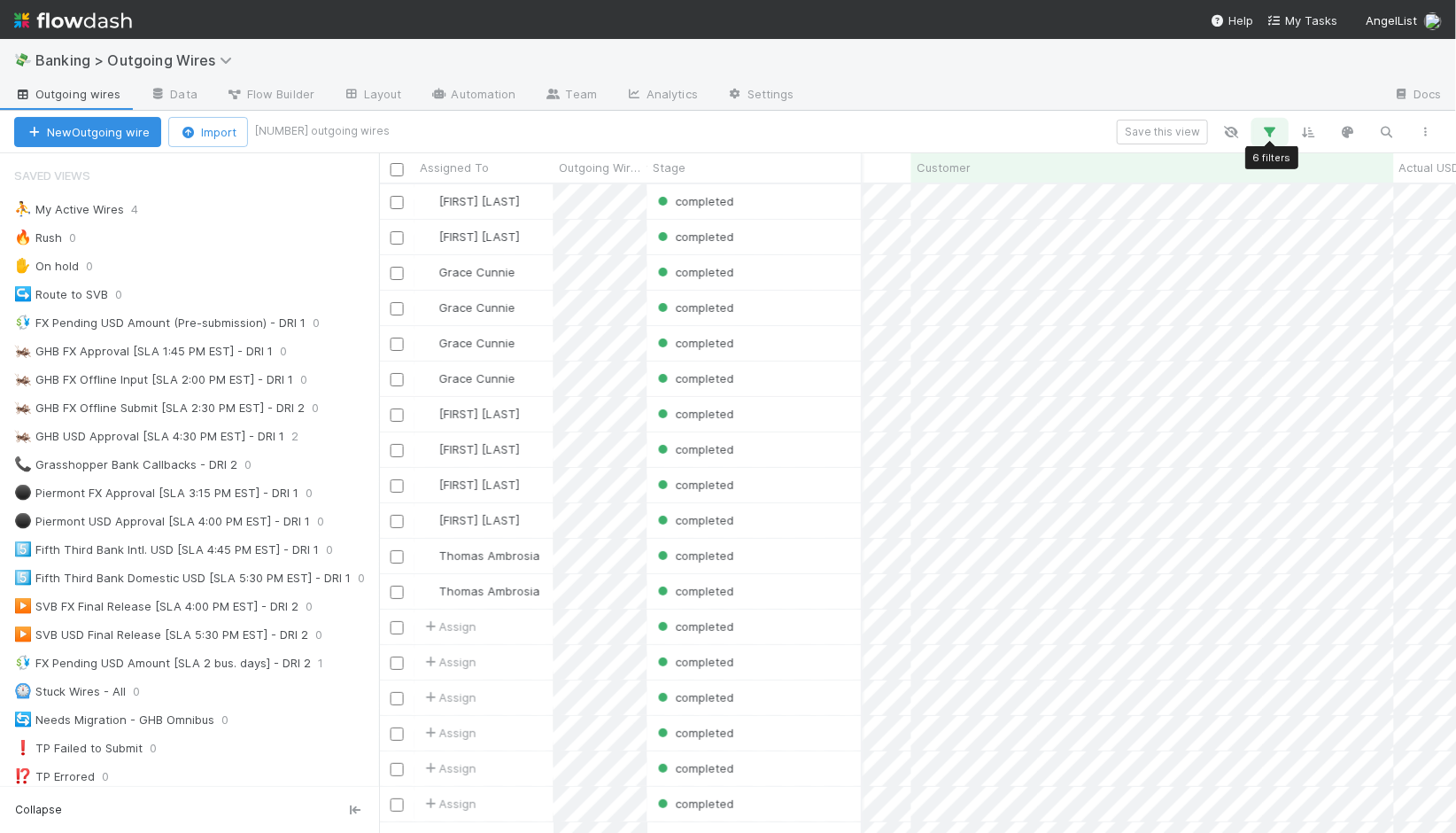 click at bounding box center (1270, 132) 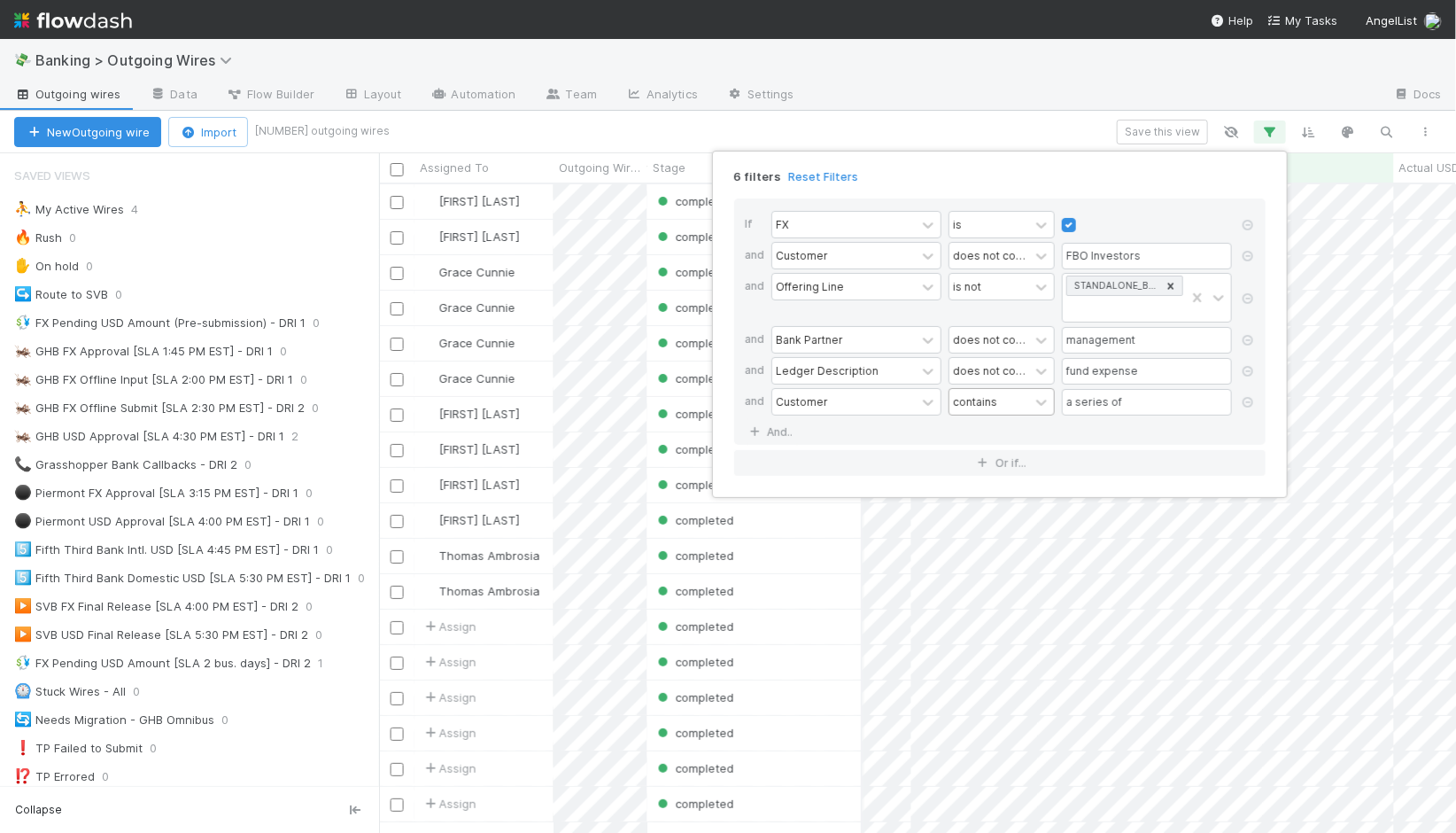 click on "contains" at bounding box center (989, 401) 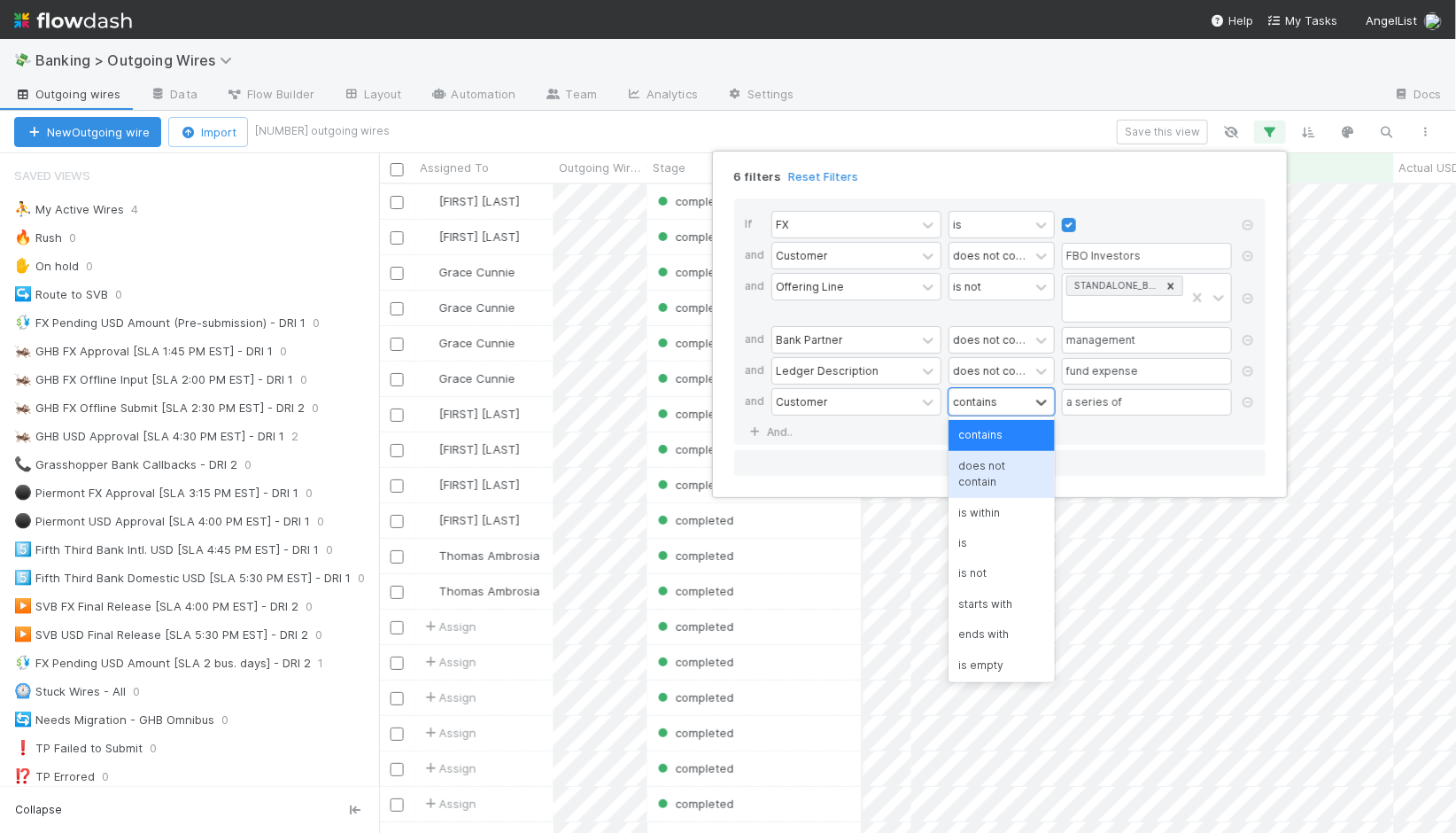 click on "does not contain" at bounding box center [1002, 474] 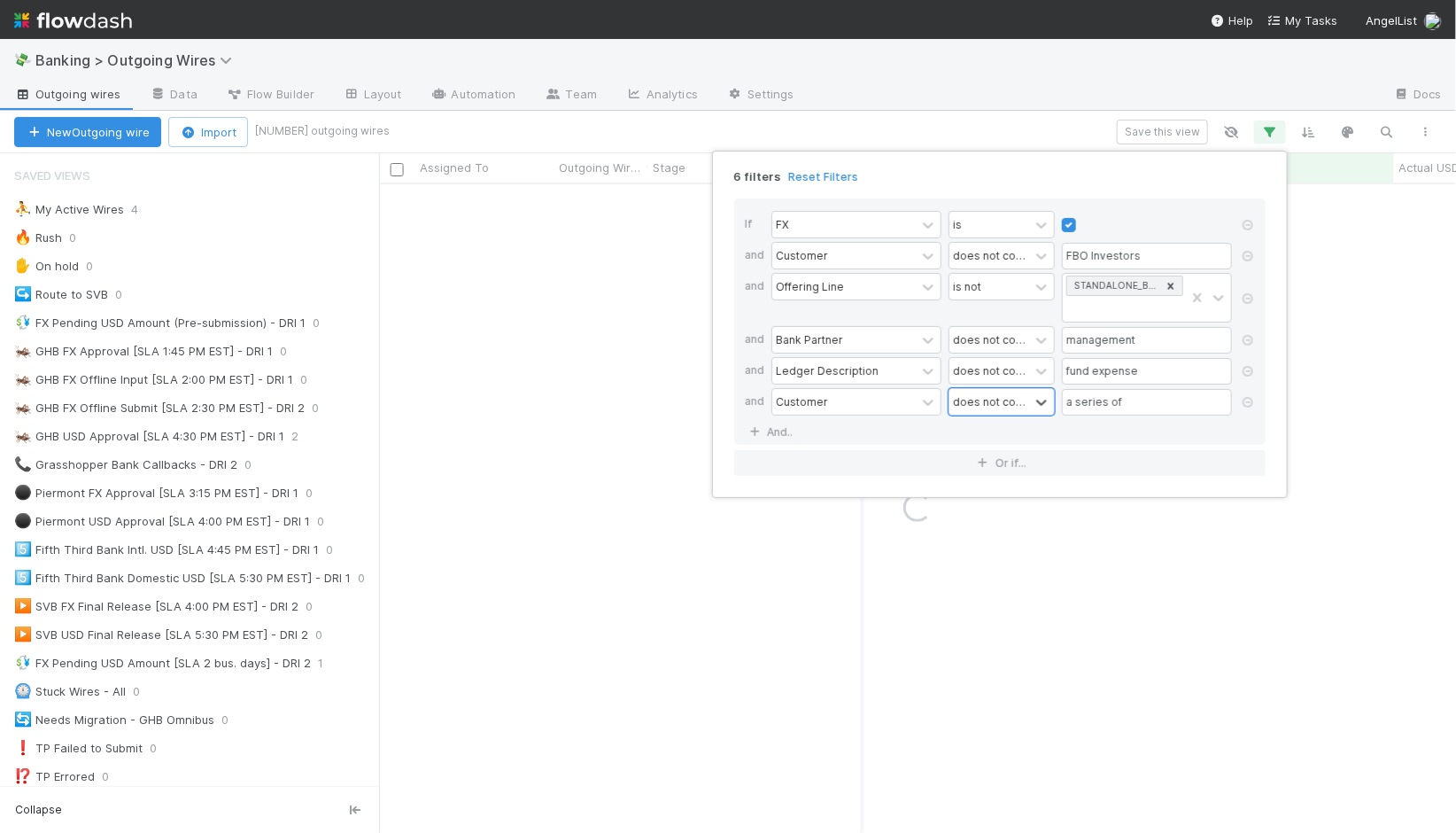 click on "6 filters Reset Filters If FX is and Customer does not contain FBO Investors and Offering Line is not STANDALONE_BANKING and Bank Partner does not contain management and Ledger Description does not contain fund expense and Customer   option does not contain, selected.     0 results available. Select is focused ,type to refine list, press Down to open the menu,  does not contain a series of And.. Or if..." at bounding box center (728, 416) 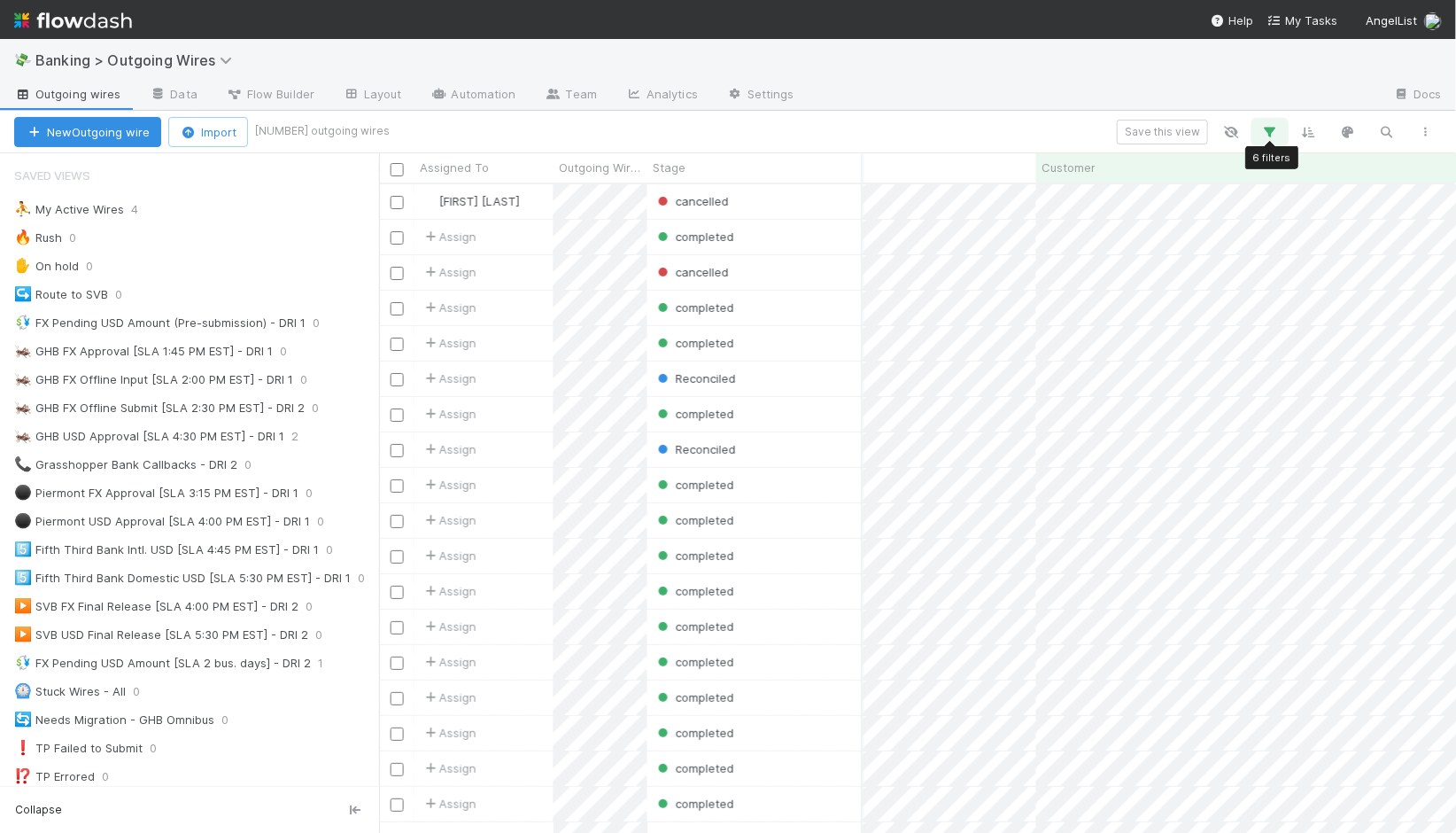 click at bounding box center (1270, 132) 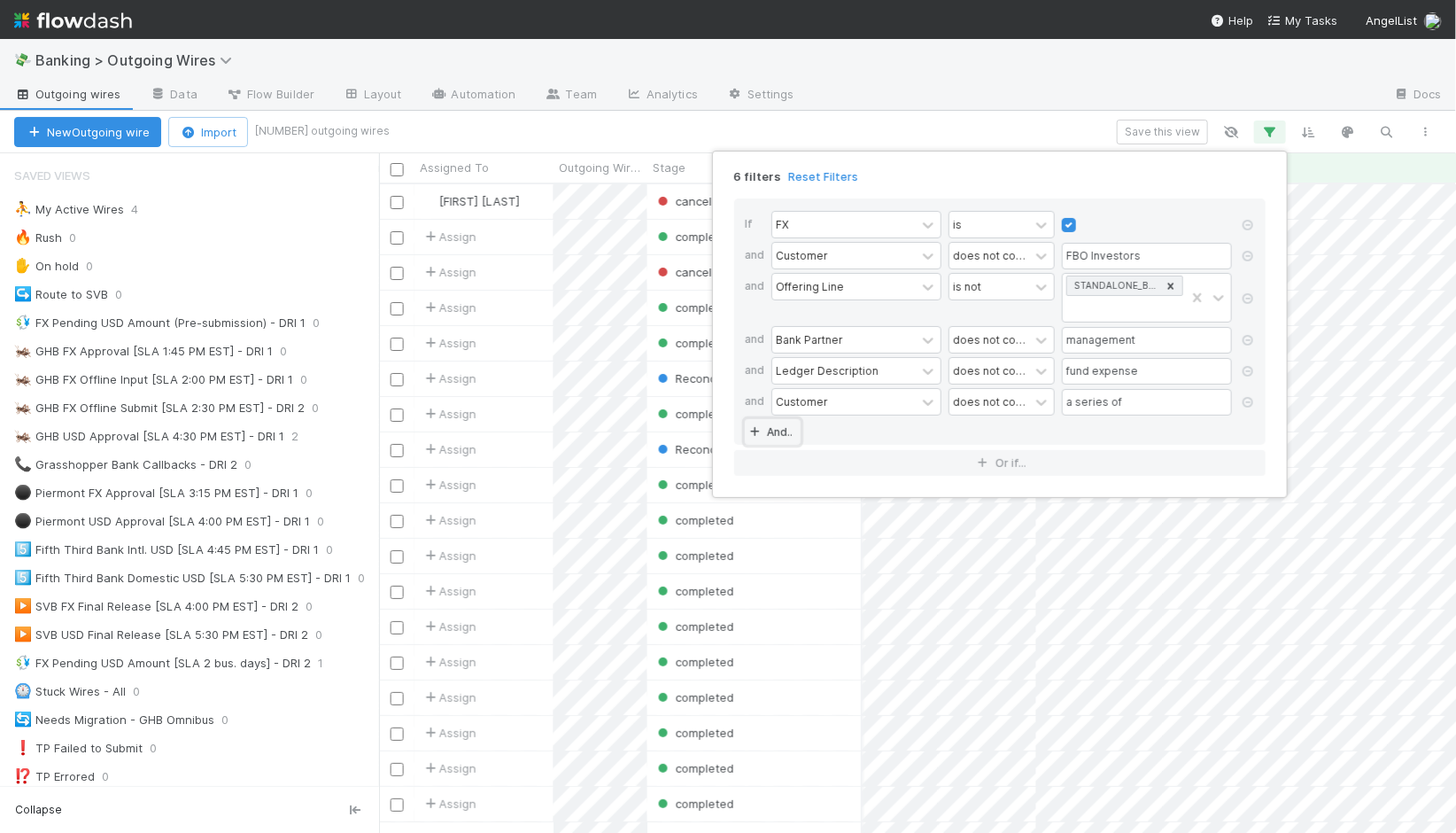 click on "And.." at bounding box center (772, 432) 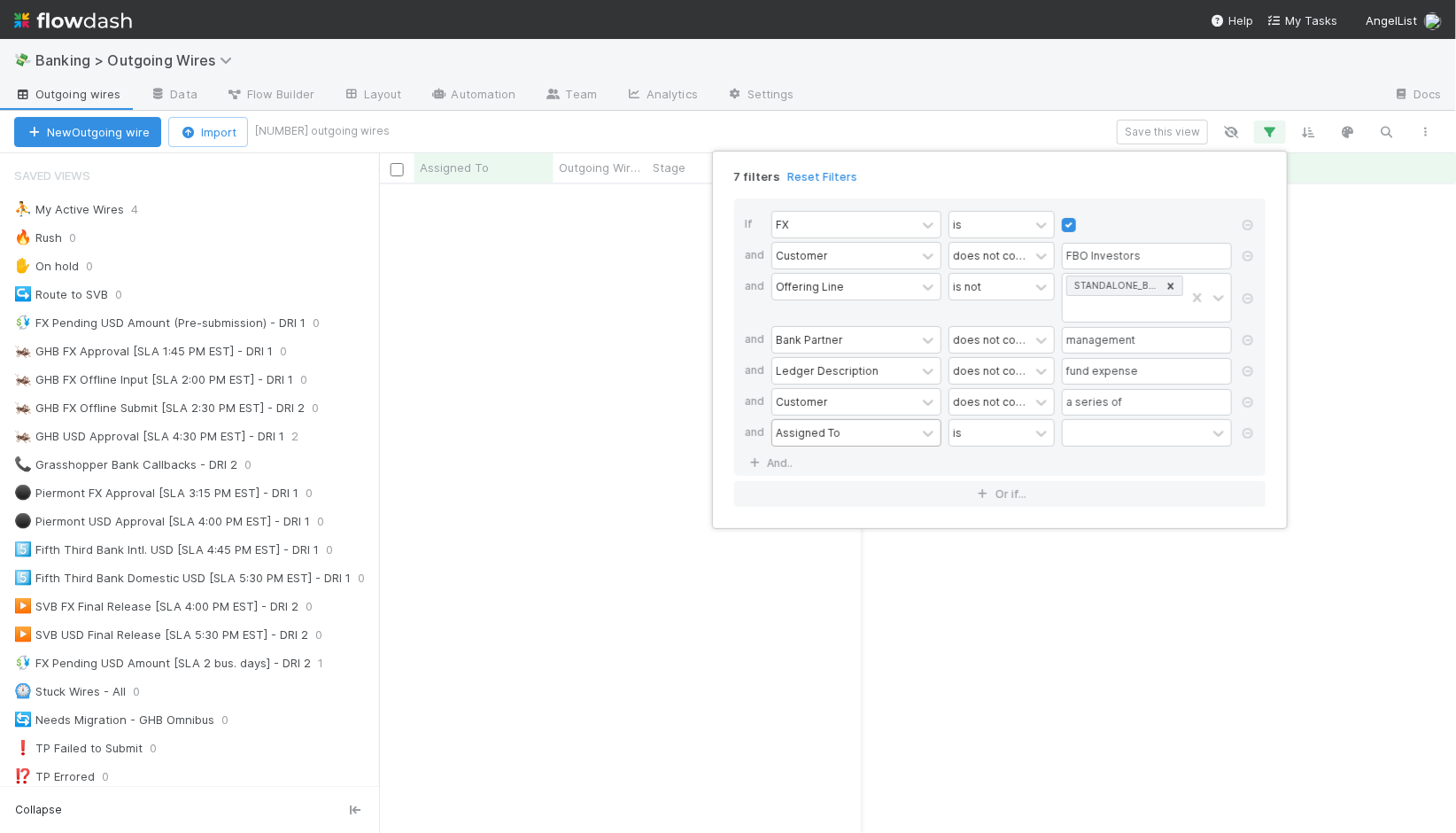 click on "Assigned To" at bounding box center [844, 432] 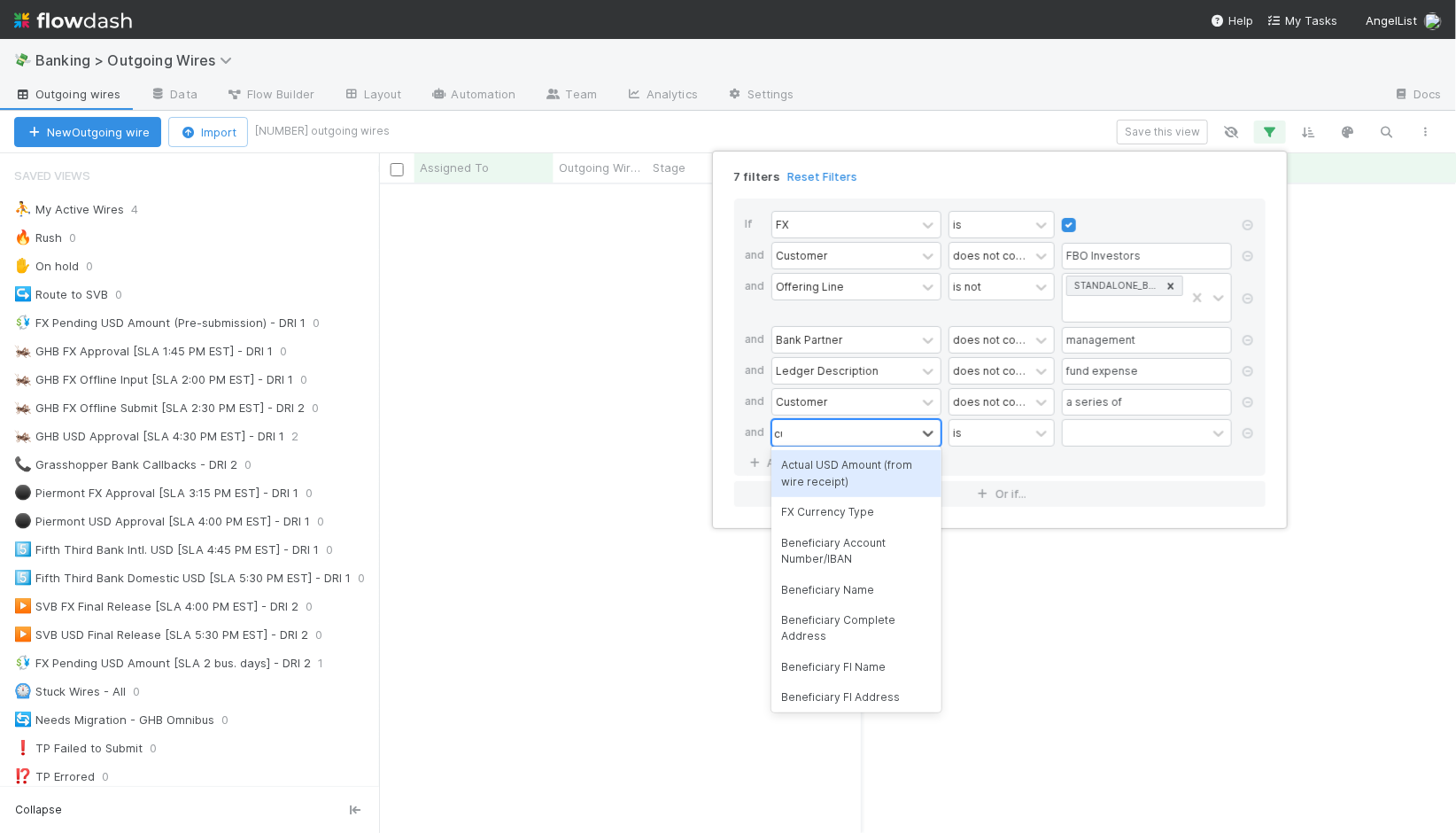type on "cust" 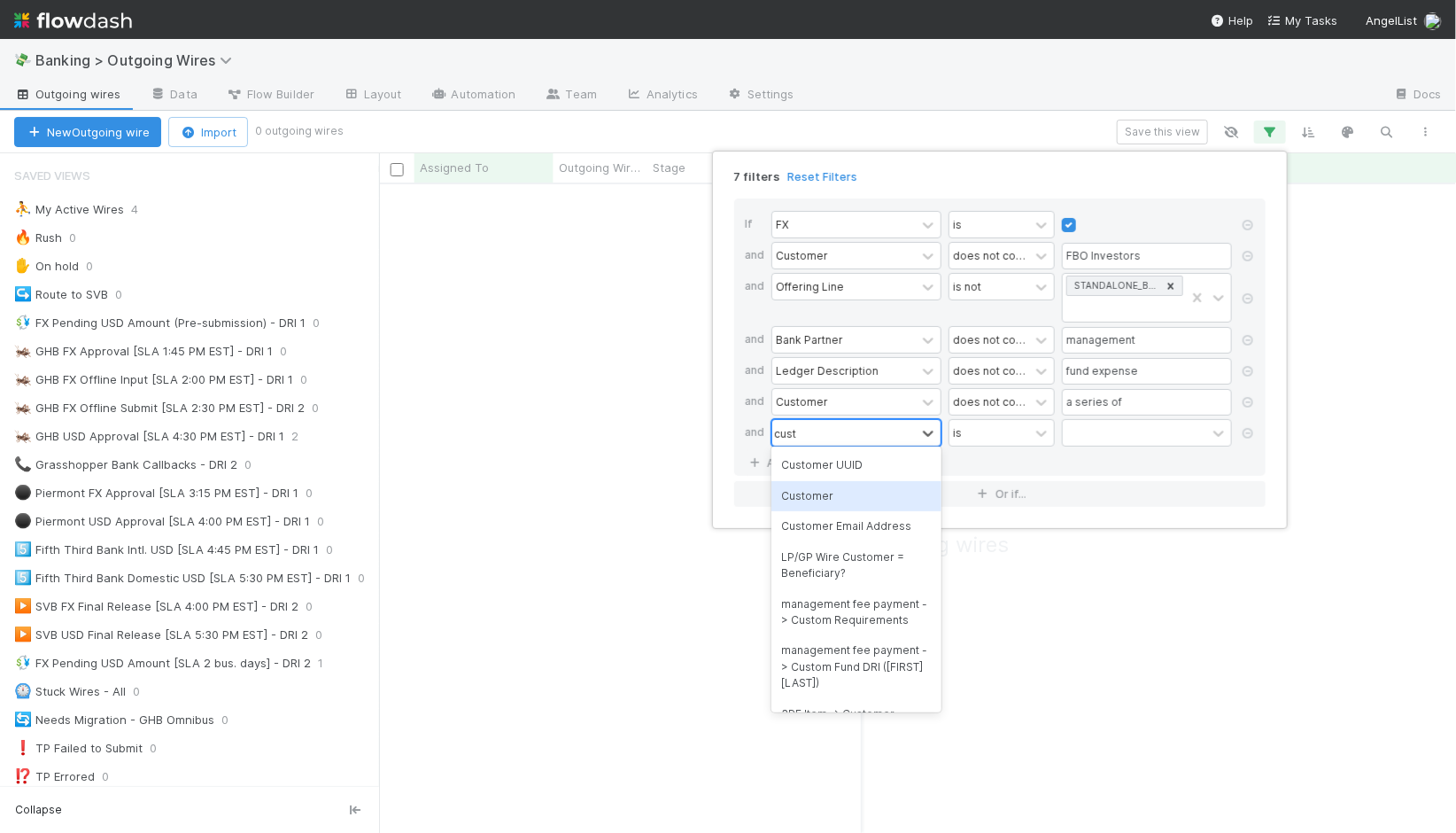 type 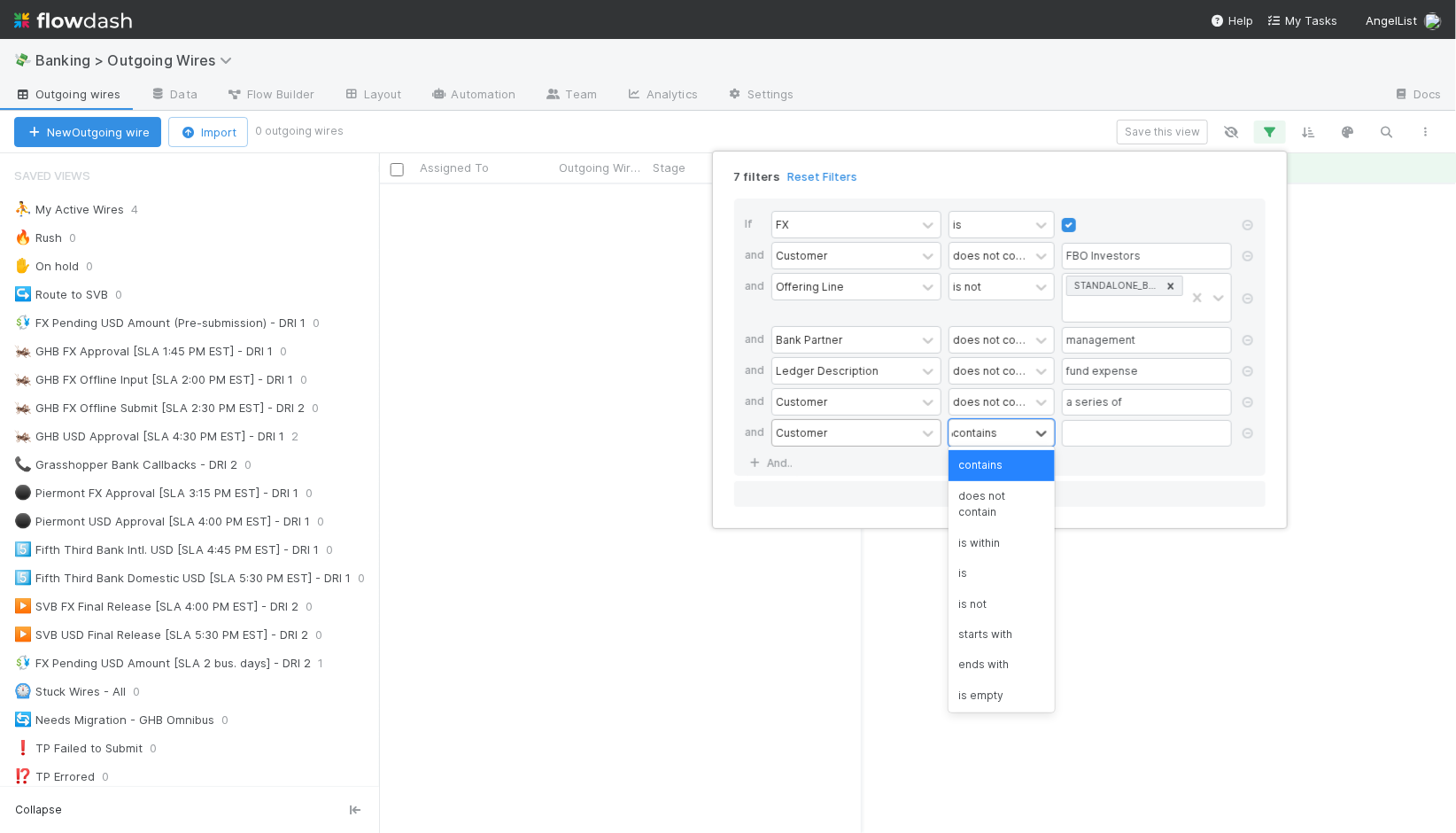 type on "do" 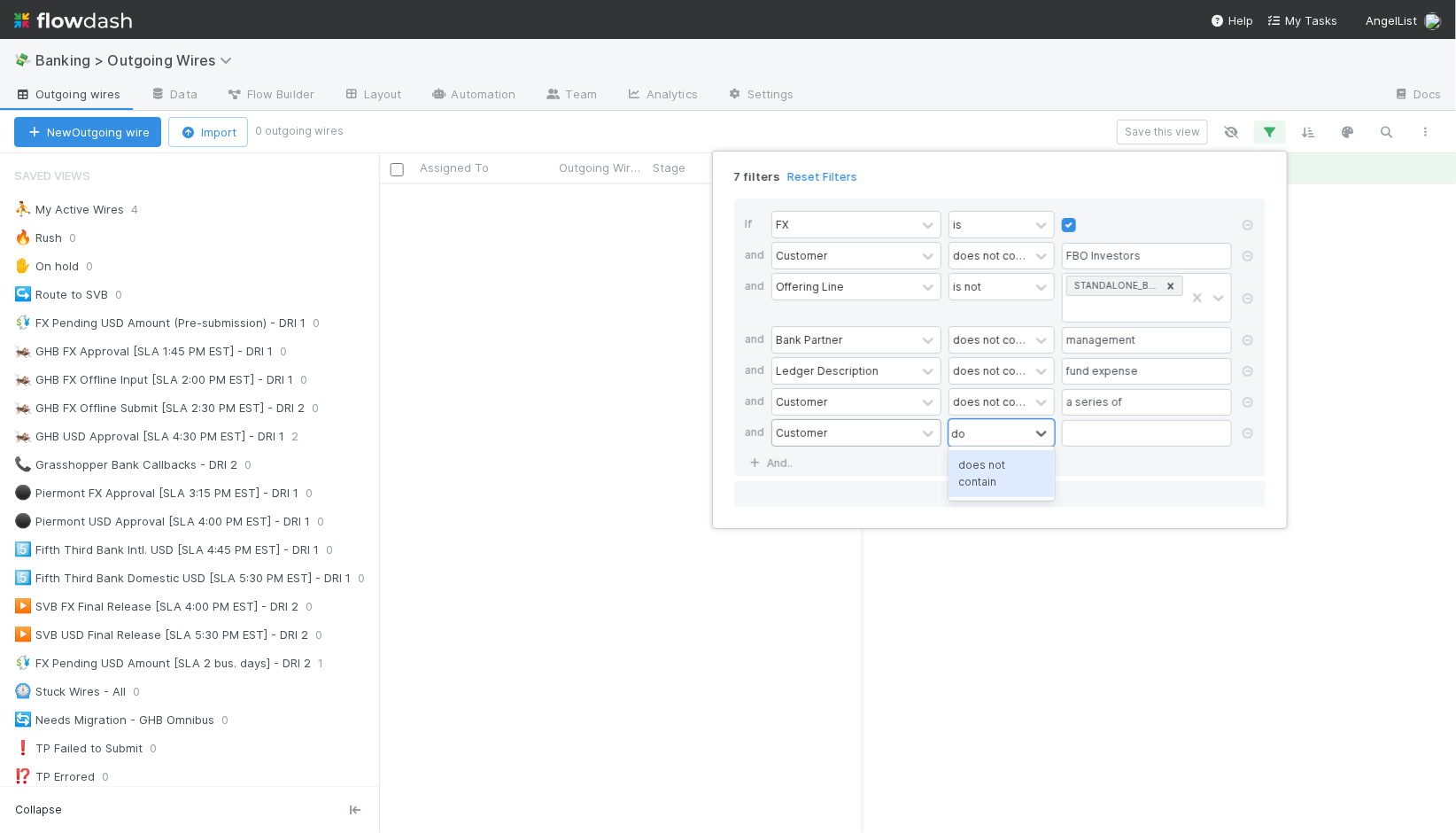 type 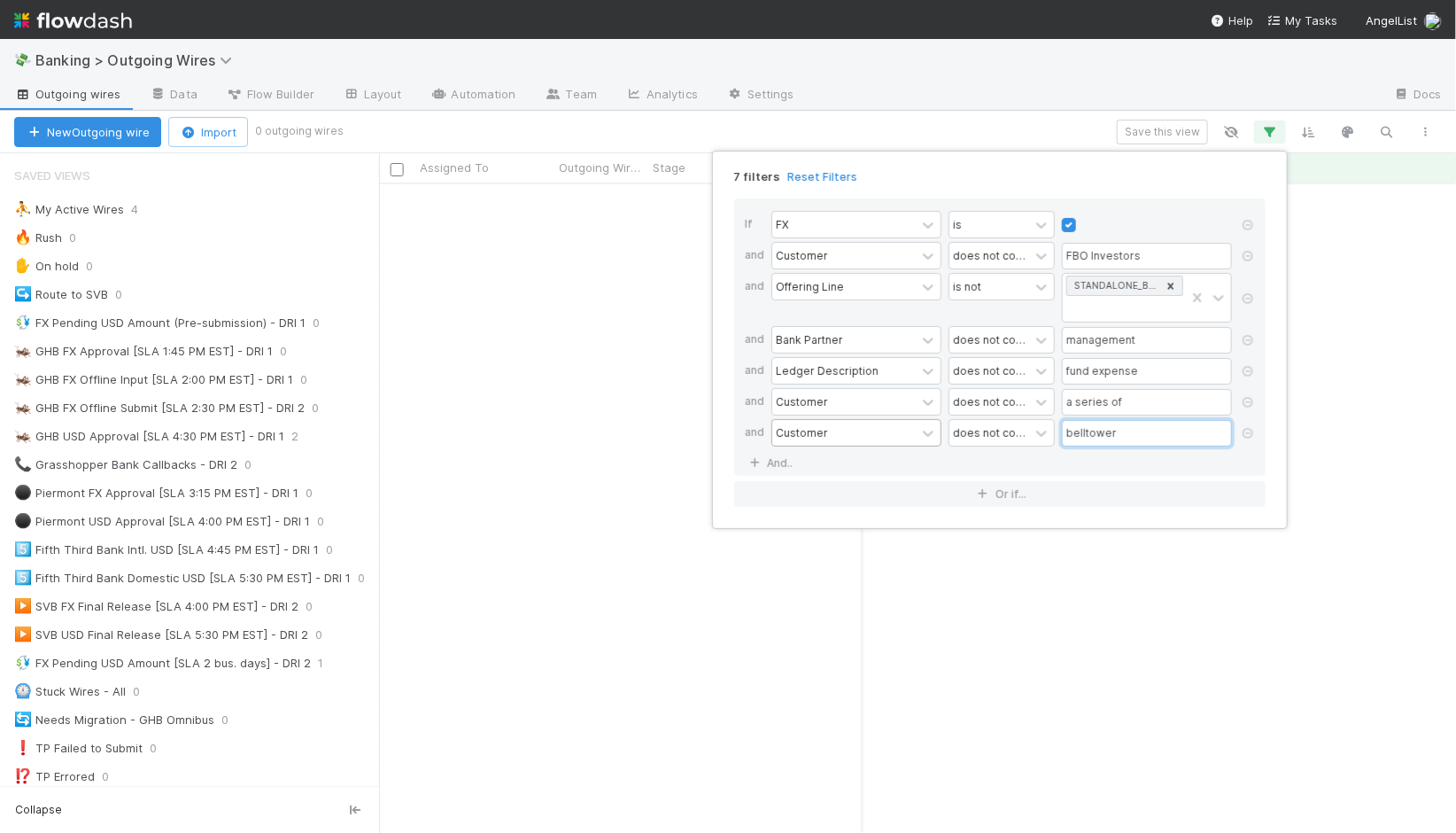 type on "belltower" 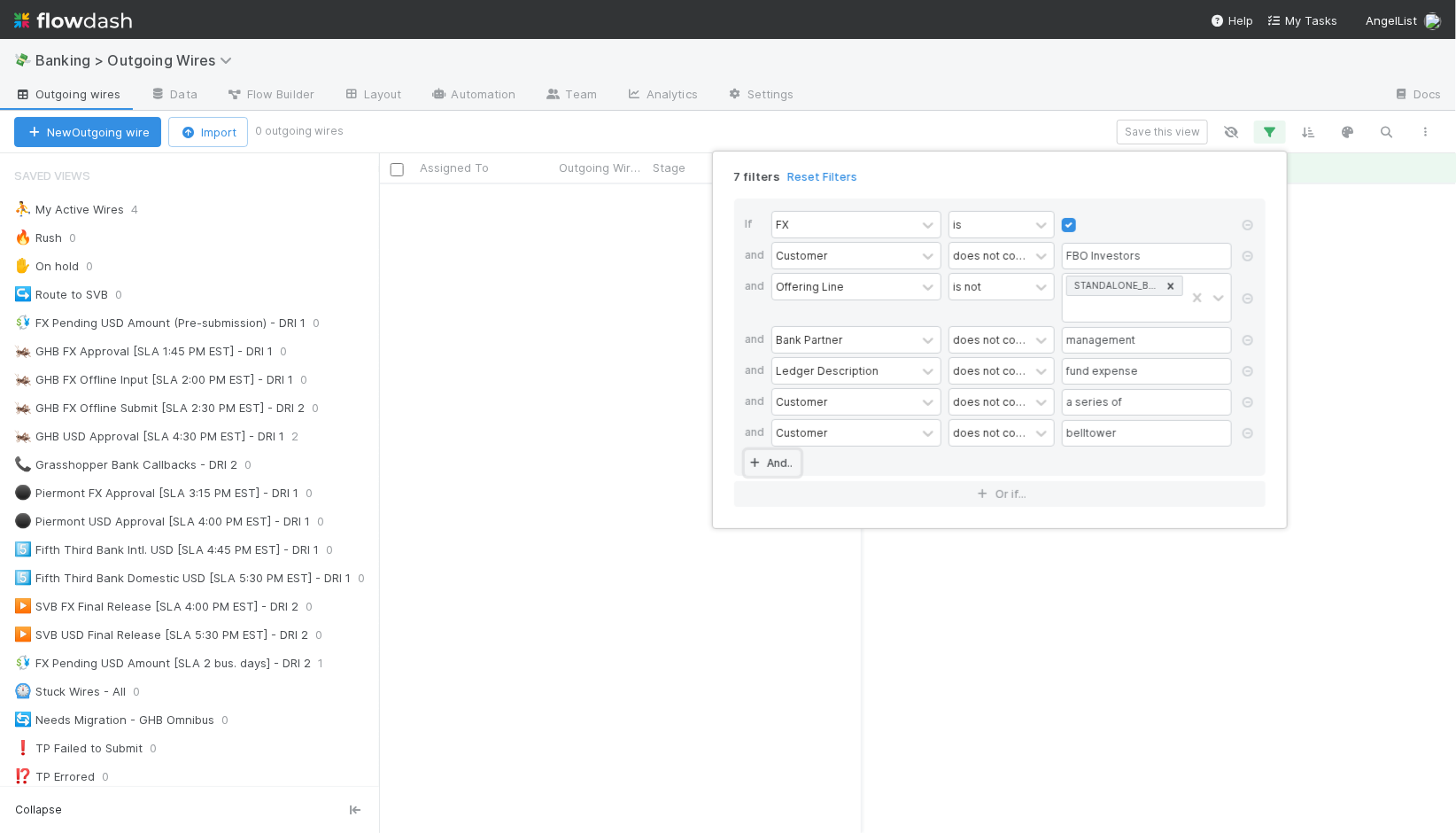 click on "And.." at bounding box center (772, 463) 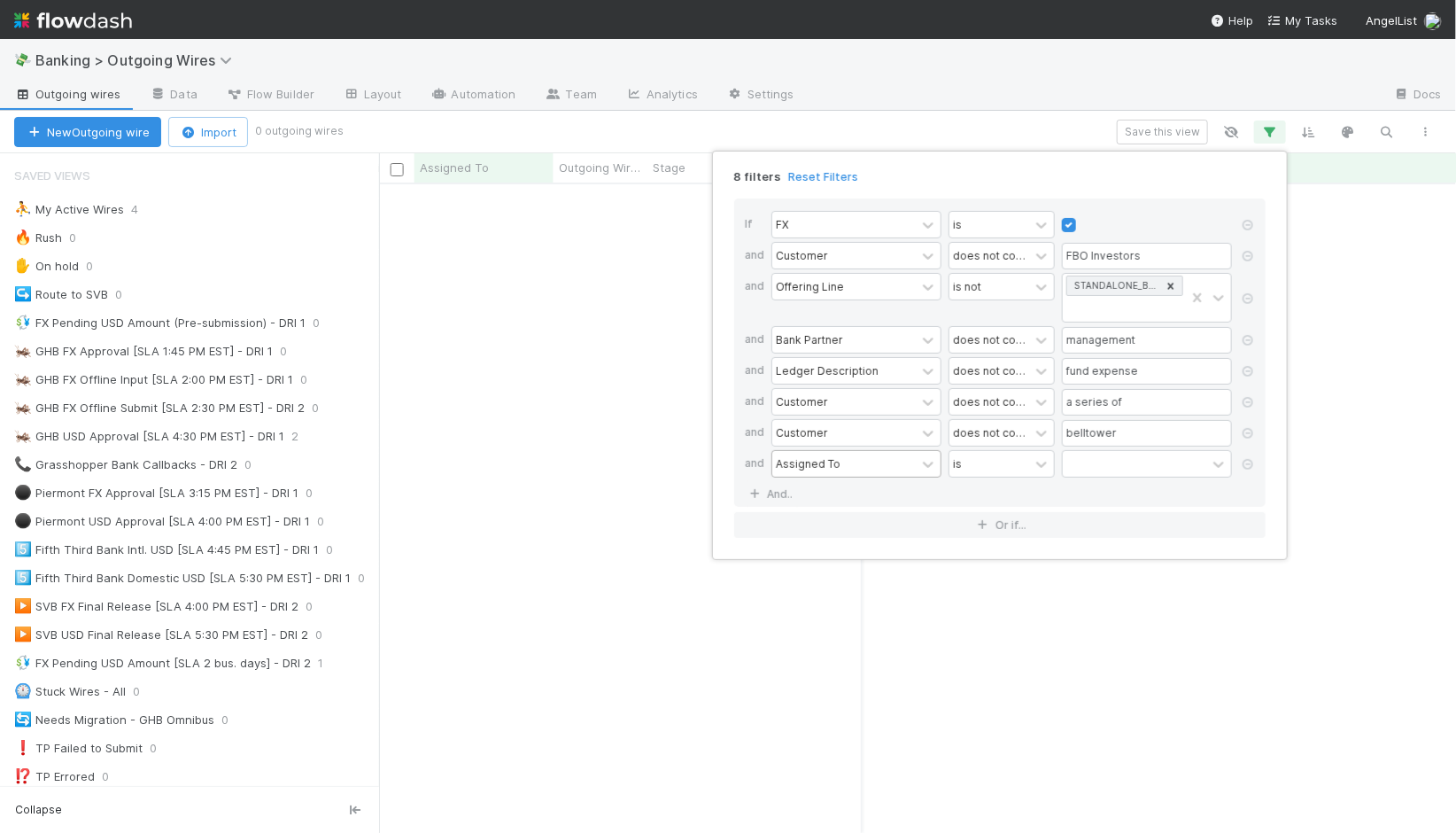 click on "Assigned To" at bounding box center (808, 463) 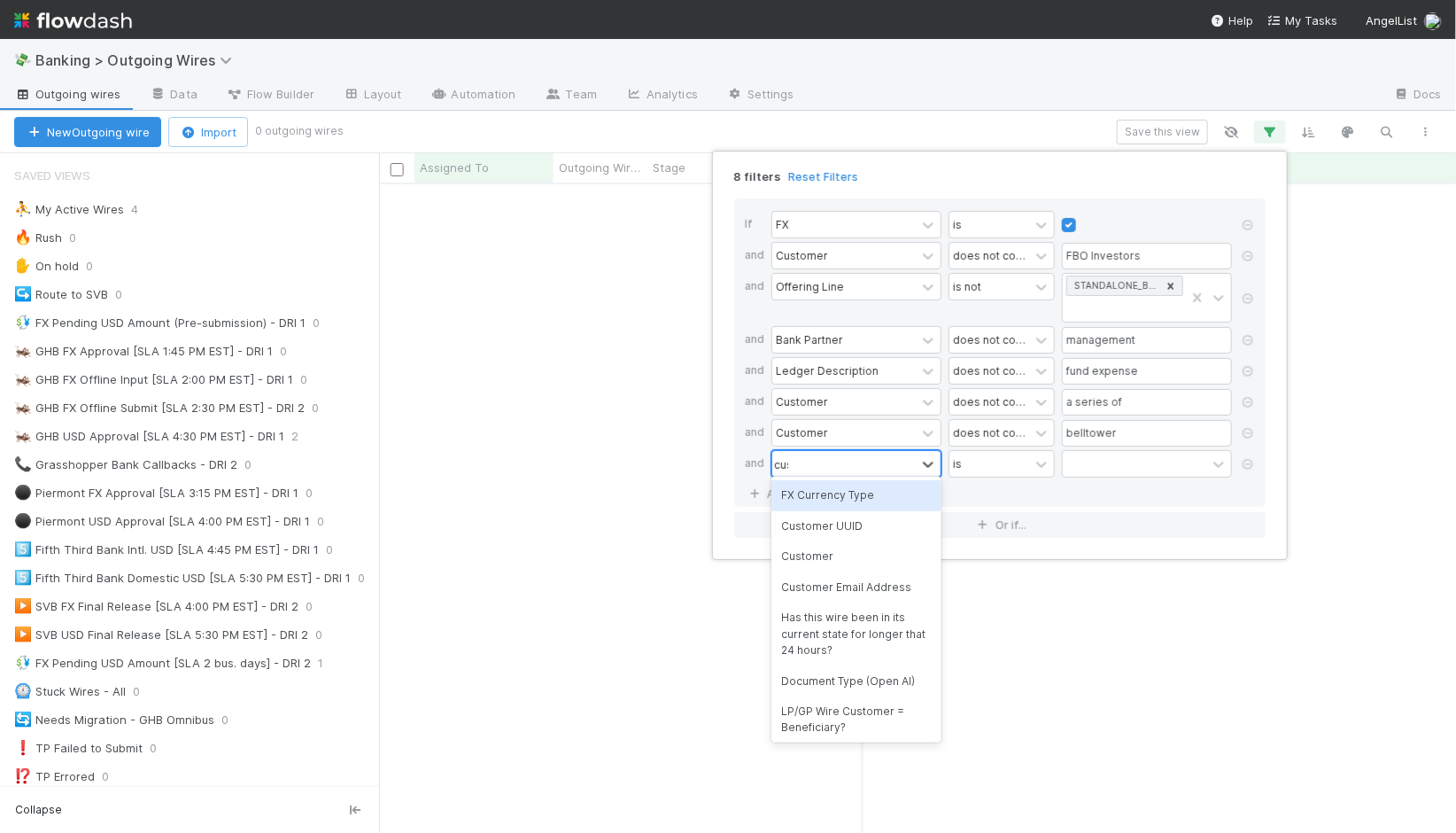 type on "cust" 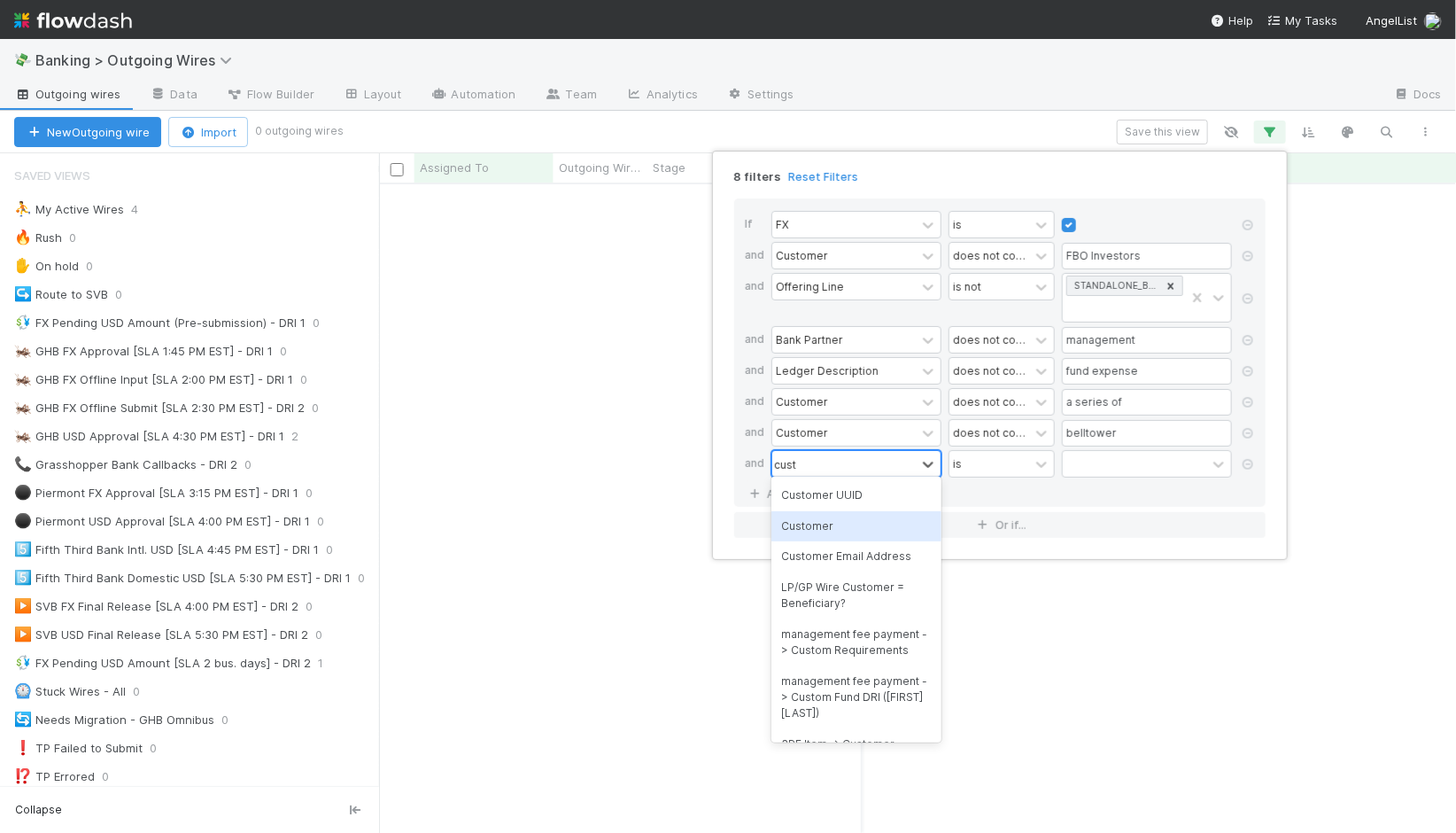 type 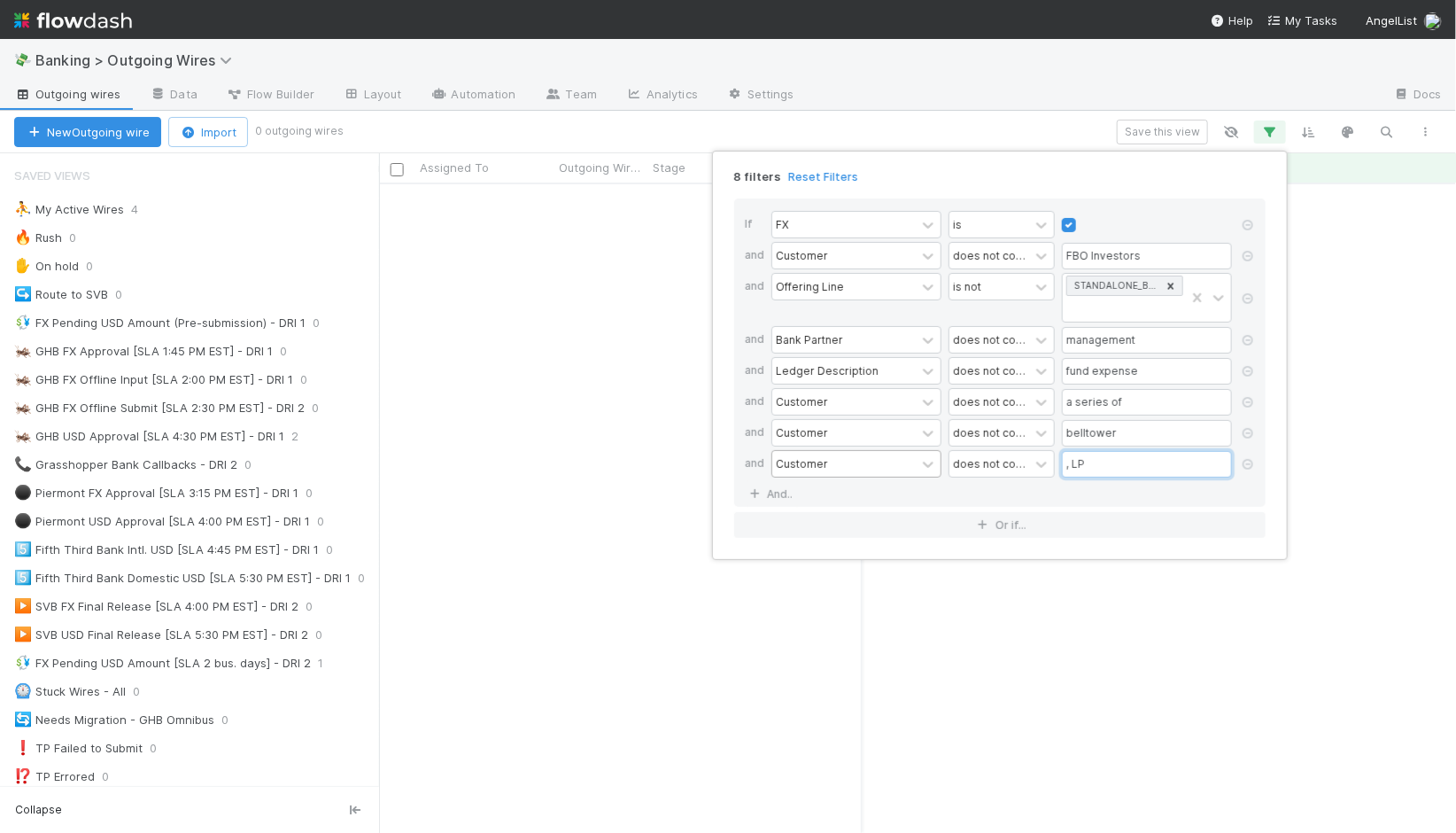 type on ", LP" 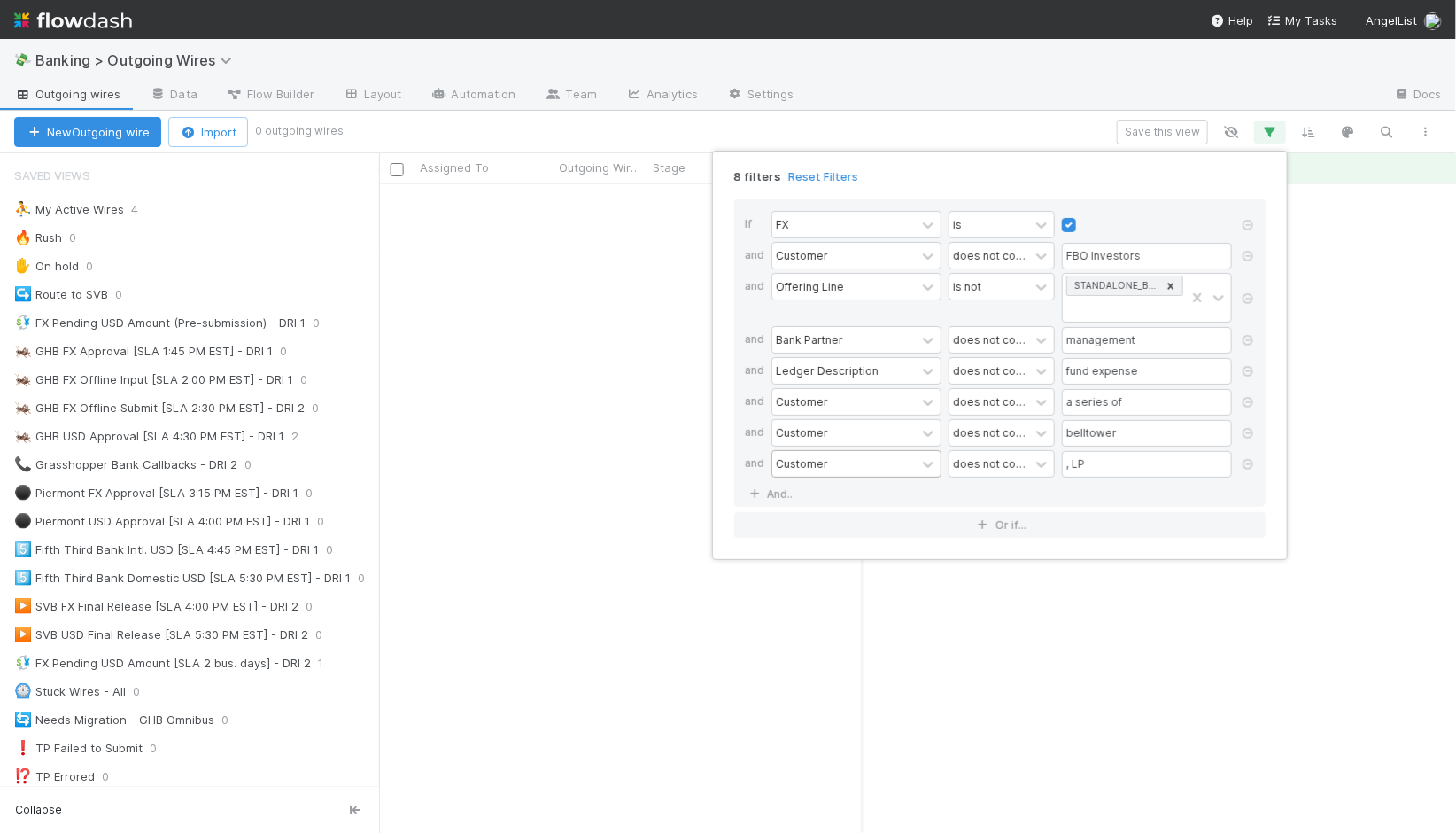 click on "8 filters Reset Filters If FX is and Customer does not contain FBO Investors and Offering Line is not STANDALONE_BANKING and Bank Partner does not contain management and Ledger Description does not contain fund expense and Customer does not contain a series of and Customer does not contain belltower and Customer does not contain , LP And.. Or if..." at bounding box center (728, 416) 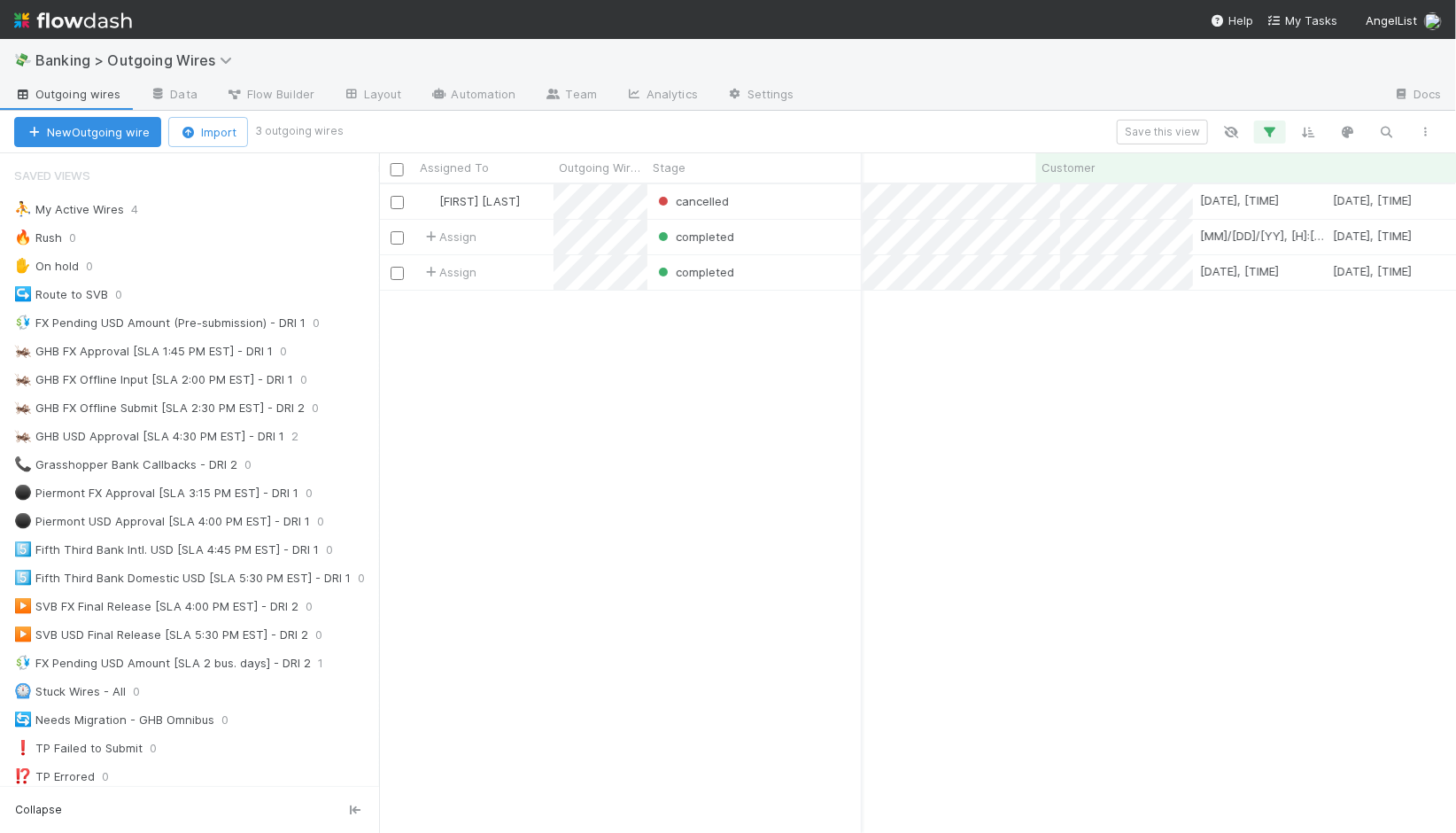 scroll, scrollTop: 0, scrollLeft: 1242, axis: horizontal 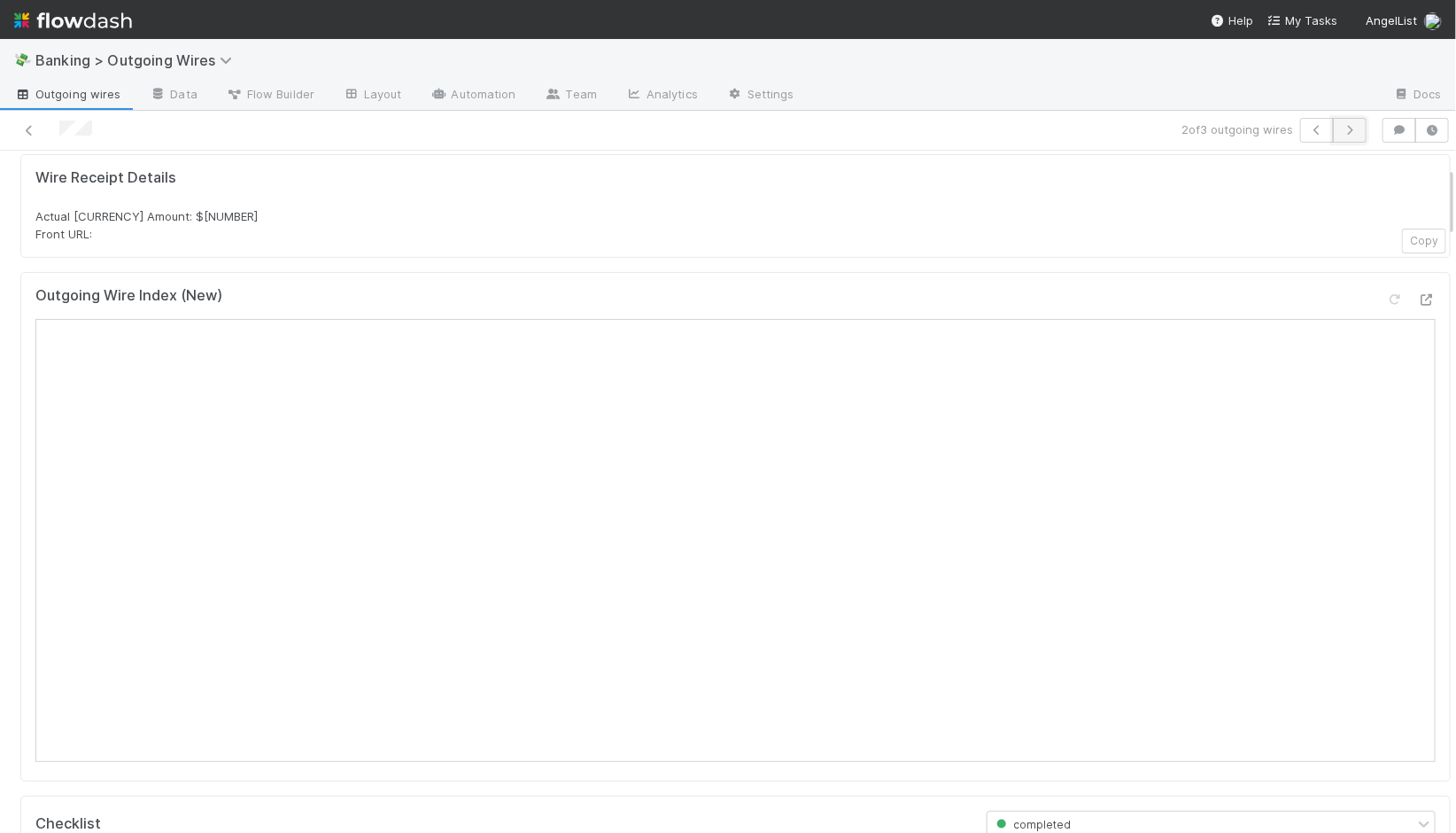 click at bounding box center (1350, 130) 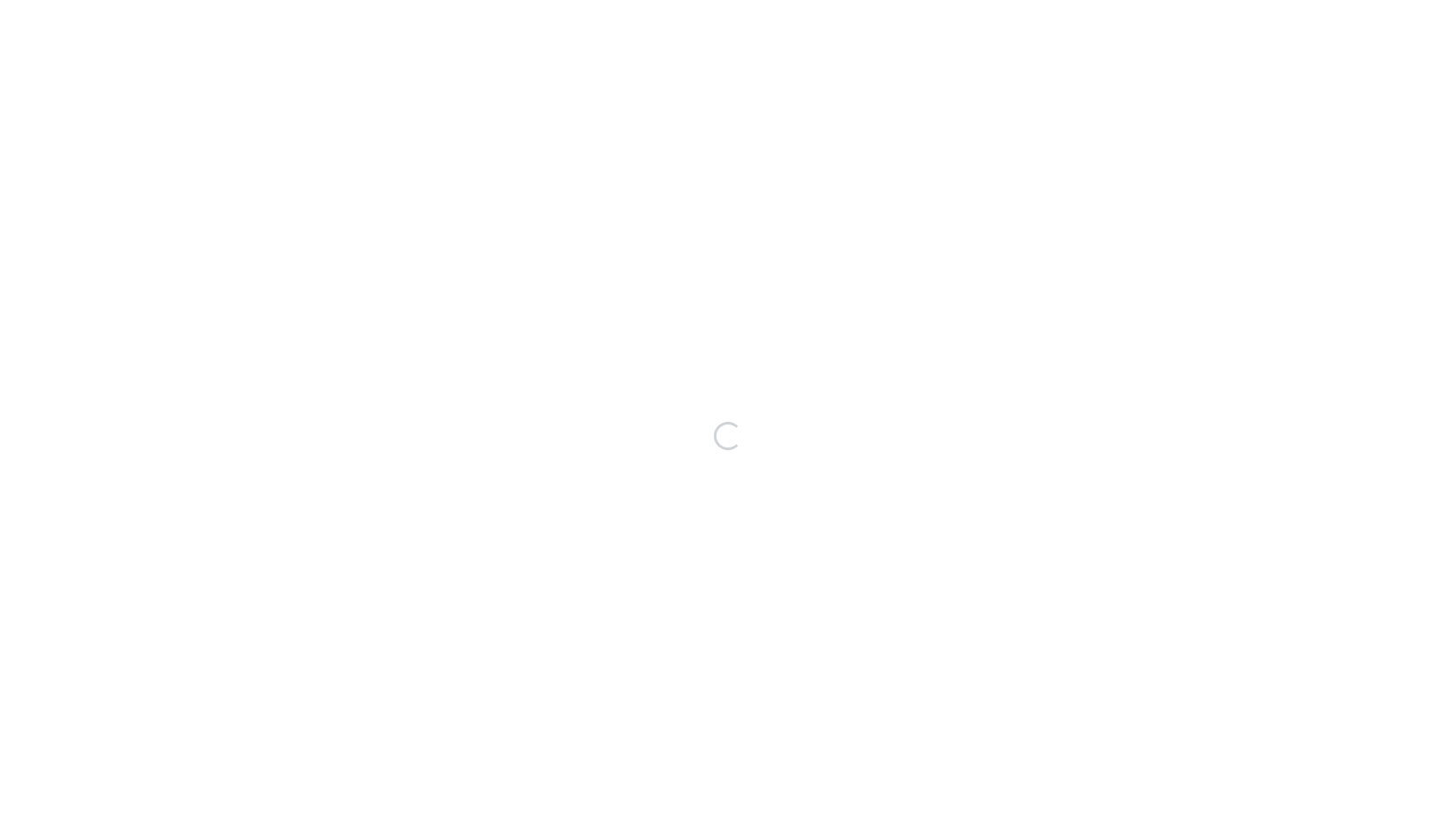 scroll, scrollTop: 0, scrollLeft: 0, axis: both 